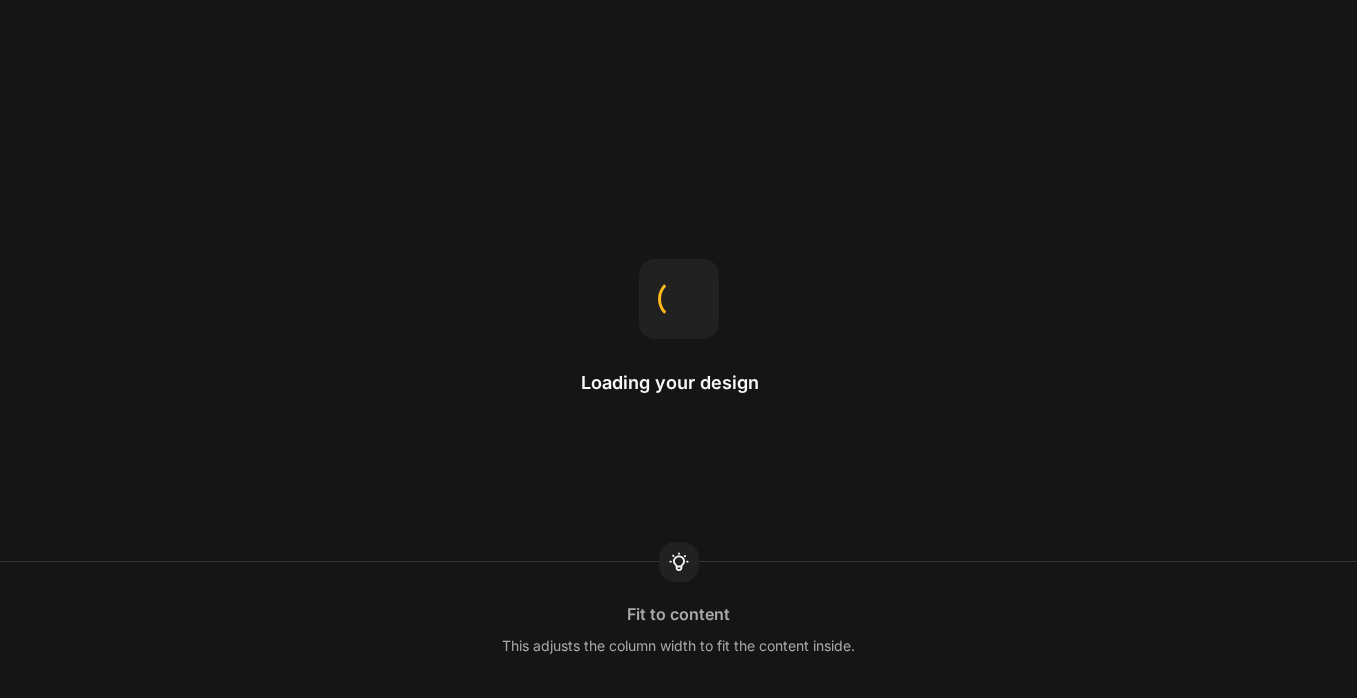 scroll, scrollTop: 0, scrollLeft: 0, axis: both 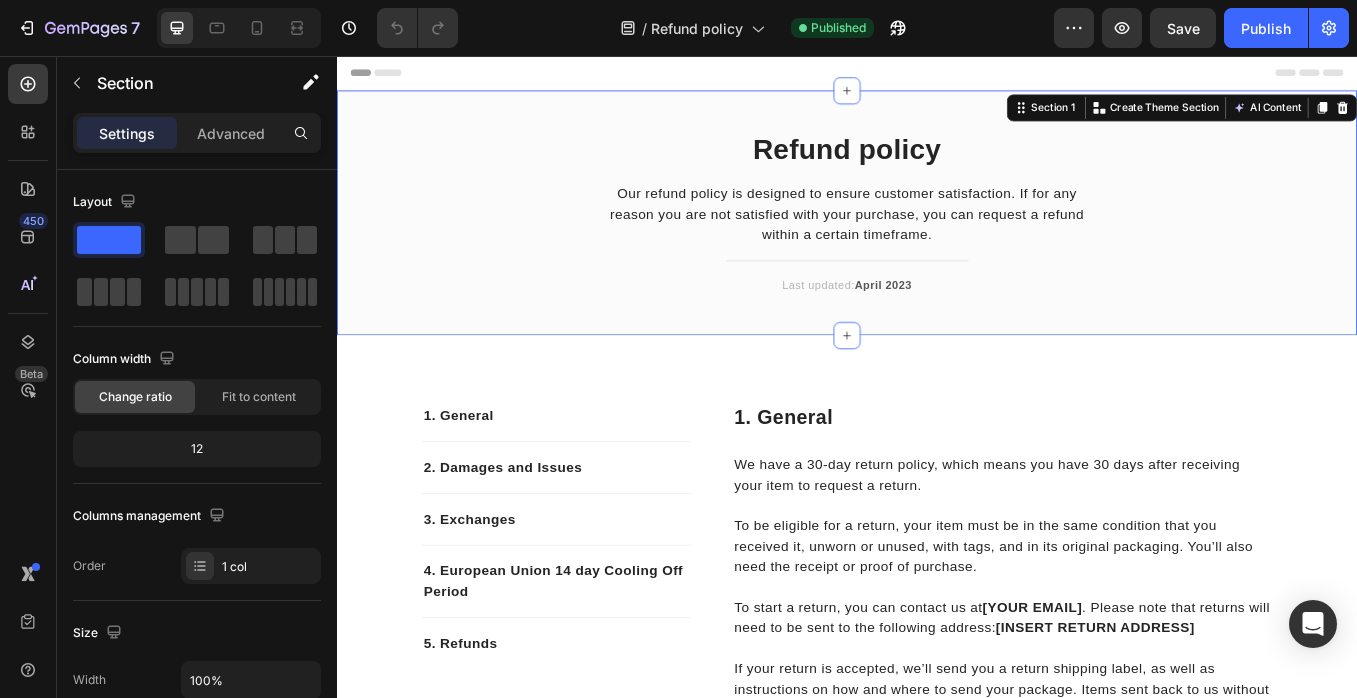 click on "Refund policy Heading Our refund policy is designed to ensure customer satisfaction. If for any reason you are not satisfied with your purchase, you can request a refund within a certain timeframe.  Text block                Title Line Last updated:  April 2023 Text block Row" at bounding box center (937, 257) 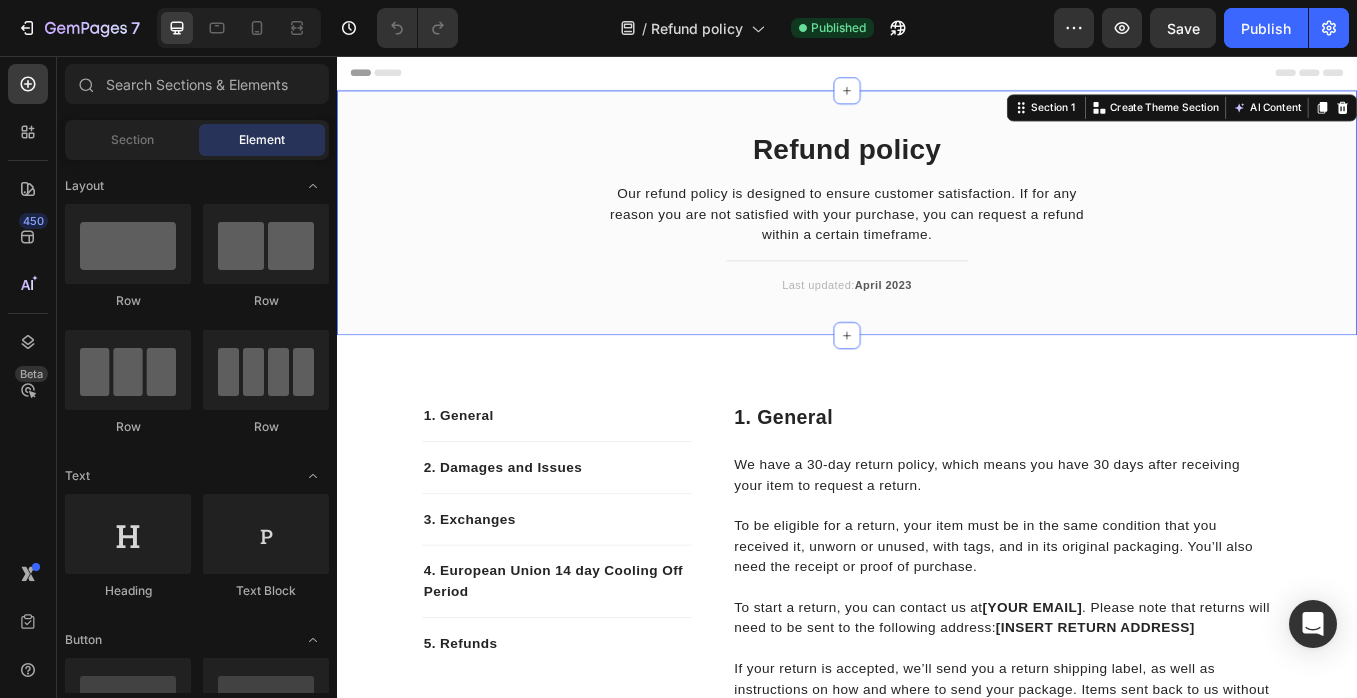 click on "Header" at bounding box center (937, 76) 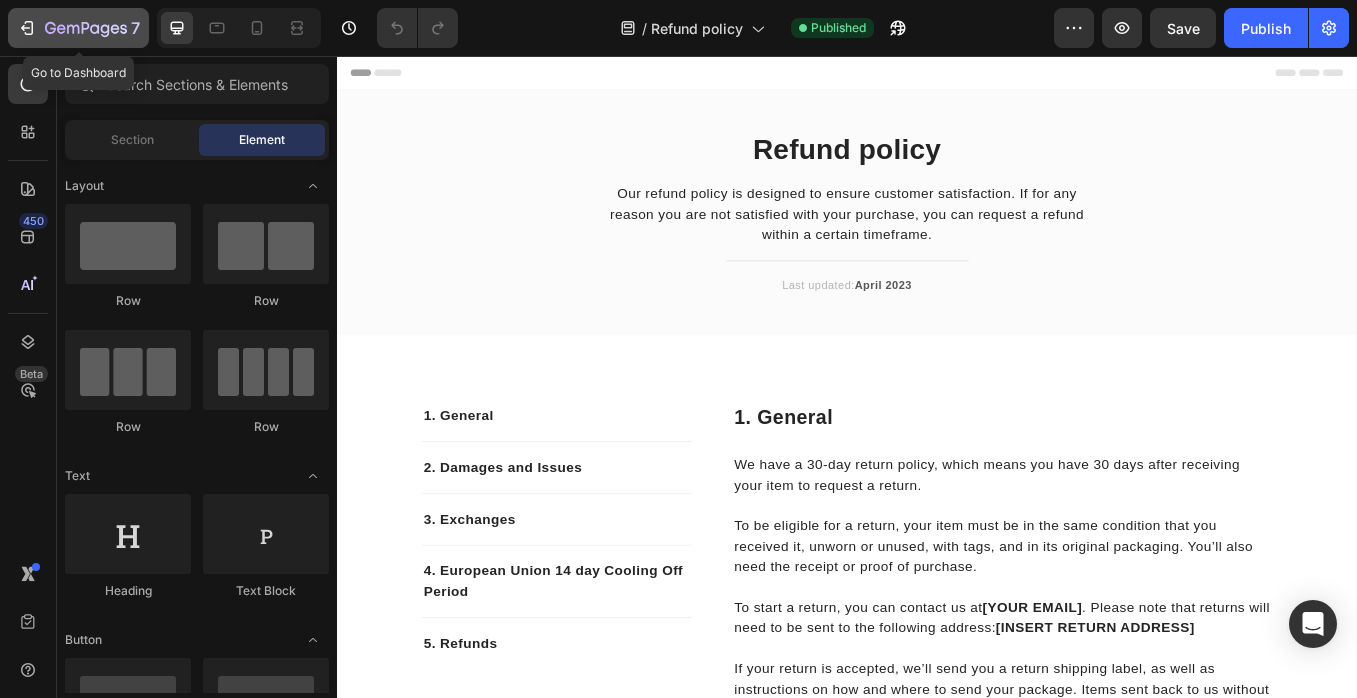 click 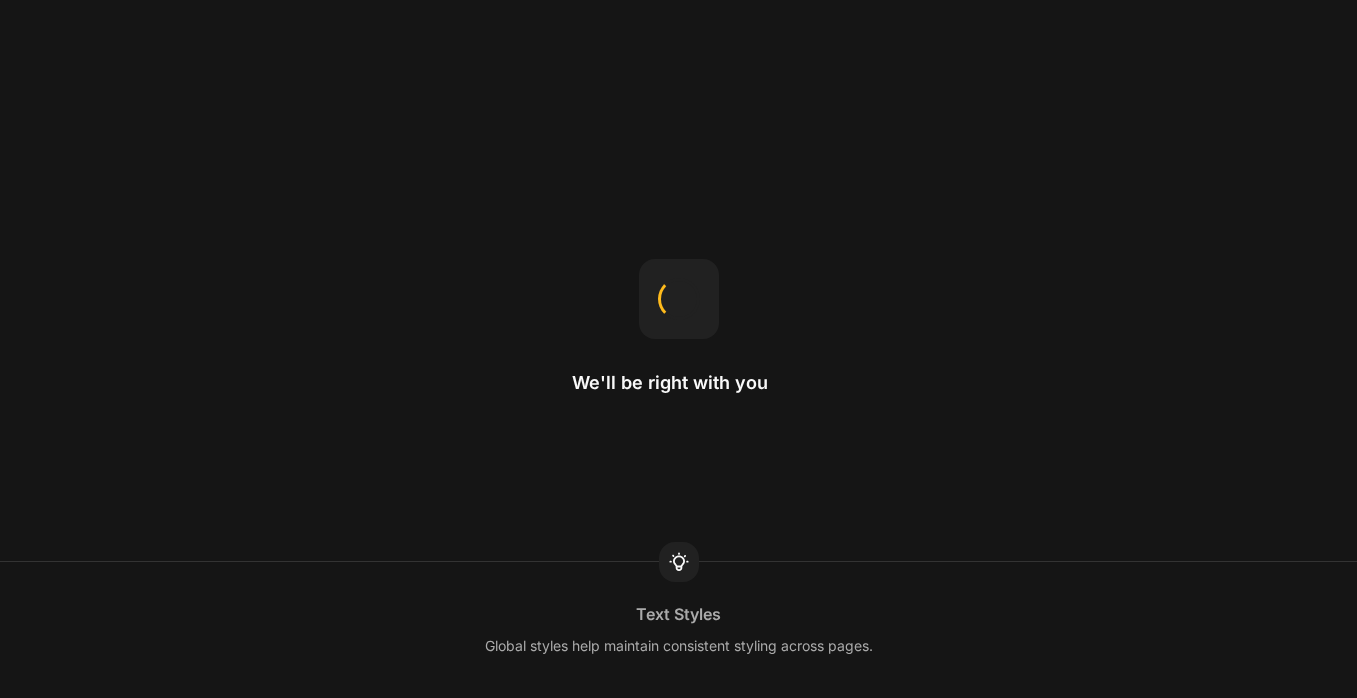 scroll, scrollTop: 0, scrollLeft: 0, axis: both 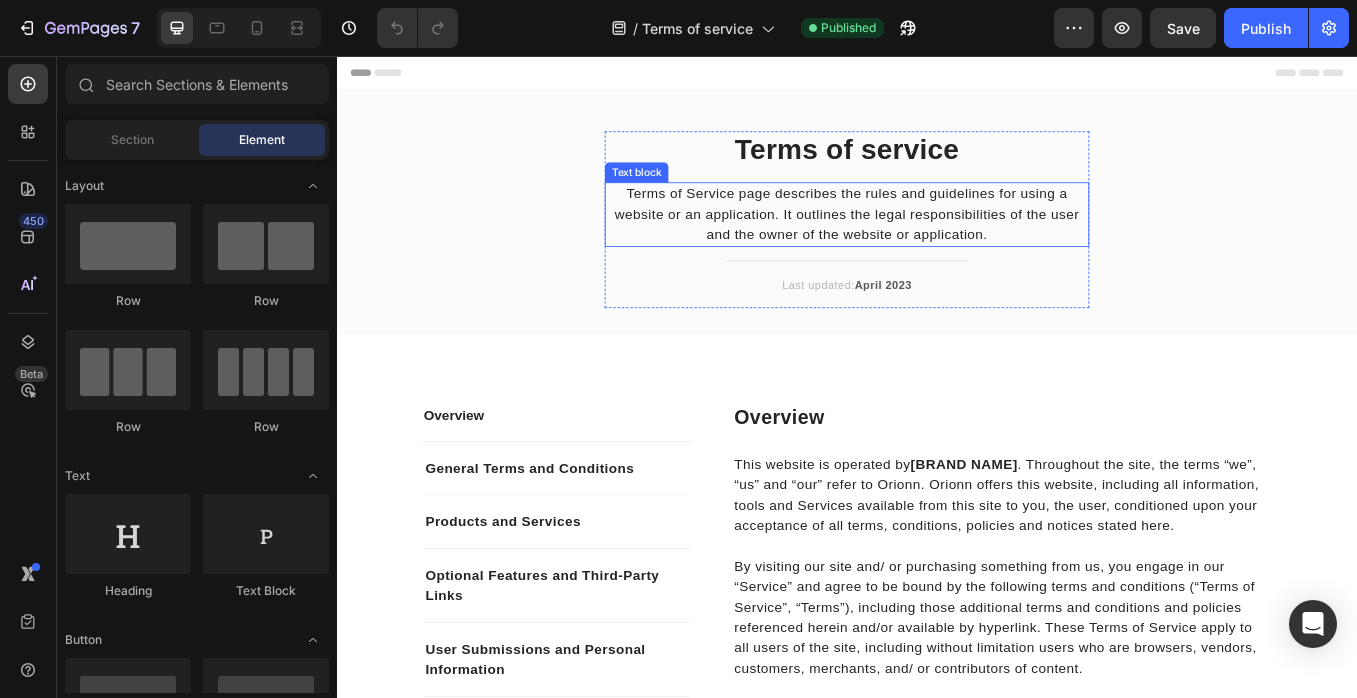 click on "Terms of Service page describes the rules and guidelines for using a website or an application. It outlines the legal responsibilities of the user and the owner of the website or application." at bounding box center (937, 243) 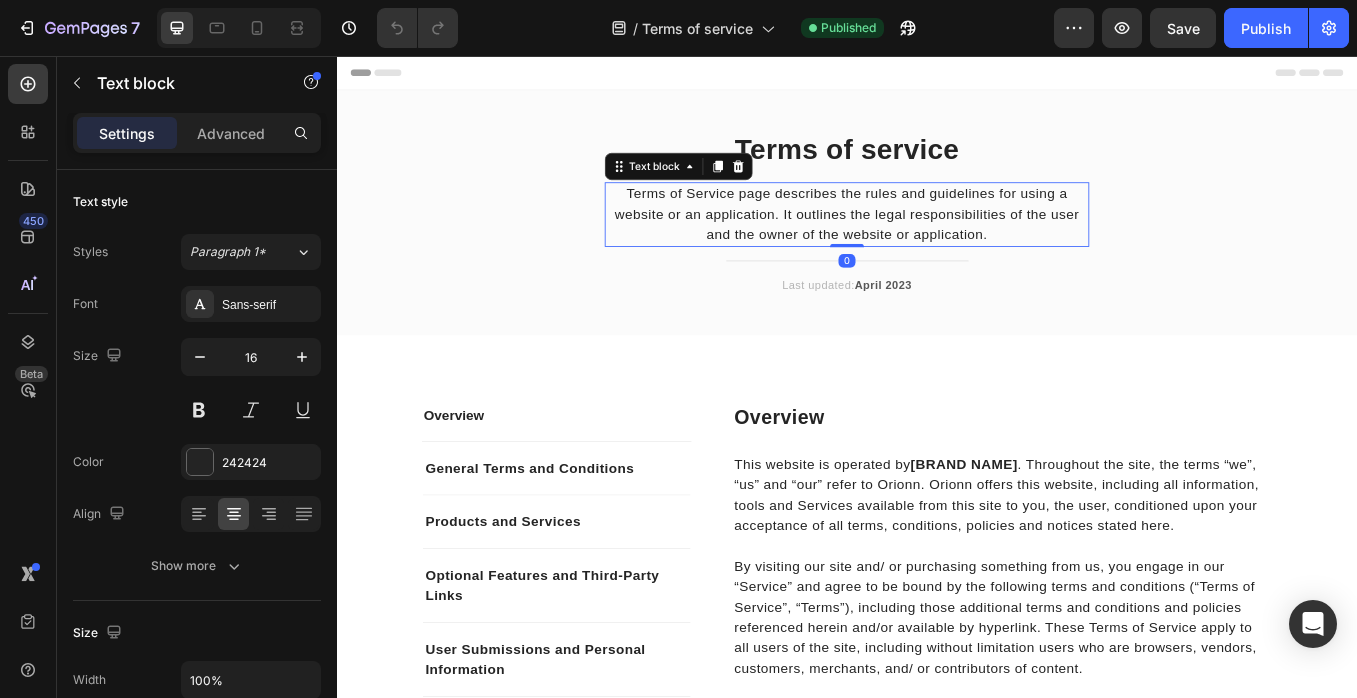 click on "Terms of Service page describes the rules and guidelines for using a website or an application. It outlines the legal responsibilities of the user and the owner of the website or application." at bounding box center [937, 243] 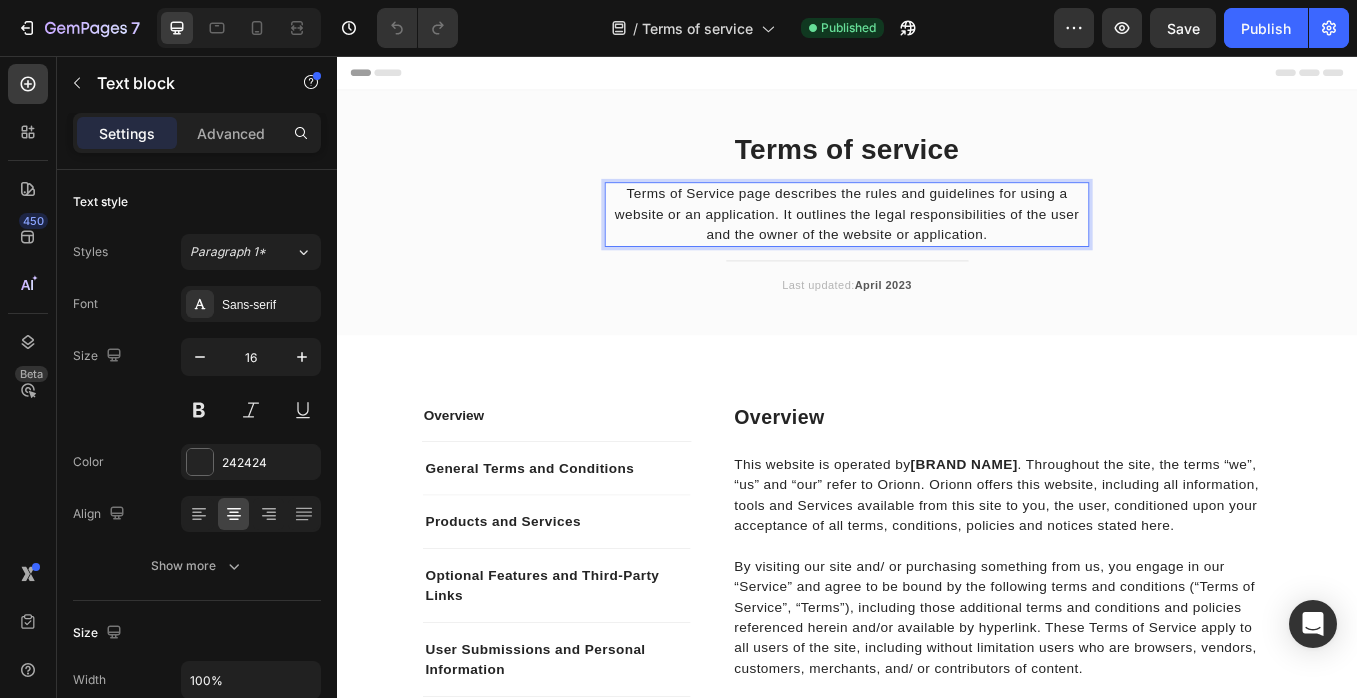 click on "Terms of Service page describes the rules and guidelines for using a website or an application. It outlines the legal responsibilities of the user and the owner of the website or application." at bounding box center [937, 243] 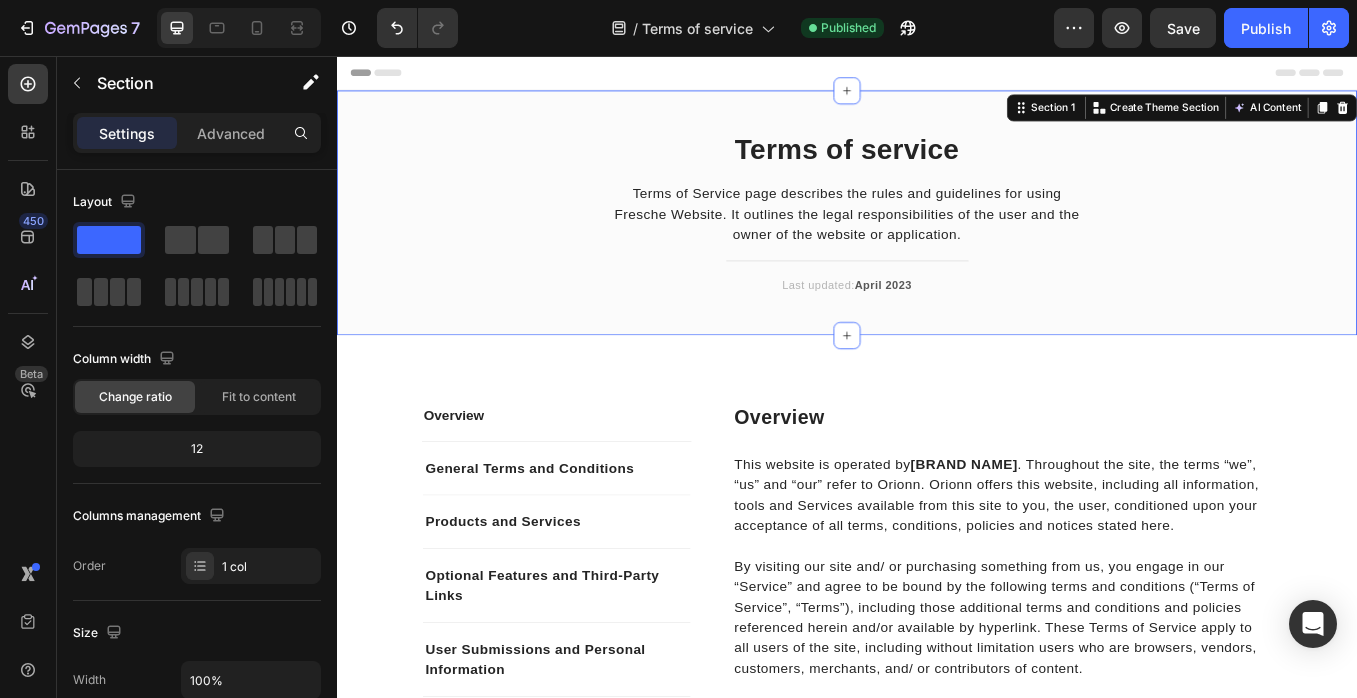 click on "Terms of service Heading Terms of Service page describes the rules and guidelines for using Fresche Website. It outlines the legal responsibilities of the user and the owner of the website or application. Text block                Title Line Last updated:  April 2023 Text block Row" at bounding box center (937, 257) 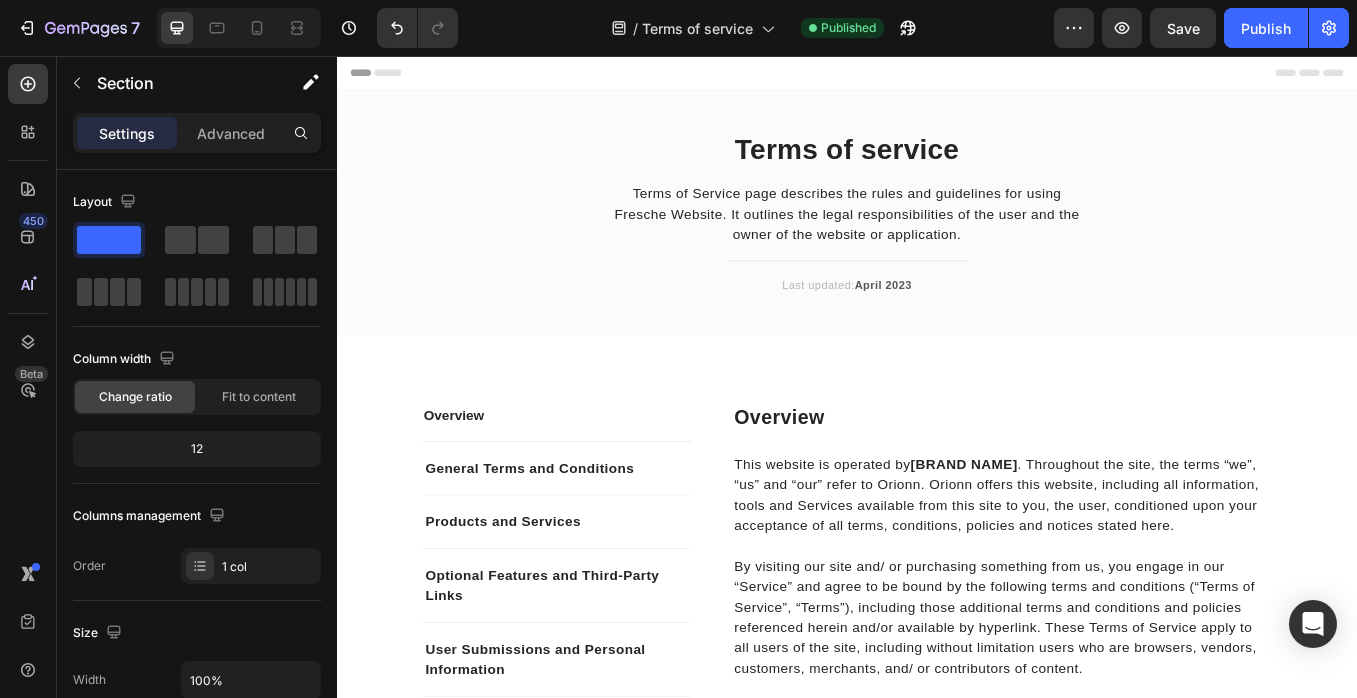 click on "Header" at bounding box center [937, 76] 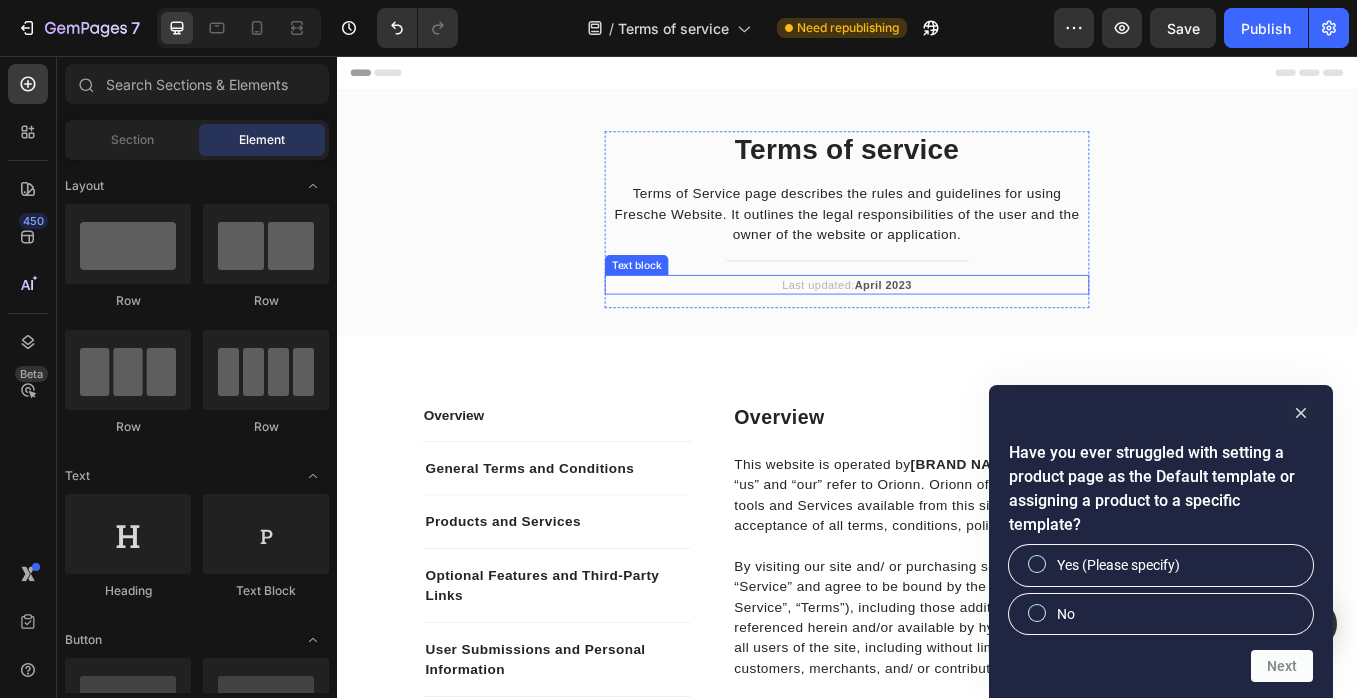 click on "April 2023" at bounding box center (979, 325) 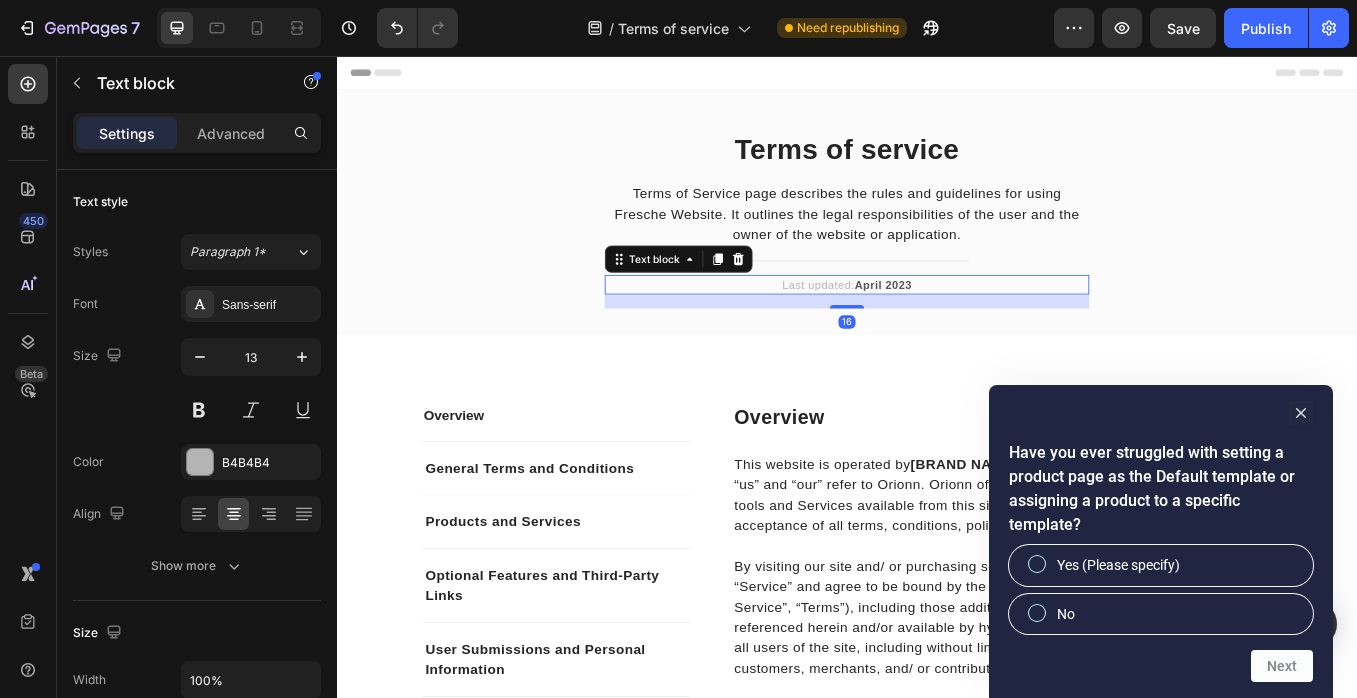 click on "April 2023" at bounding box center (979, 325) 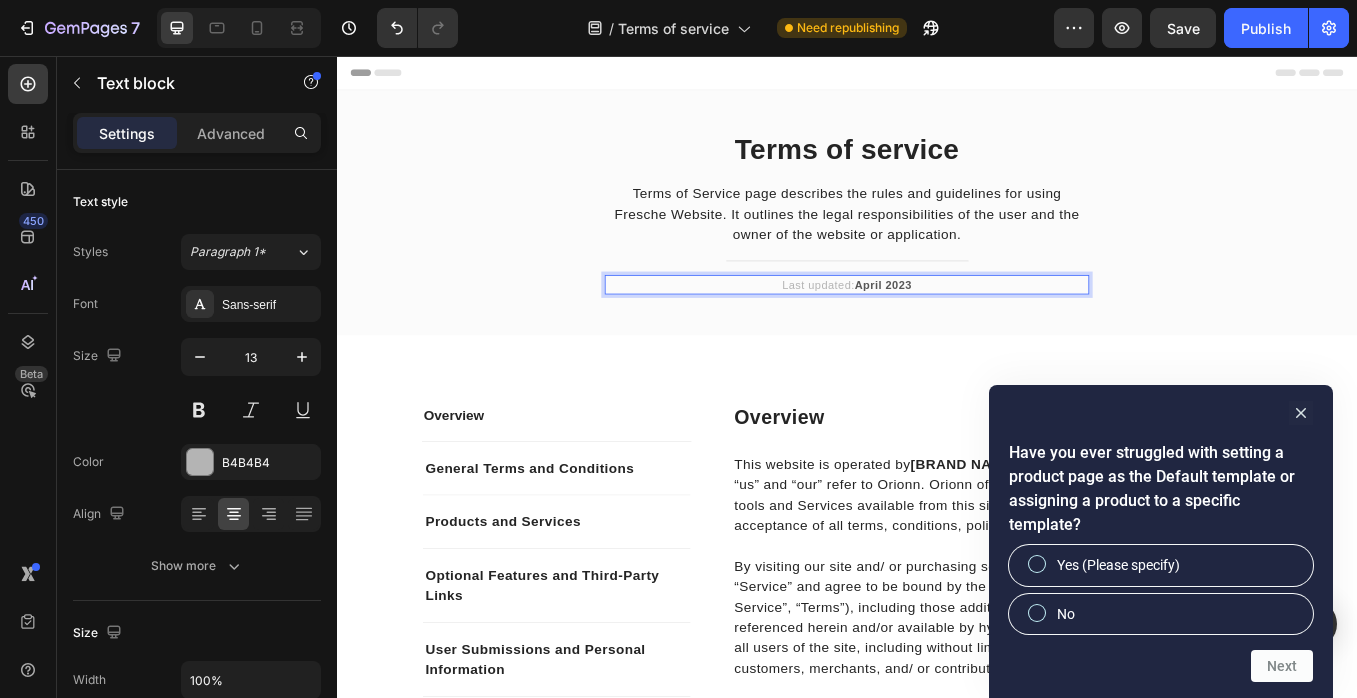 click on "Last updated:  April 2023" at bounding box center [937, 326] 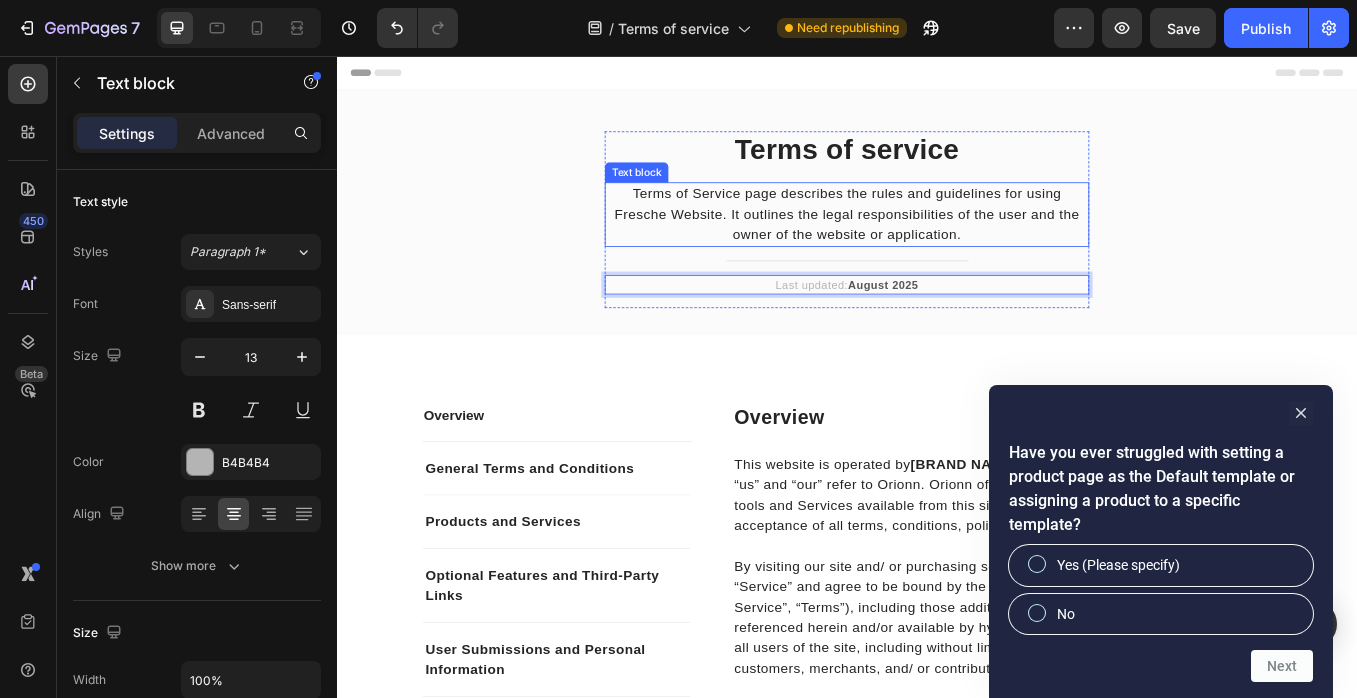 click on "Terms of Service page describes the rules and guidelines for using Fresche Website. It outlines the legal responsibilities of the user and the owner of the website or application." at bounding box center [937, 243] 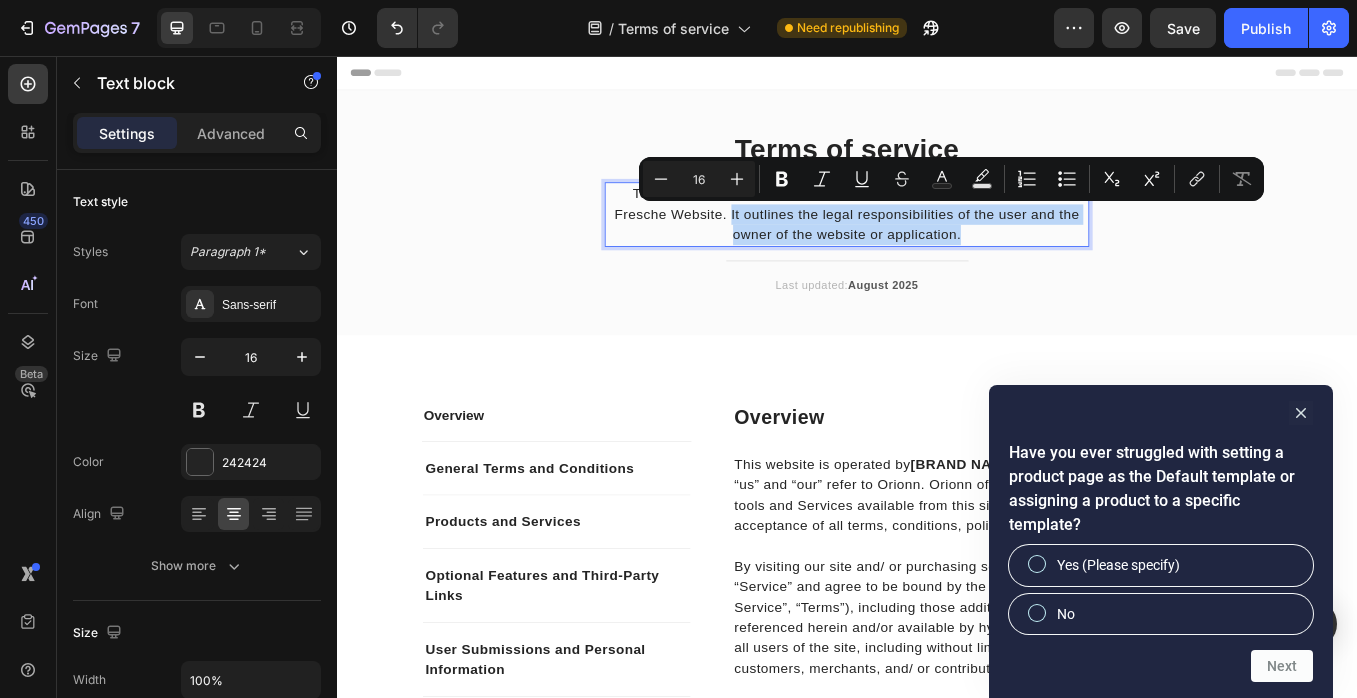 drag, startPoint x: 1076, startPoint y: 267, endPoint x: 800, endPoint y: 247, distance: 276.7237 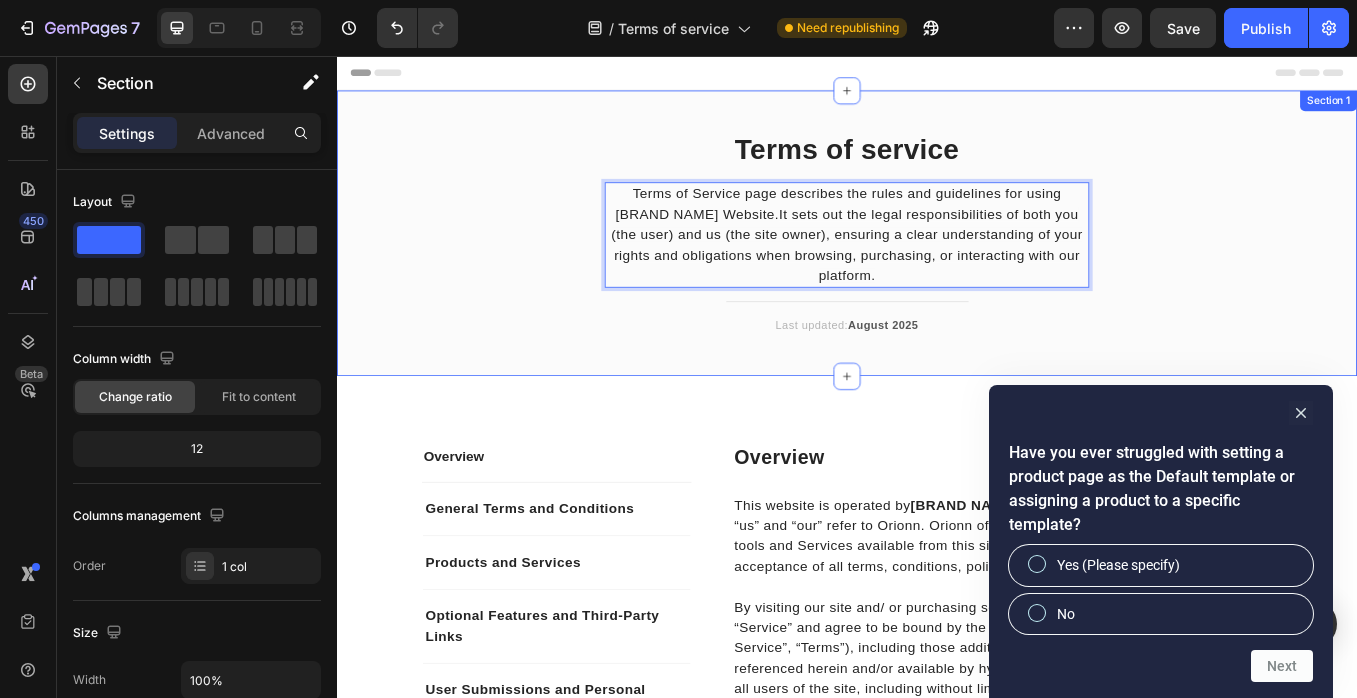 click on "Terms of service Heading Terms of Service page describes the rules and guidelines for using Fresche Website.  It sets out the legal responsibilities of both you (the user) and us (the site owner), ensuring a clear understanding of your rights and obligations when browsing, purchasing, or interacting with our platform. Text block   0                Title Line Last updated:  August 2025 Text block Row" at bounding box center [937, 281] 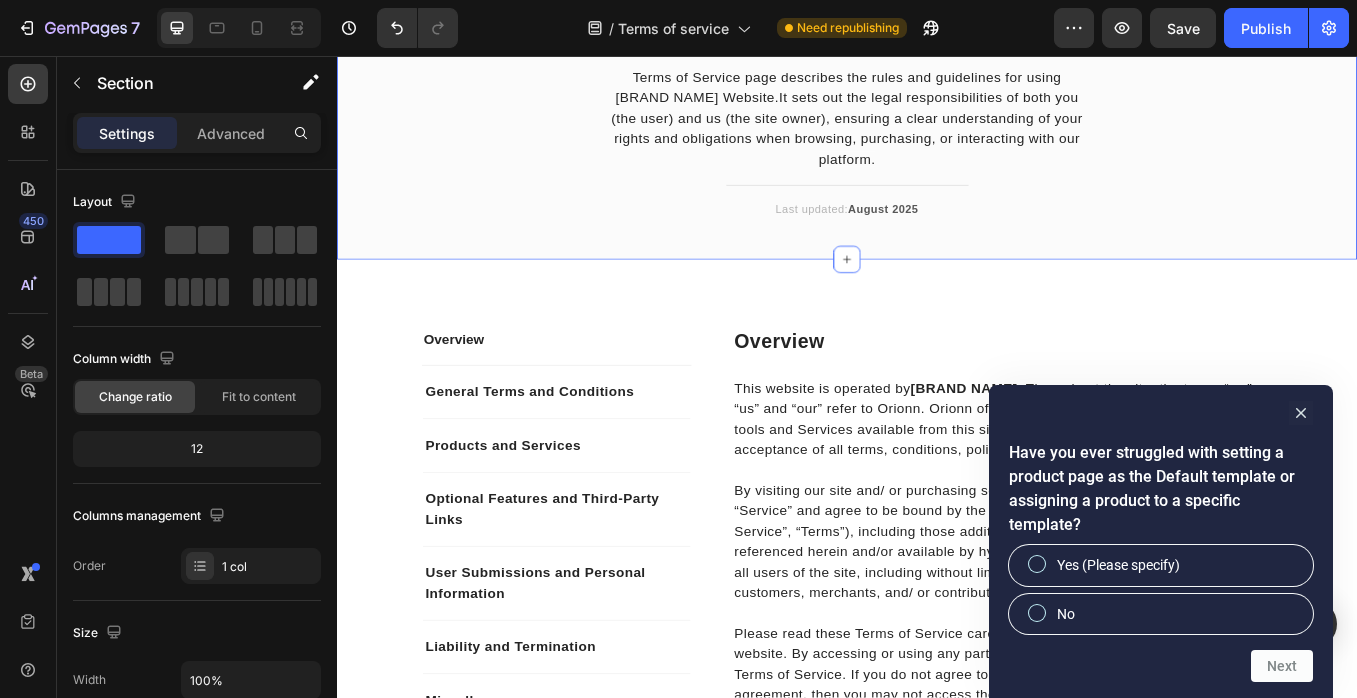 scroll, scrollTop: 226, scrollLeft: 0, axis: vertical 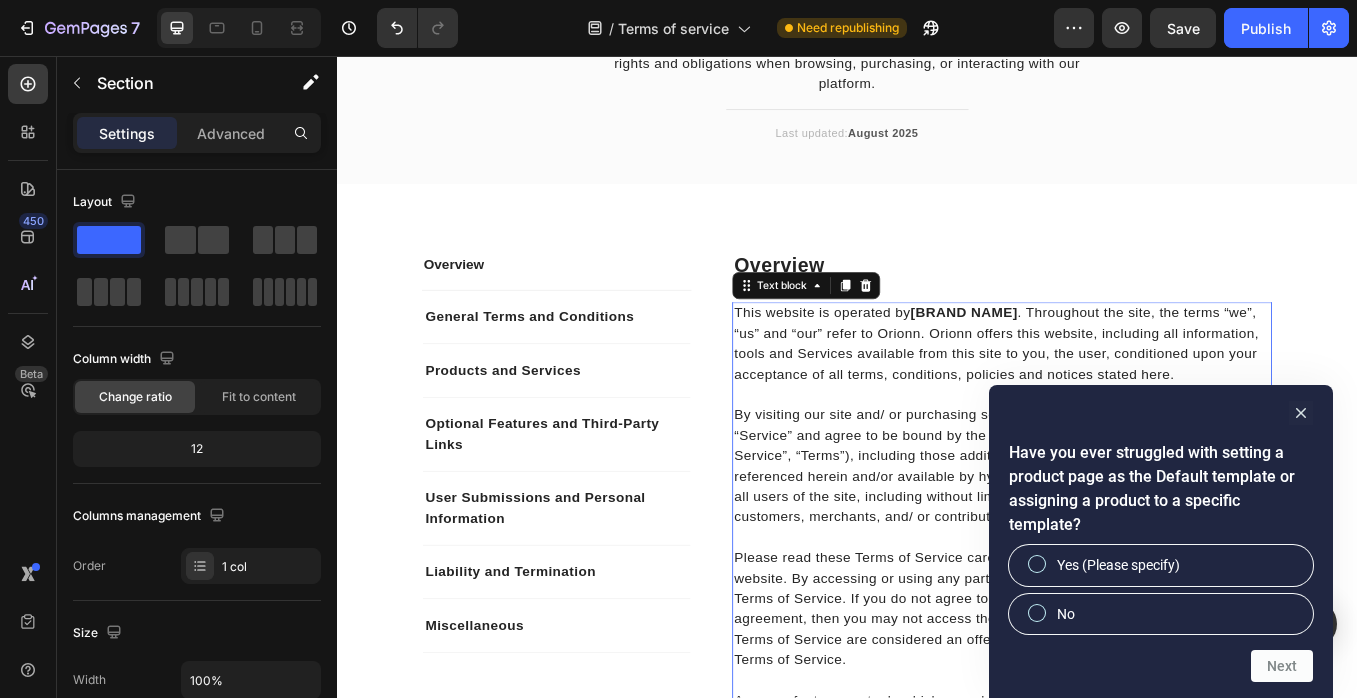 click on "[BRAND NAME]" at bounding box center [1075, 358] 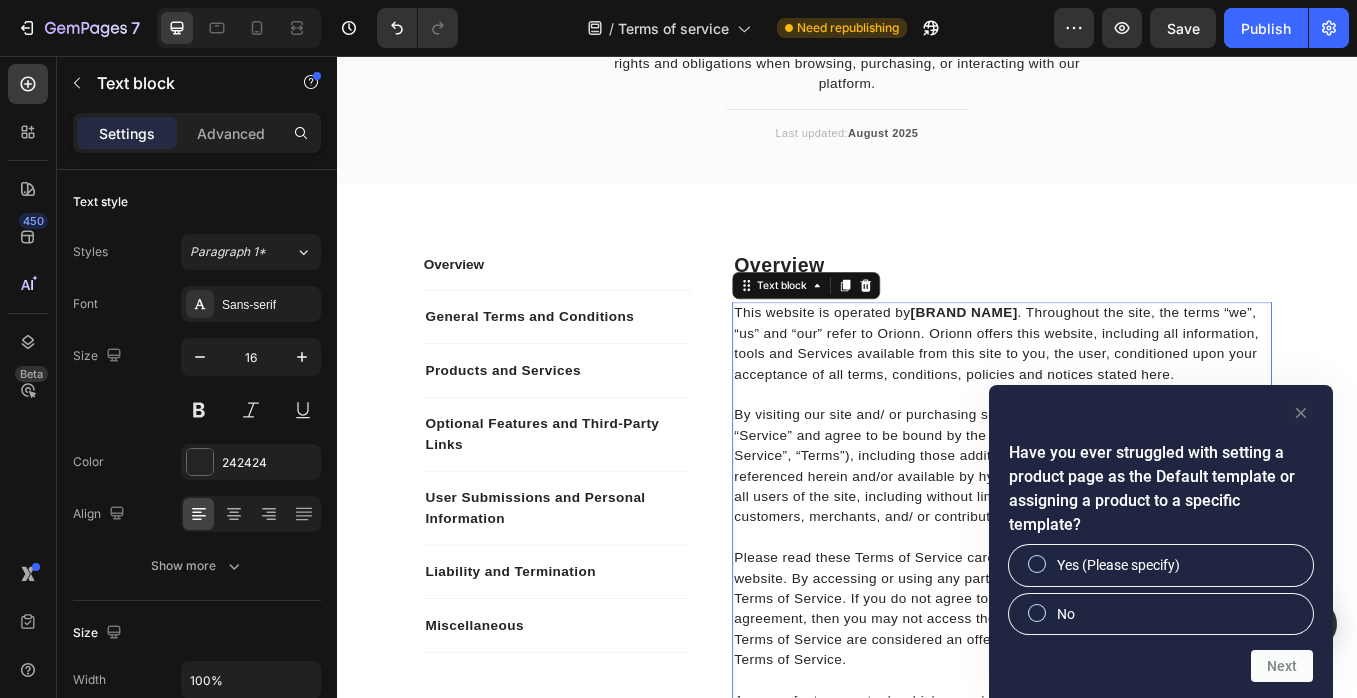 click 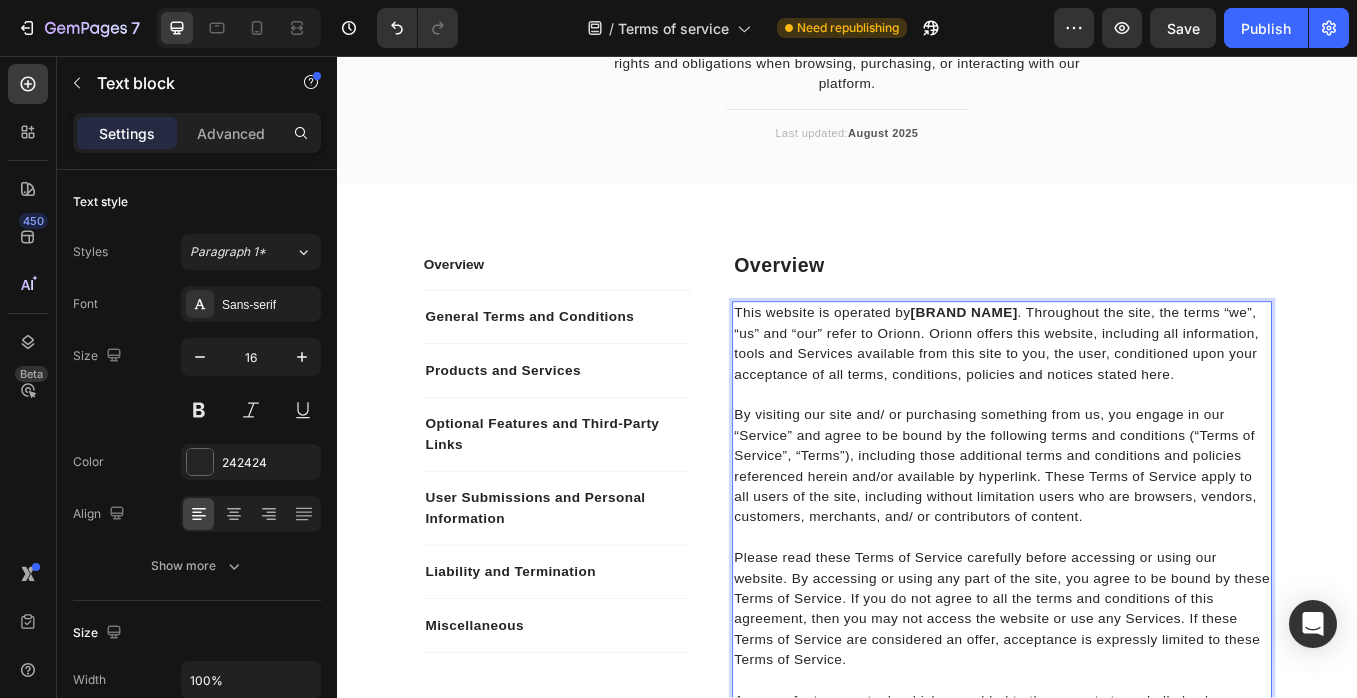 click on "[BRAND NAME]" at bounding box center [1075, 358] 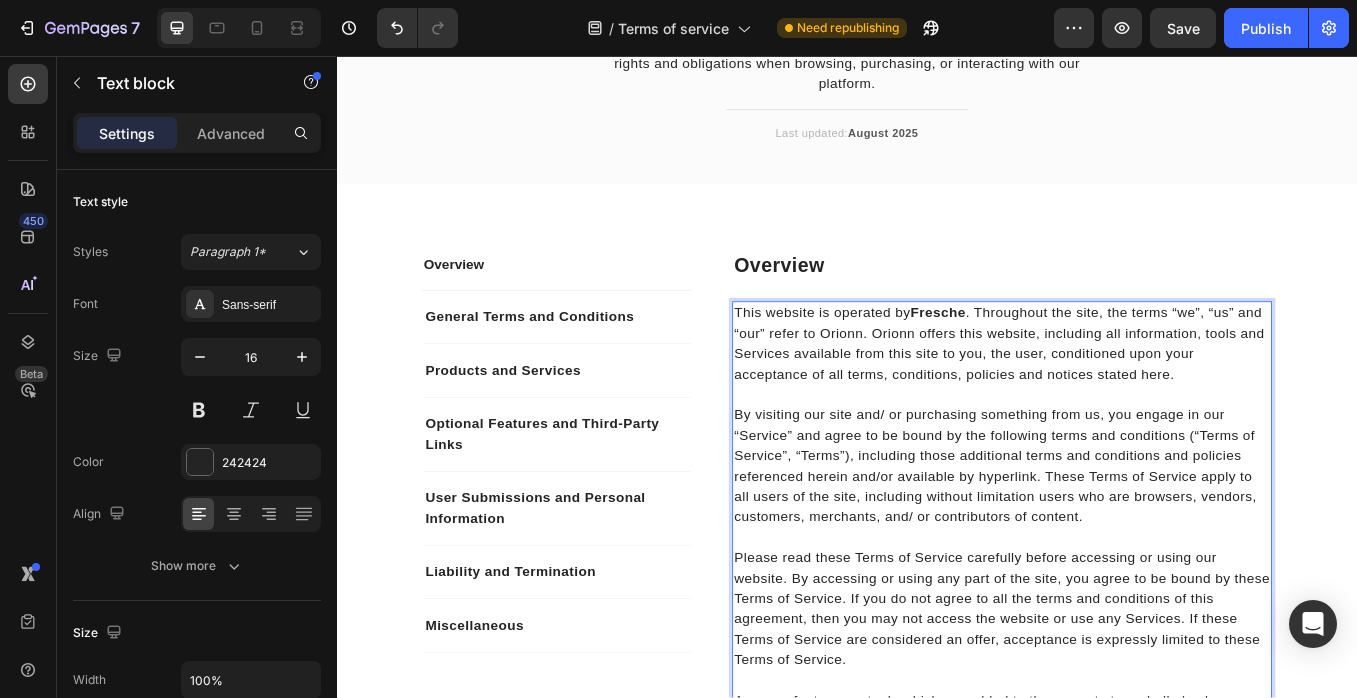 click on "This website is operated by  Fresche . Throughout the site, the terms “we”, “us” and “our” refer to Orionn. Orionn offers this website, including all information, tools and Services available from this site to you, the user, conditioned upon your acceptance of all terms, conditions, policies and notices stated here." at bounding box center [1119, 395] 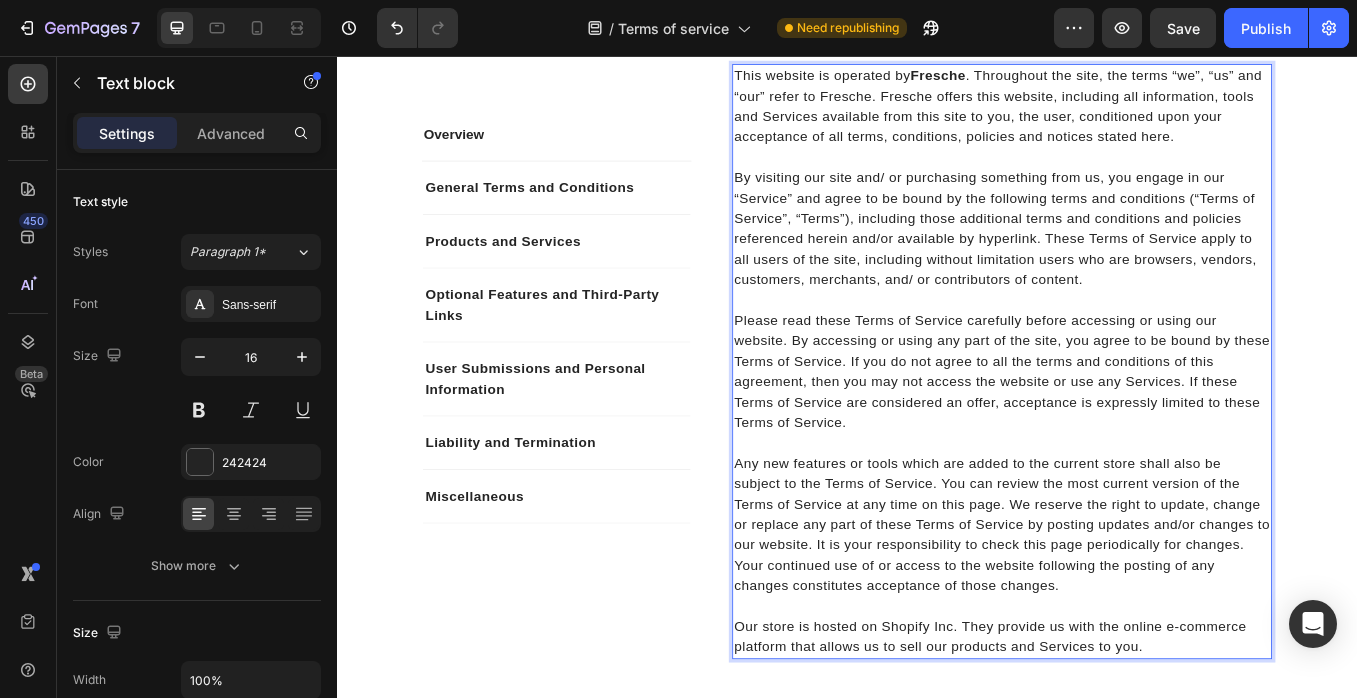 scroll, scrollTop: 508, scrollLeft: 0, axis: vertical 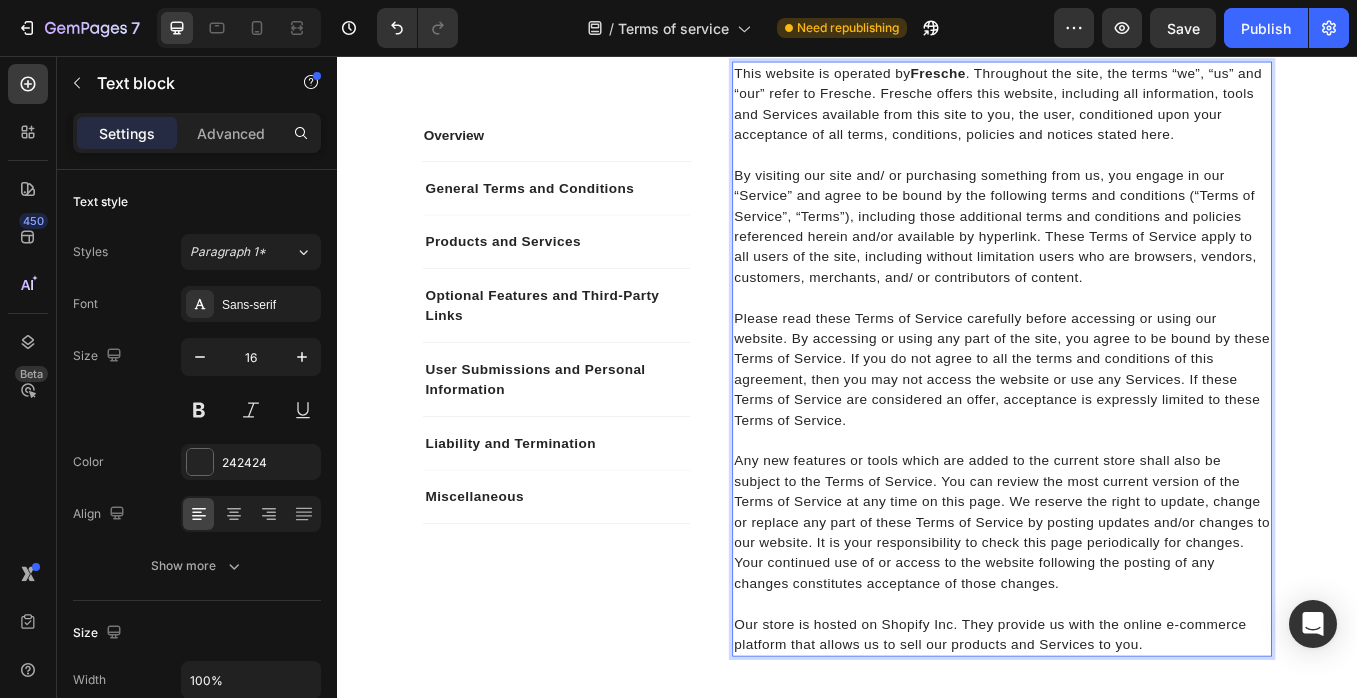 click on "By visiting our site and/ or purchasing something from us, you engage in our “Service” and agree to be bound by the following terms and conditions (“Terms of Service”, “Terms”), including those additional terms and conditions and policies referenced herein and/or available by hyperlink. These Terms of Service apply to all users of the site, including without limitation users who are browsers, vendors, customers, merchants, and/ or contributors of content." at bounding box center [1119, 257] 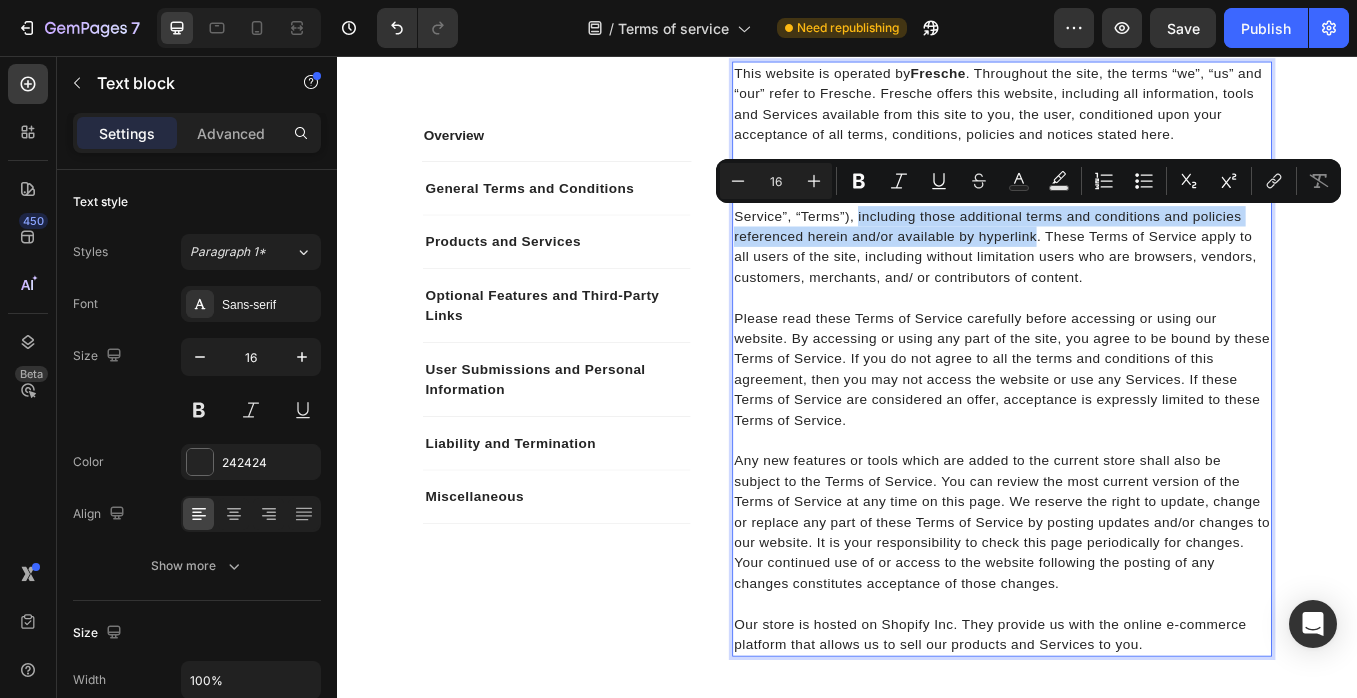 drag, startPoint x: 1162, startPoint y: 271, endPoint x: 952, endPoint y: 246, distance: 211.48286 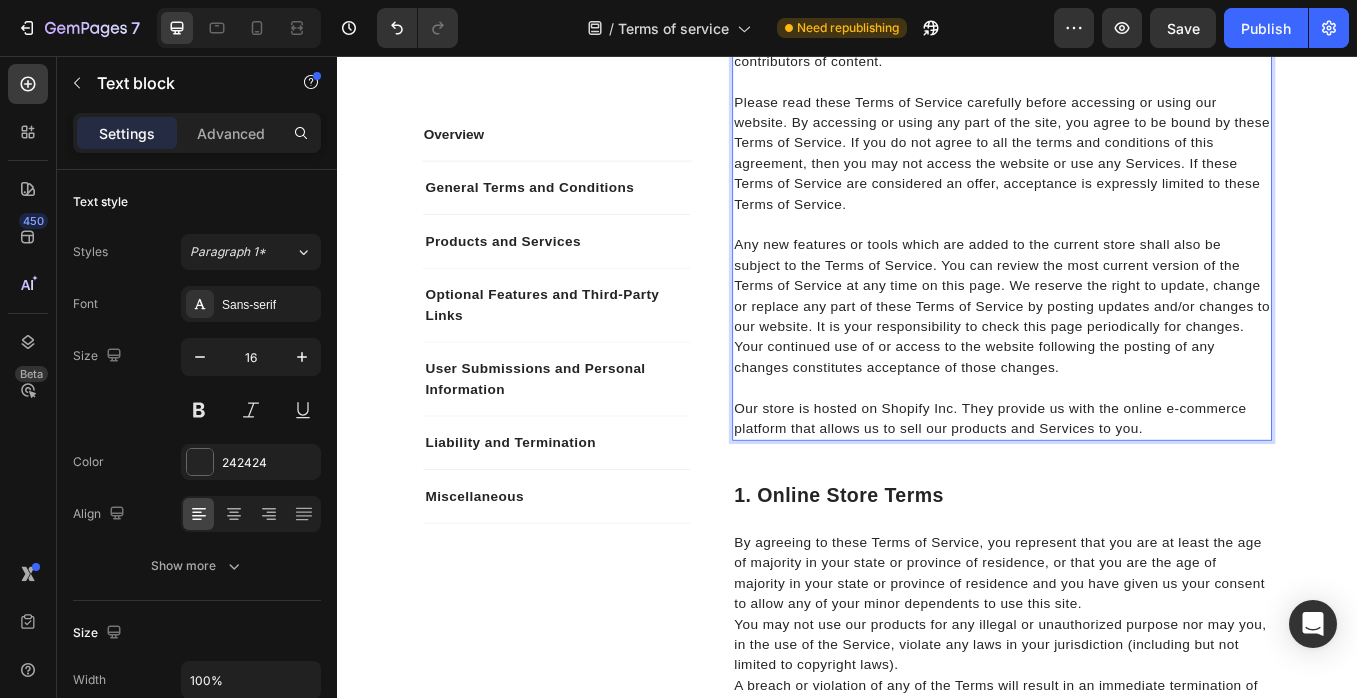 scroll, scrollTop: 736, scrollLeft: 0, axis: vertical 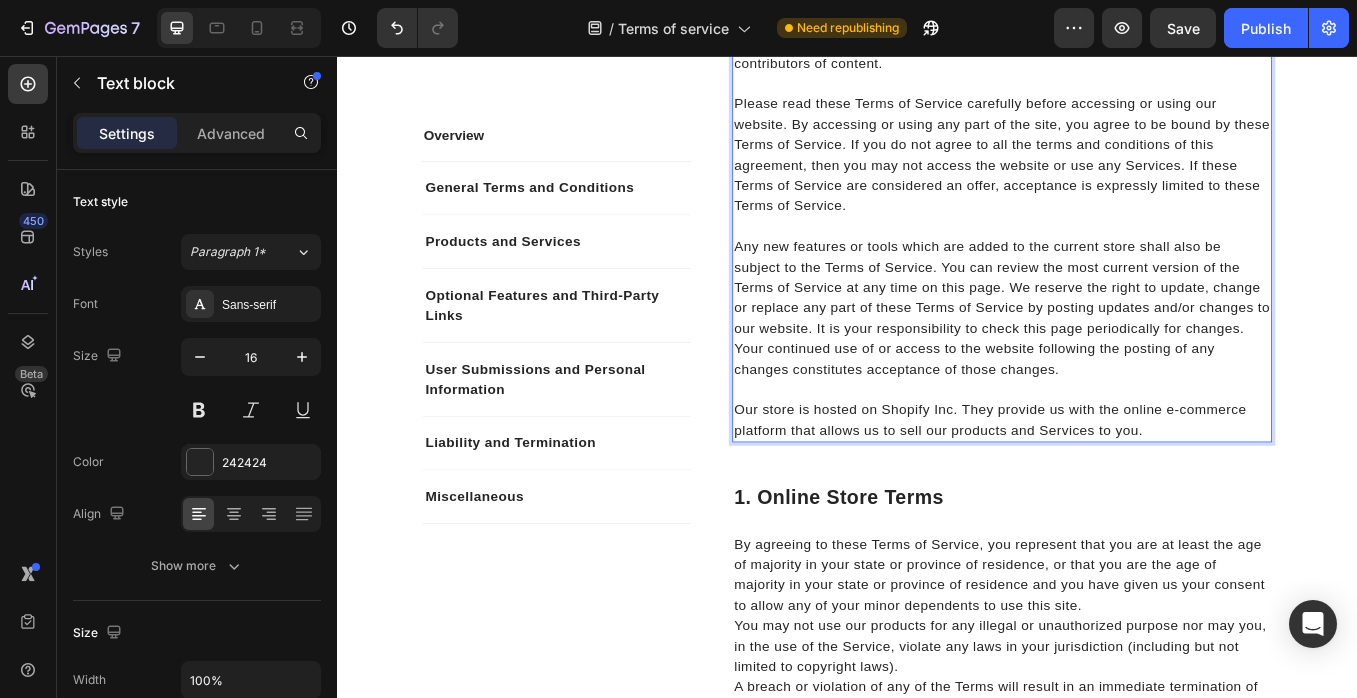 click on "Any new features or tools which are added to the current store shall also be subject to the Terms of Service. You can review the most current version of the Terms of Service at any time on this page. We reserve the right to update, change or replace any part of these Terms of Service by posting updates and/or changes to our website. It is your responsibility to check this page periodically for changes. Your continued use of or access to the website following the posting of any changes constitutes acceptance of those changes." at bounding box center [1119, 341] 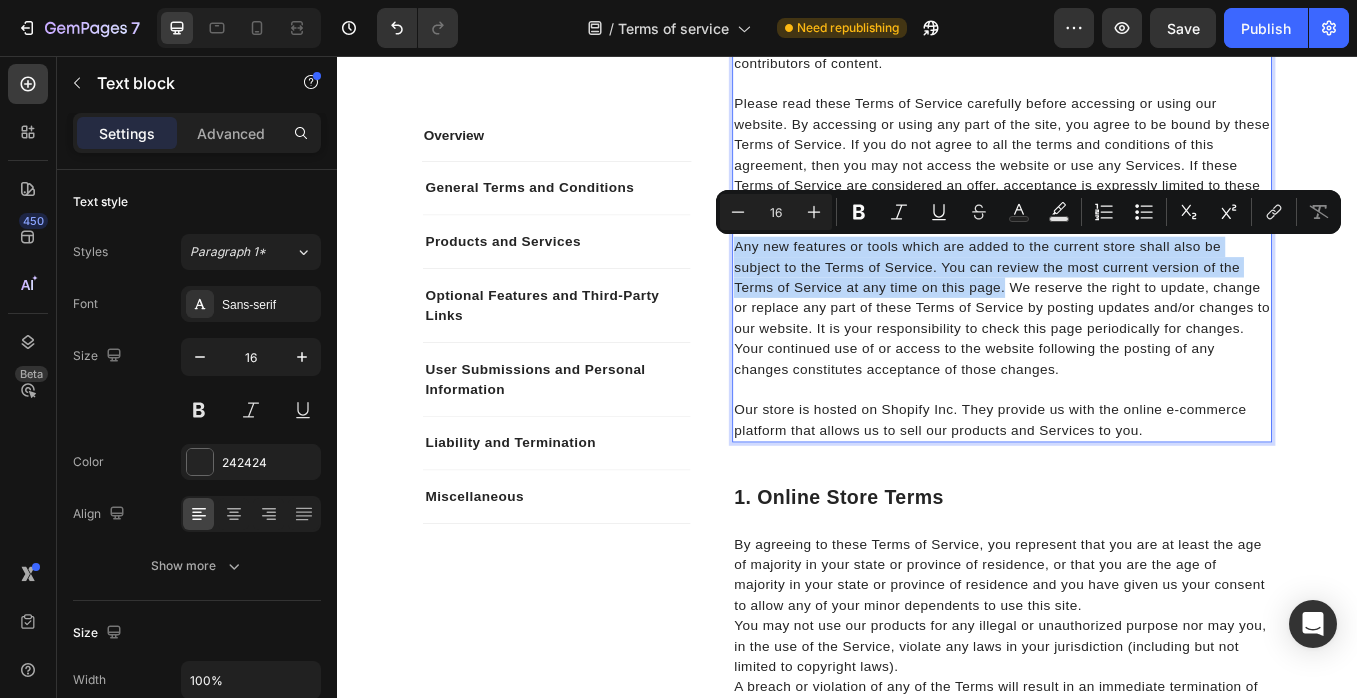 drag, startPoint x: 1124, startPoint y: 327, endPoint x: 805, endPoint y: 287, distance: 321.49805 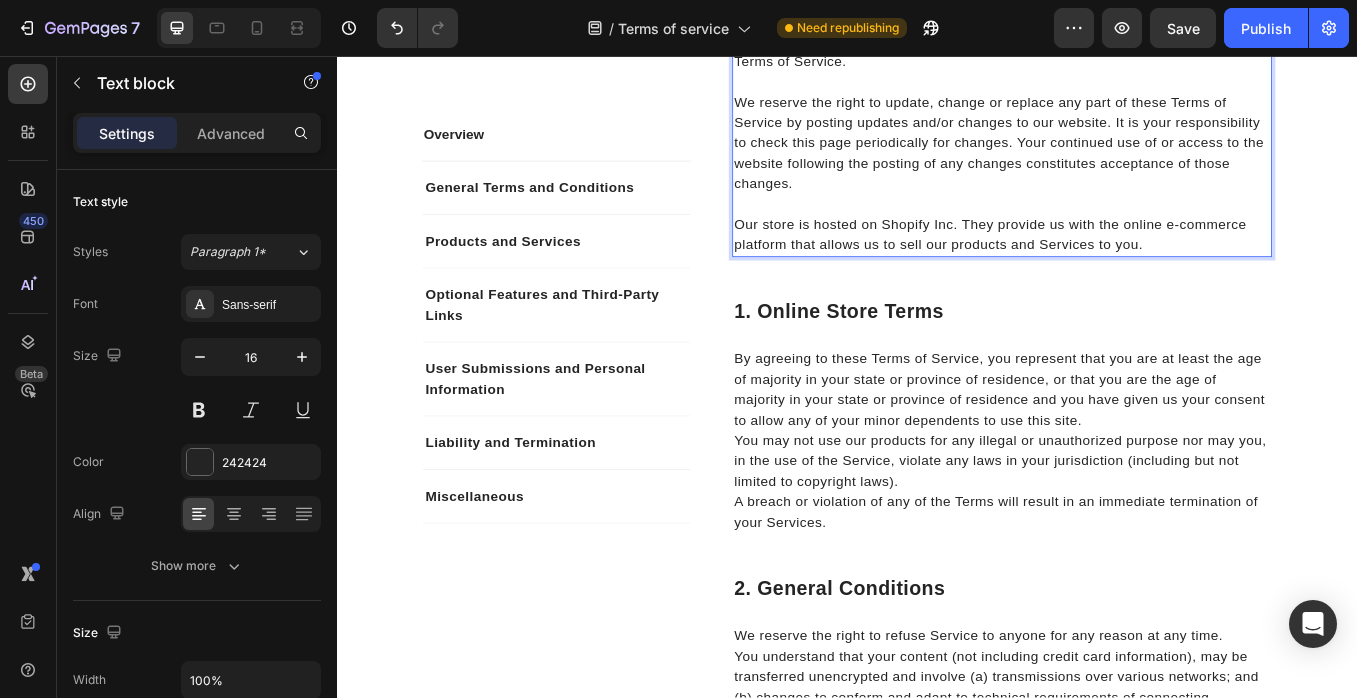 scroll, scrollTop: 911, scrollLeft: 0, axis: vertical 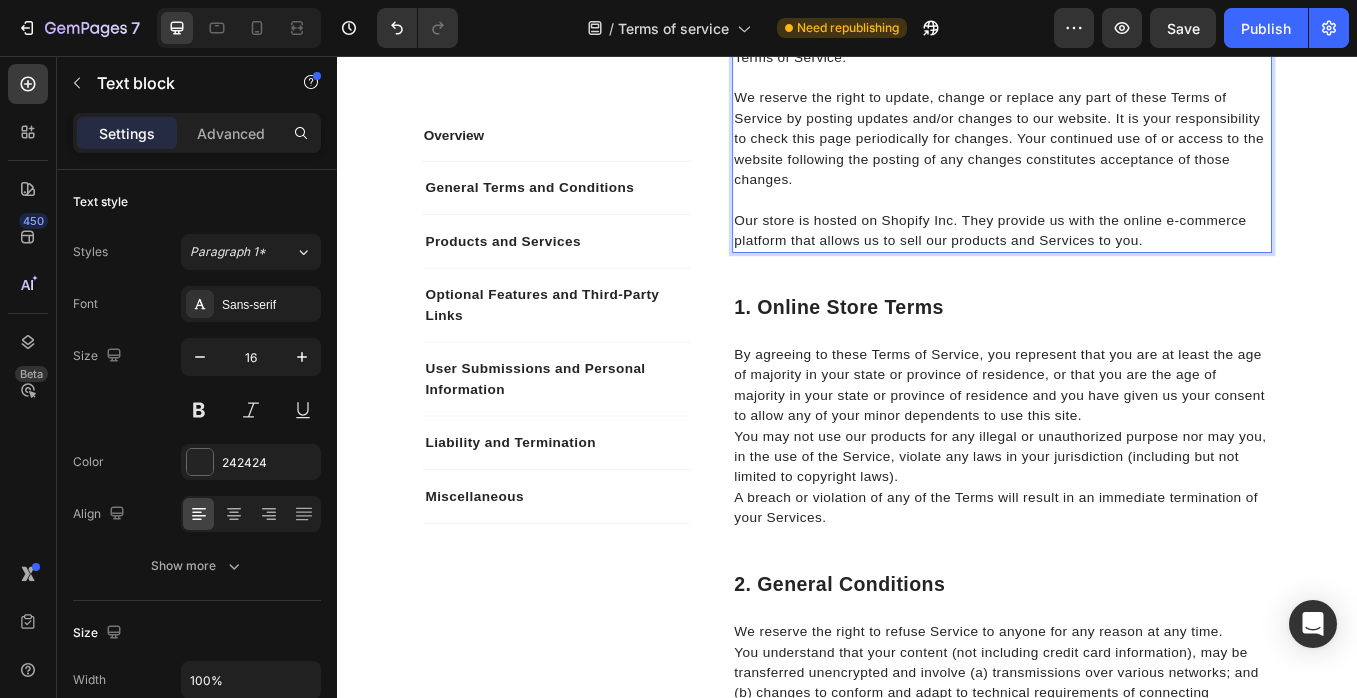 click on "Our store is hosted on Shopify Inc. They provide us with the online e-commerce platform that allows us to sell our products and Services to you." at bounding box center [1119, 250] 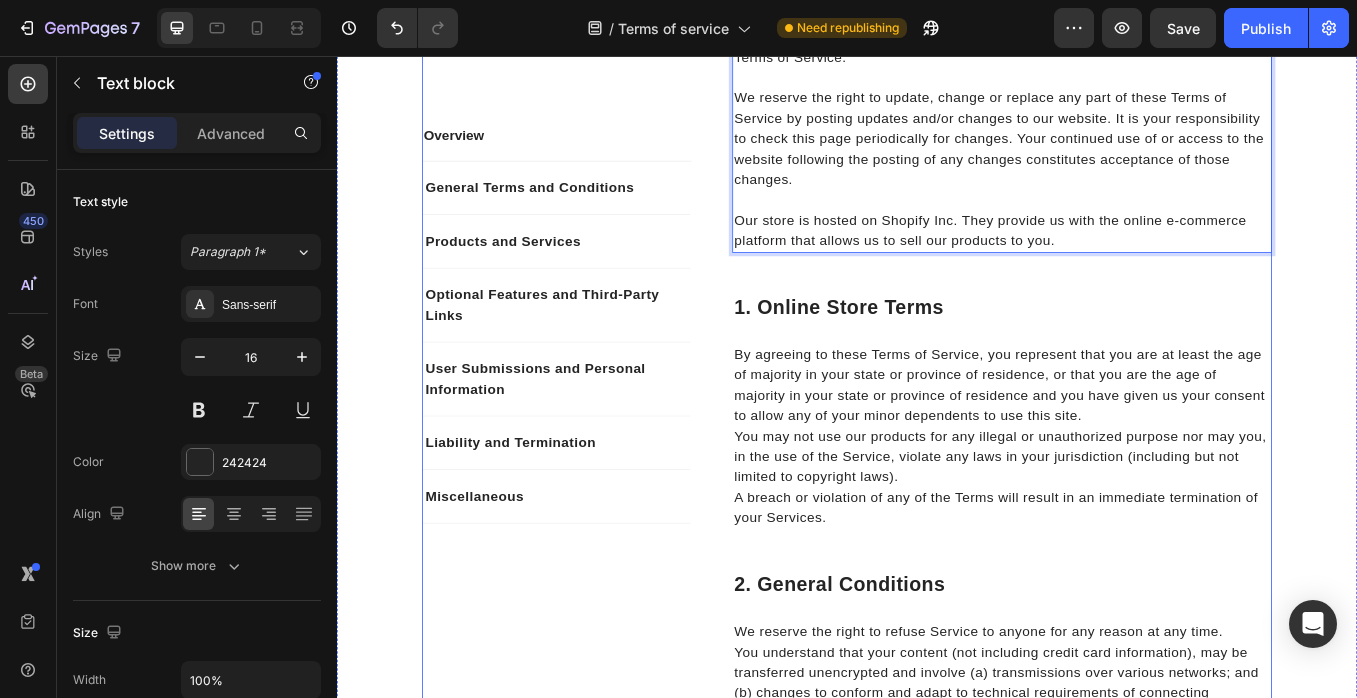 click on "Overview Heading This website is operated by  Fresche . Throughout the site, the terms “we”, “us” and “our” refer to Fresche. Fresche offers this website, including all information, tools and Services available from this site to you, the user, conditioned upon your acceptance of all terms, conditions, policies and notices stated here. By visiting our site and/ or purchasing something from us, you engage in our “Service” and agree to be bound by the following terms and conditions (“Terms of Service”, “Terms”). These Terms of Service apply to all users of the site, including without limitation users who are browsers, vendors, customers, merchants, and/ or contributors of content. Our store is hosted on Shopify Inc. They provide us with the online e-commerce platform that allows us to sell our products to you. Text block   16 Row 1. Online Store Terms Heading A breach or violation of any of the Terms will result in an immediate termination of your Services. Text block Row Heading Row Row" at bounding box center [1119, 3683] 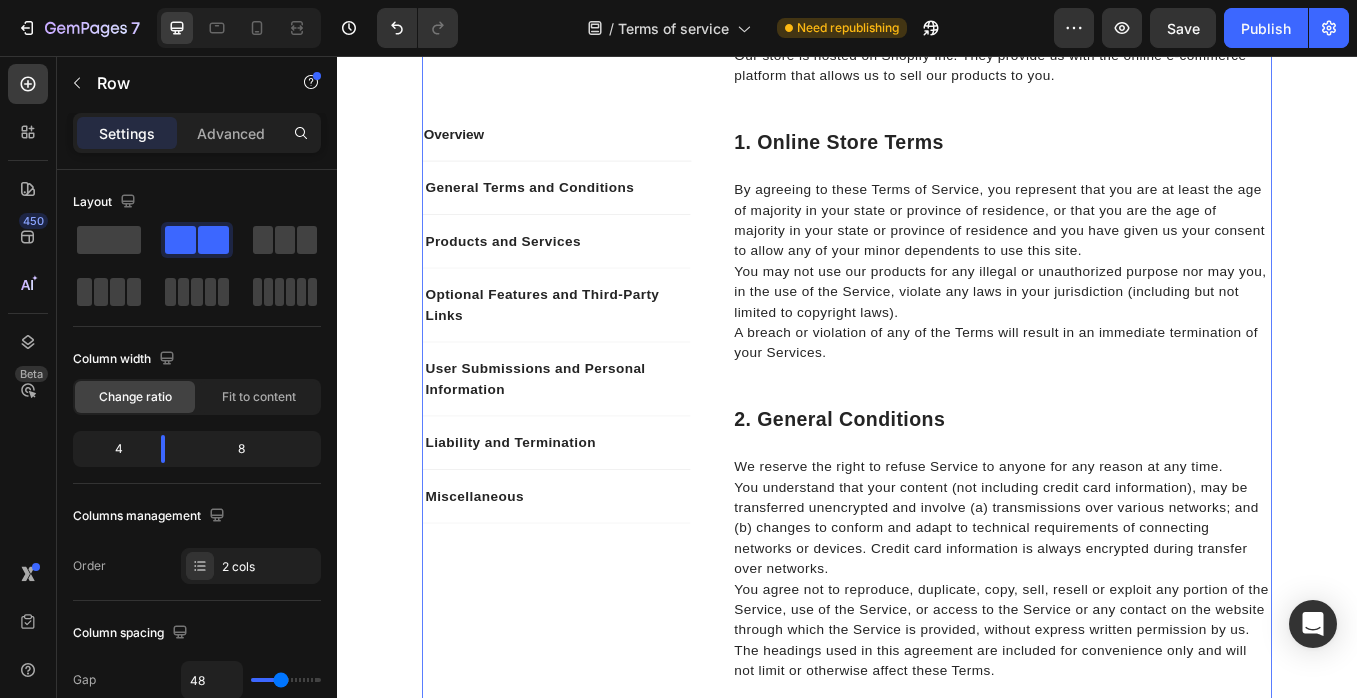 scroll, scrollTop: 1112, scrollLeft: 0, axis: vertical 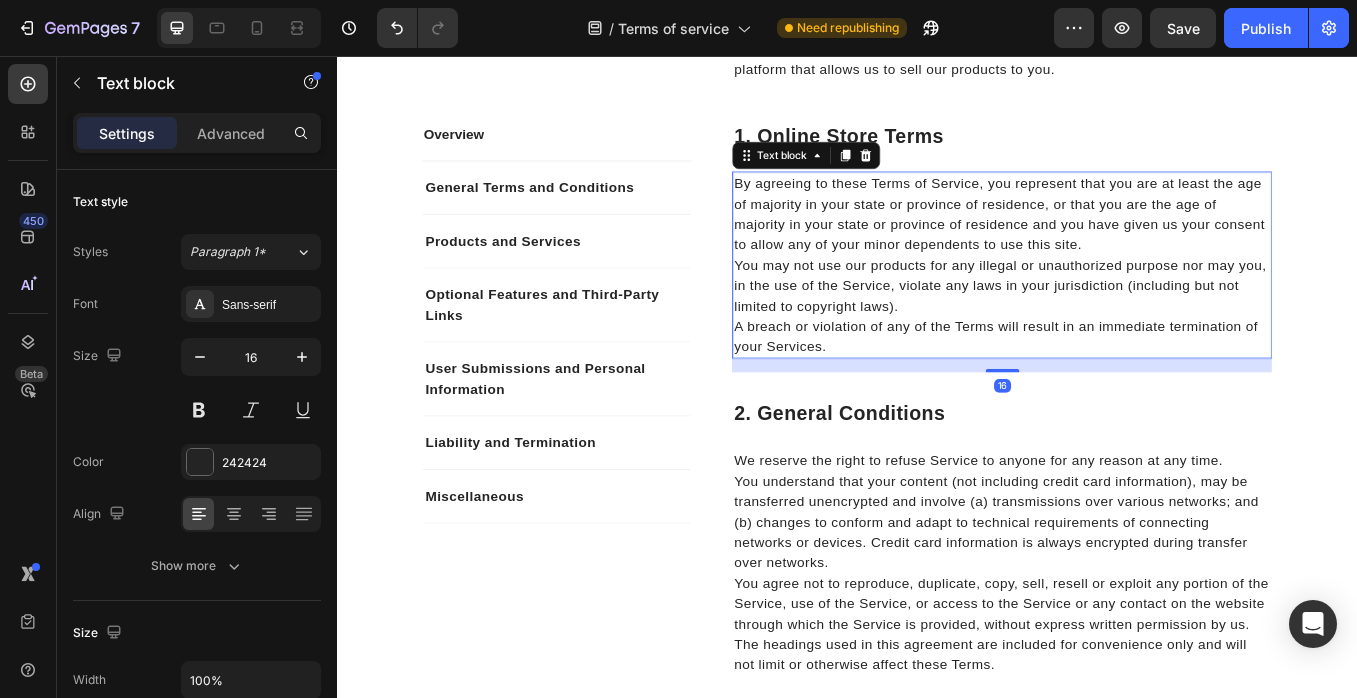 click on "You may not use our products for any illegal or unauthorized purpose nor may you, in the use of the Service, violate any laws in your jurisdiction (including but not limited to copyright laws)." at bounding box center [1119, 327] 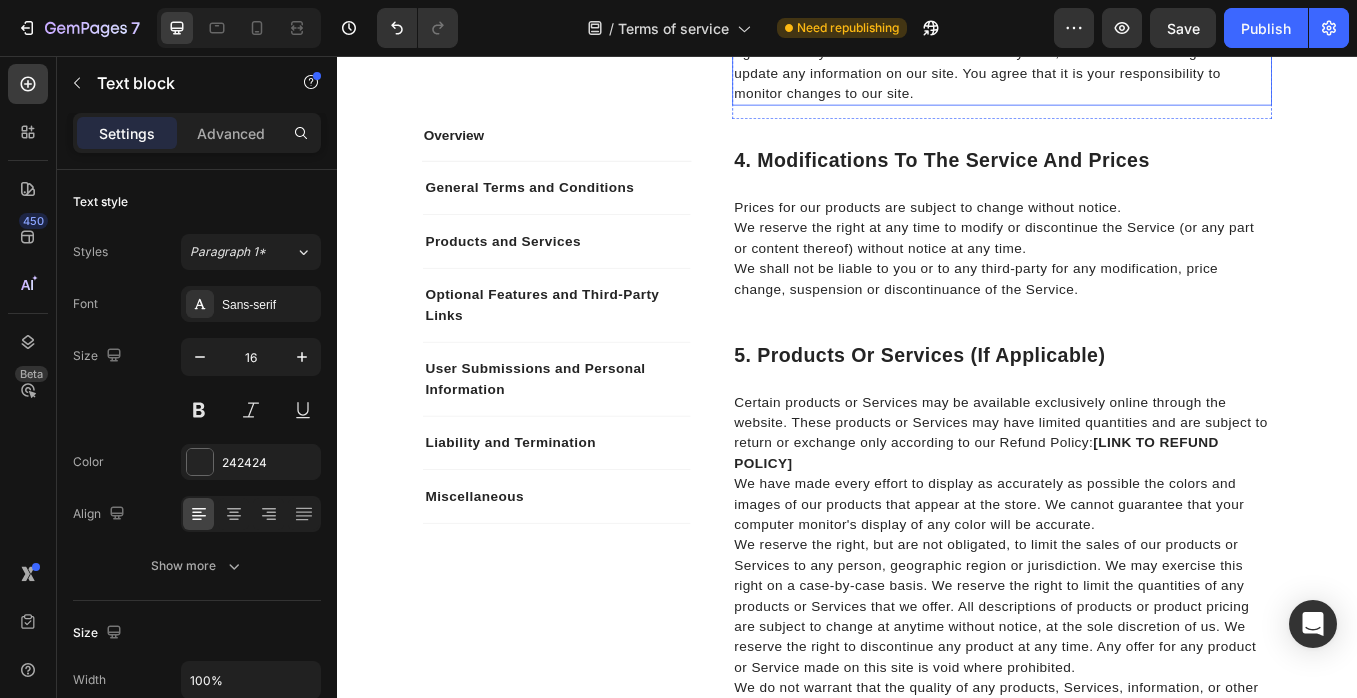 scroll, scrollTop: 2170, scrollLeft: 0, axis: vertical 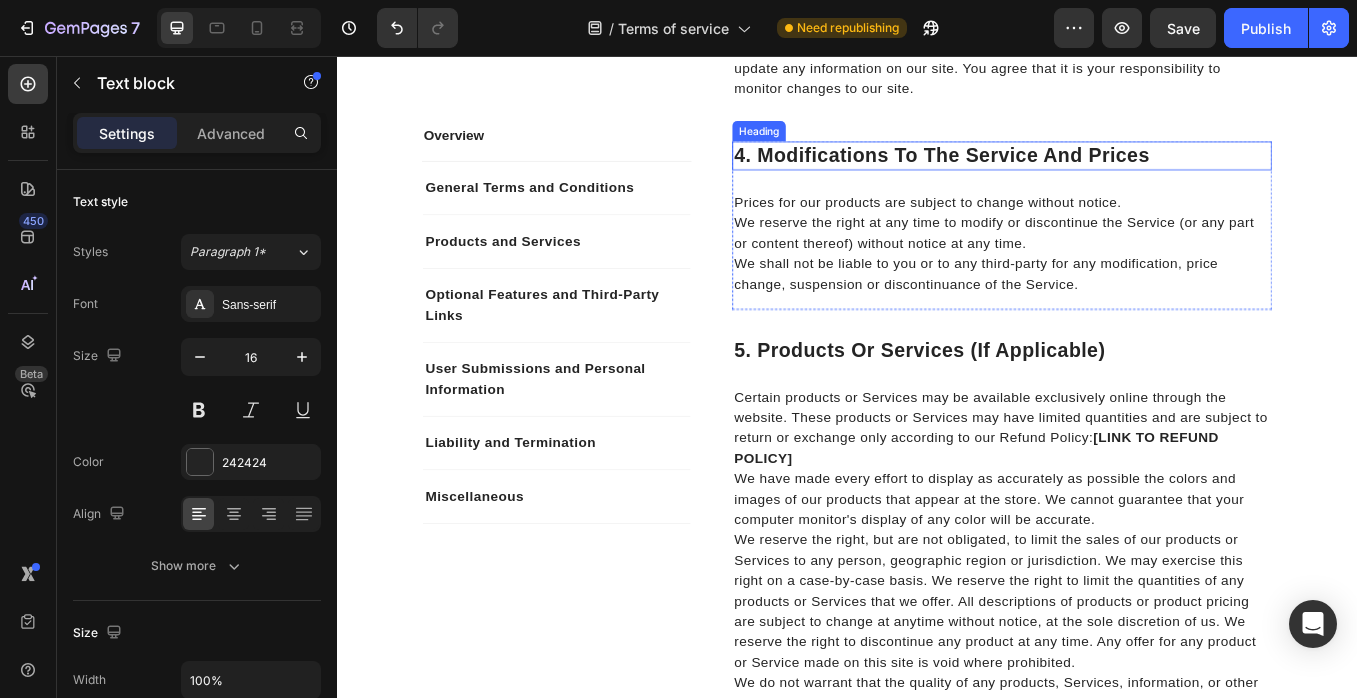 click on "4. Modifications To The Service And Prices" at bounding box center (1119, 174) 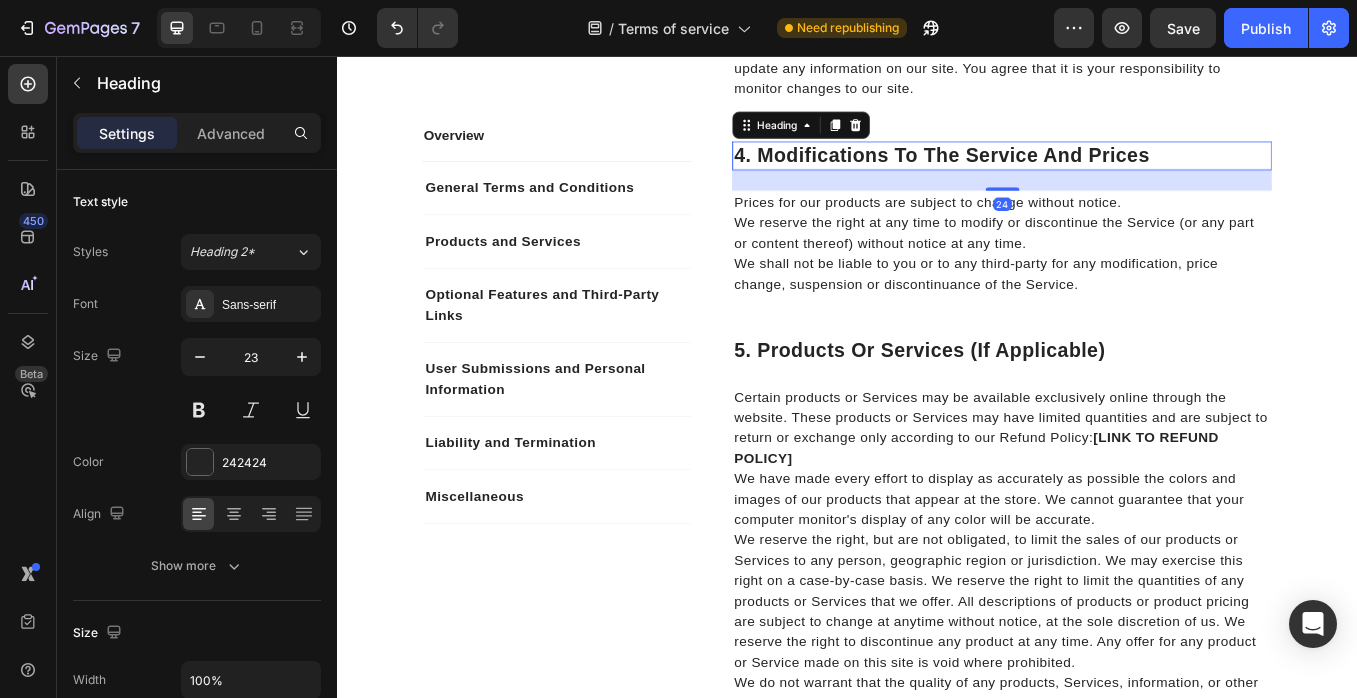 click on "4. Modifications To The Service And Prices" at bounding box center (1119, 174) 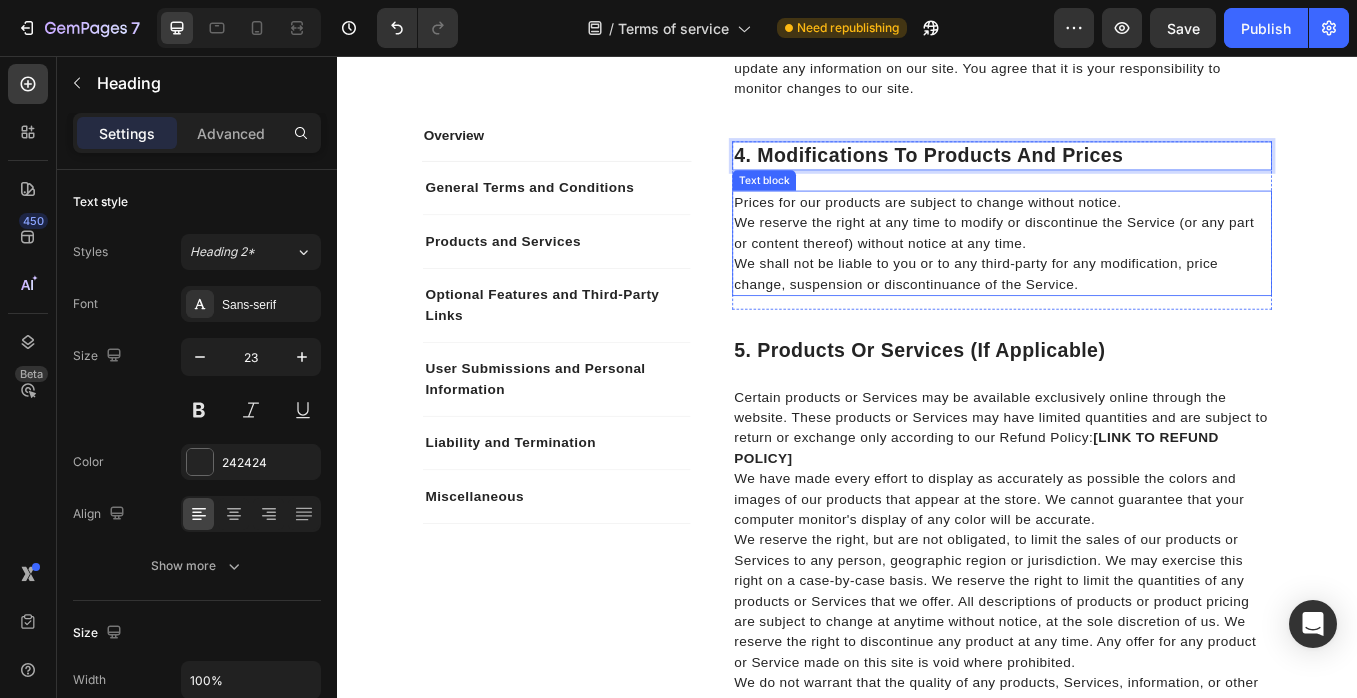 click on "We reserve the right at any time to modify or discontinue the Service (or any part or content thereof) without notice at any time." at bounding box center (1119, 265) 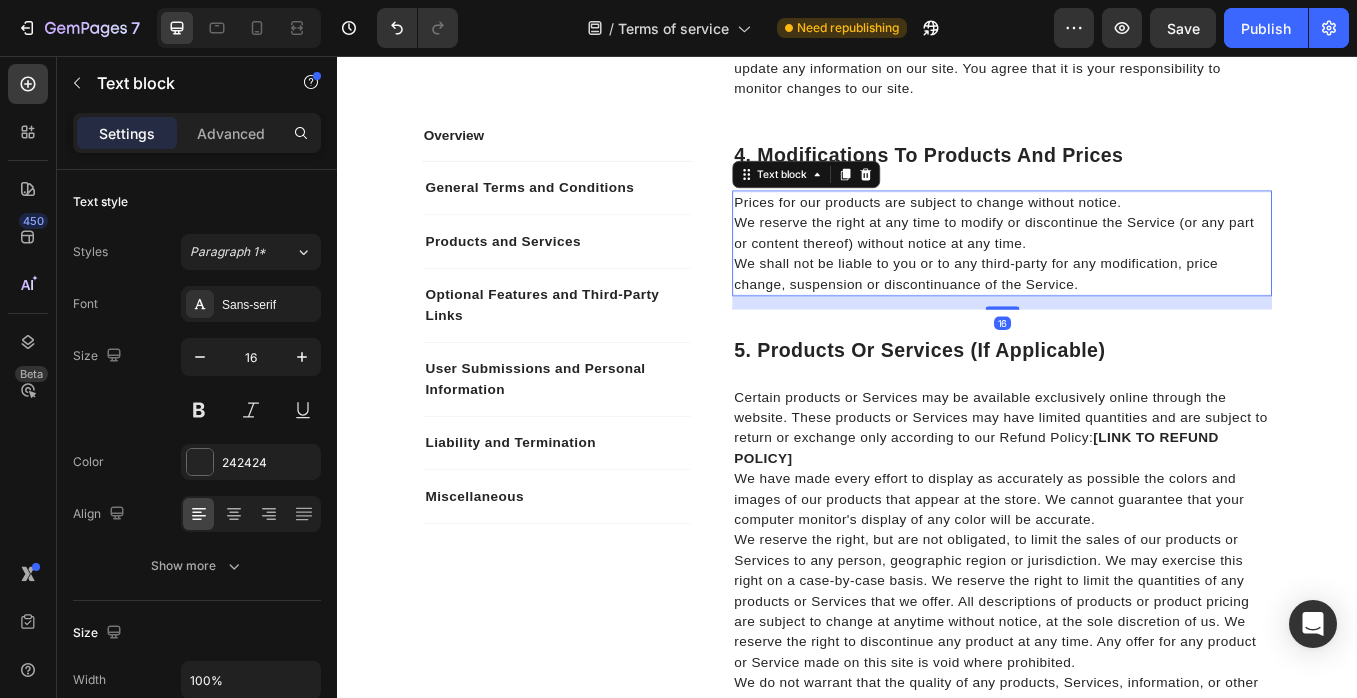 click on "We reserve the right at any time to modify or discontinue the Service (or any part or content thereof) without notice at any time." at bounding box center [1119, 265] 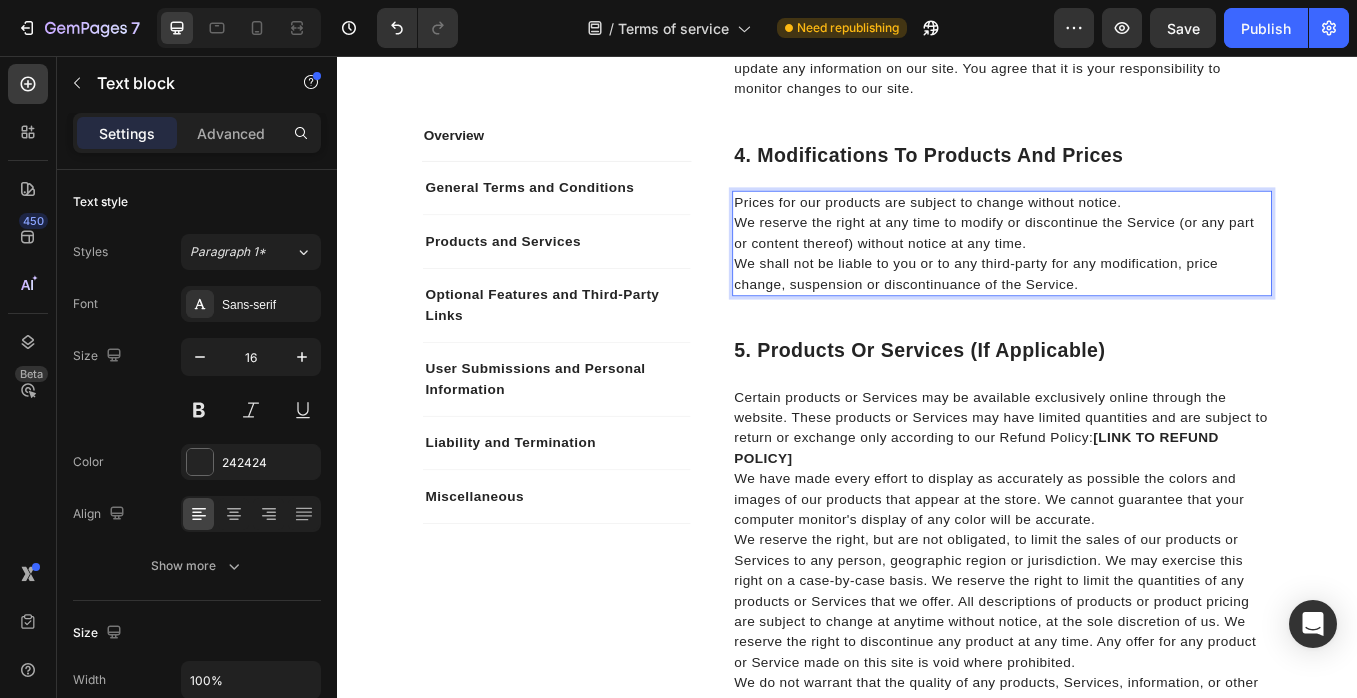 click on "We reserve the right at any time to modify or discontinue the Service (or any part or content thereof) without notice at any time." at bounding box center [1119, 265] 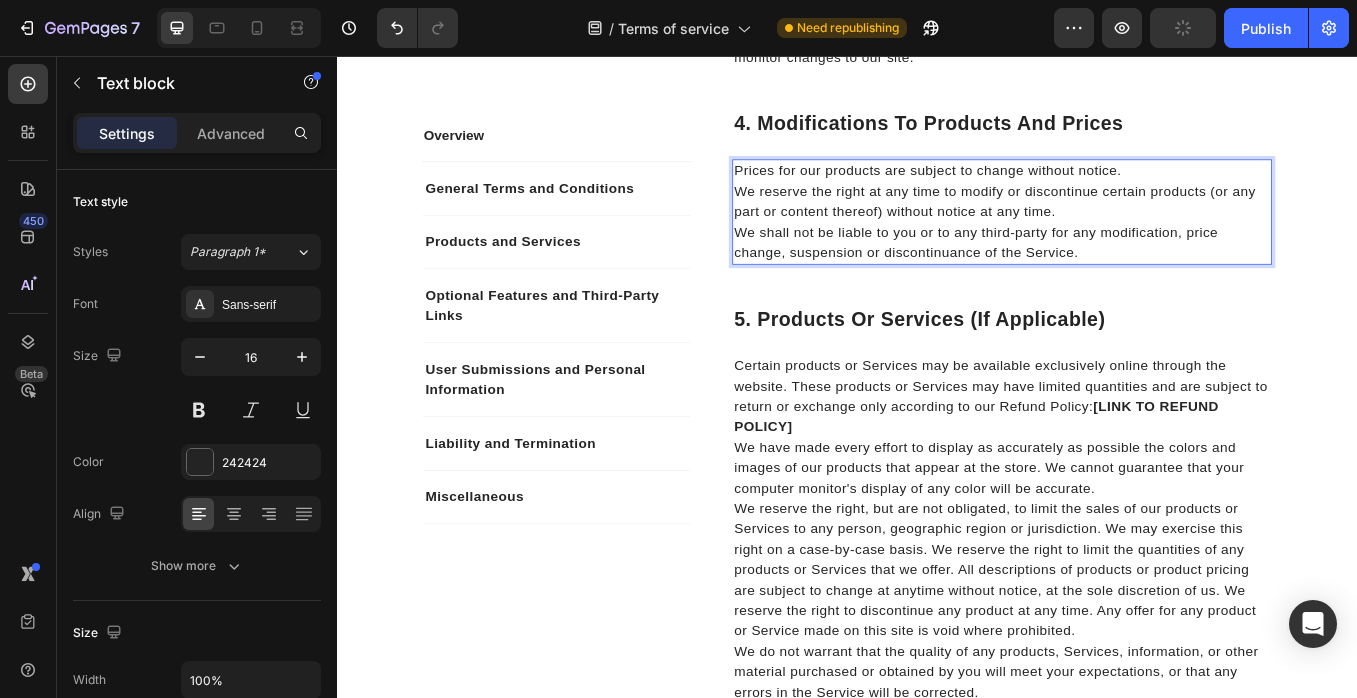 scroll, scrollTop: 2211, scrollLeft: 0, axis: vertical 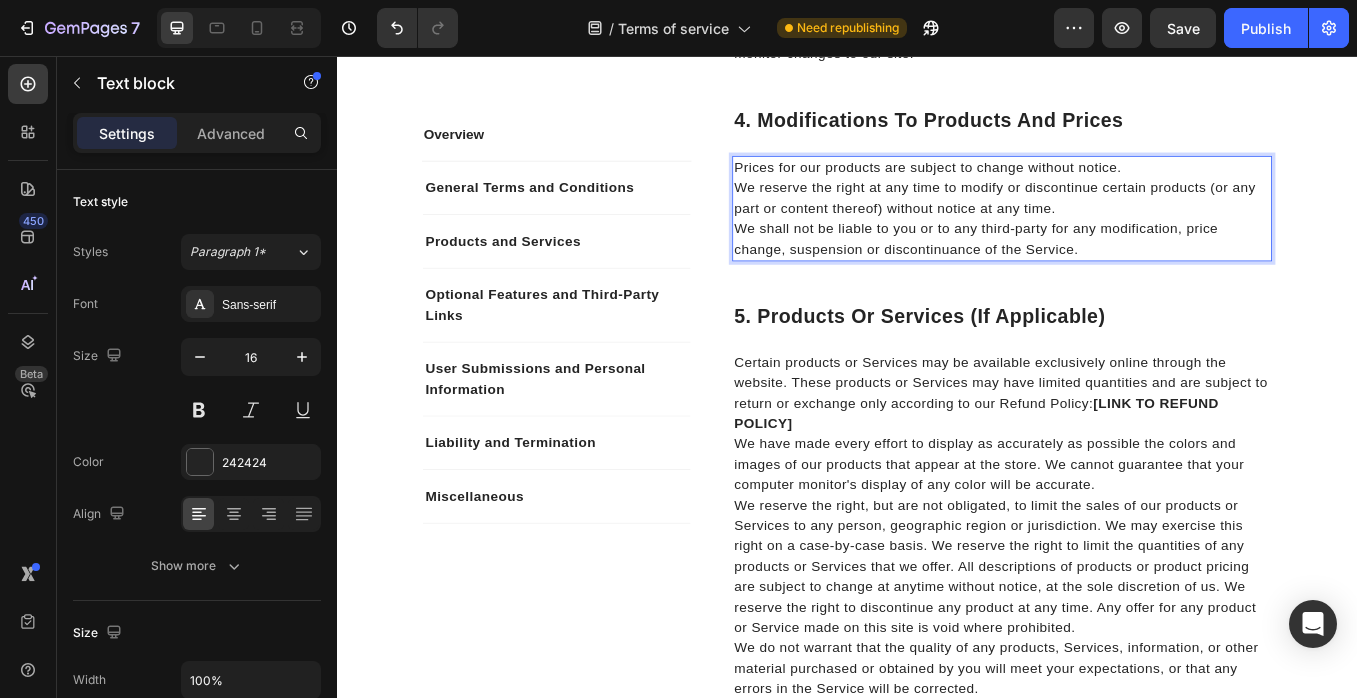 click on "We shall not be liable to you or to any third-party for any modification, price change, suspension or discontinuance of the Service." at bounding box center [1119, 272] 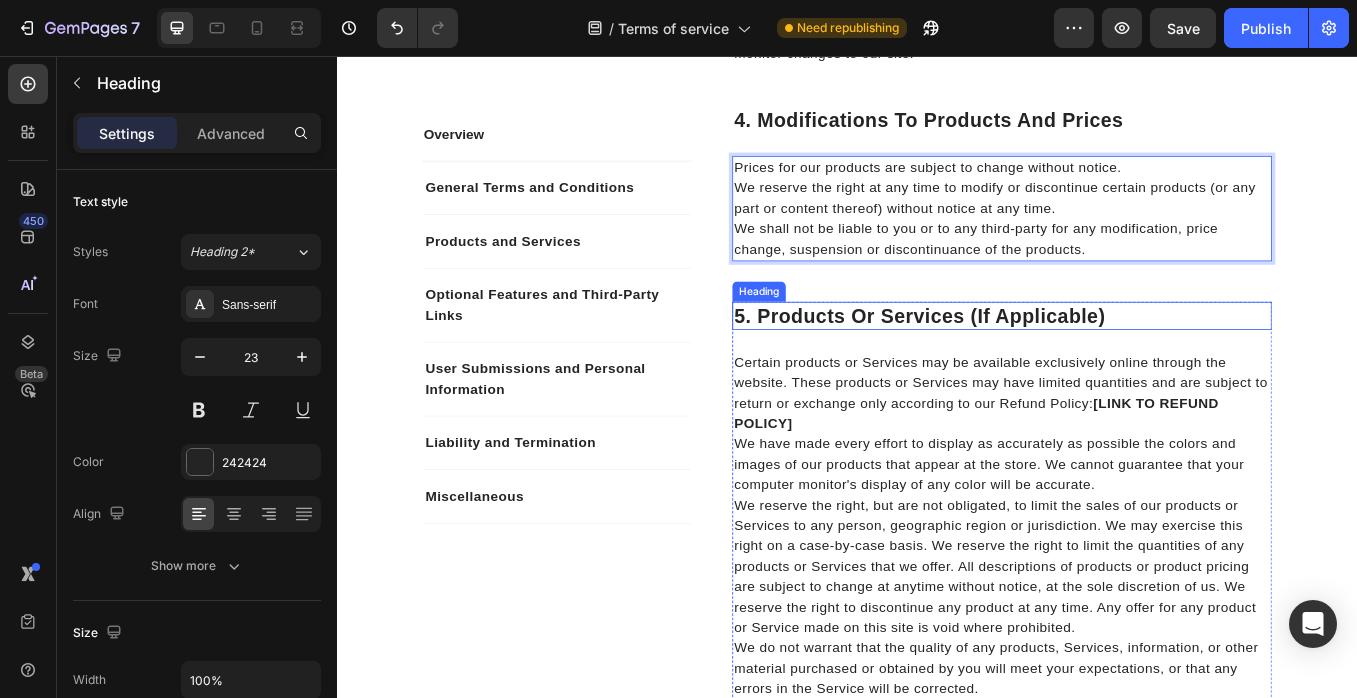 click on "5. Products Or Services (If Applicable)" at bounding box center (1119, 363) 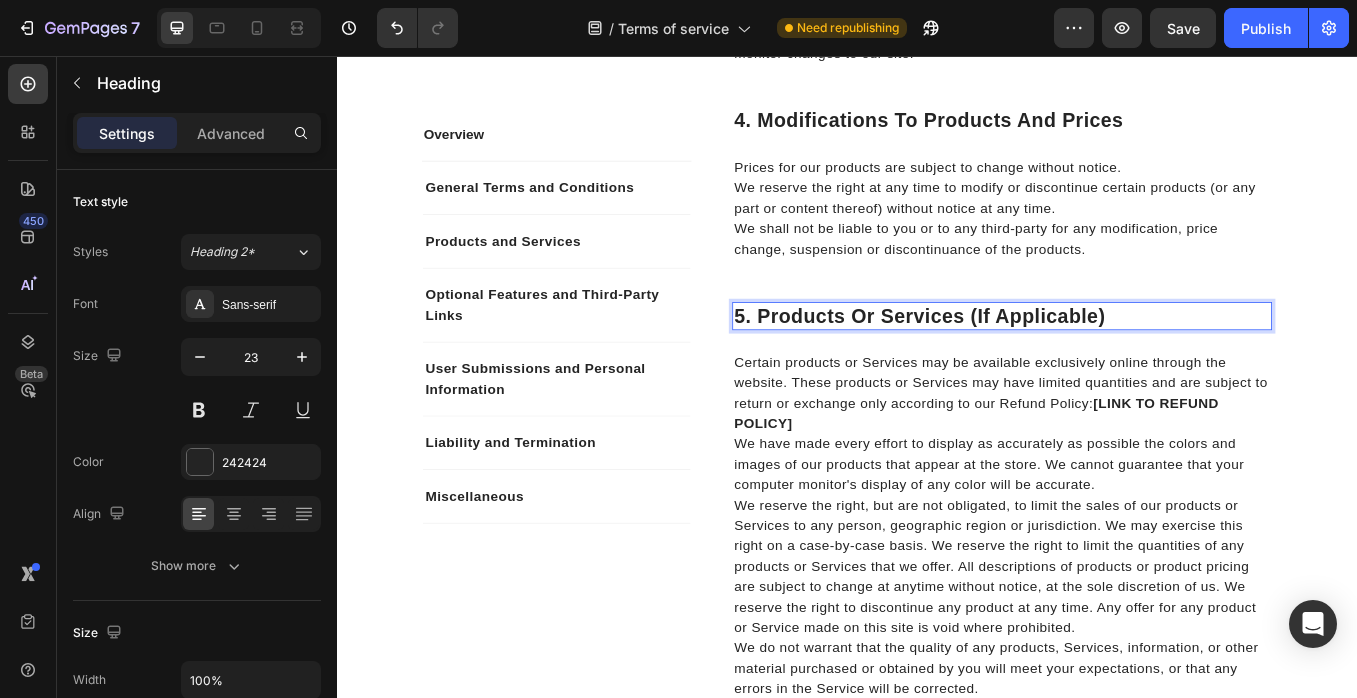 click on "5. Products Or Services (If Applicable)" at bounding box center [1119, 363] 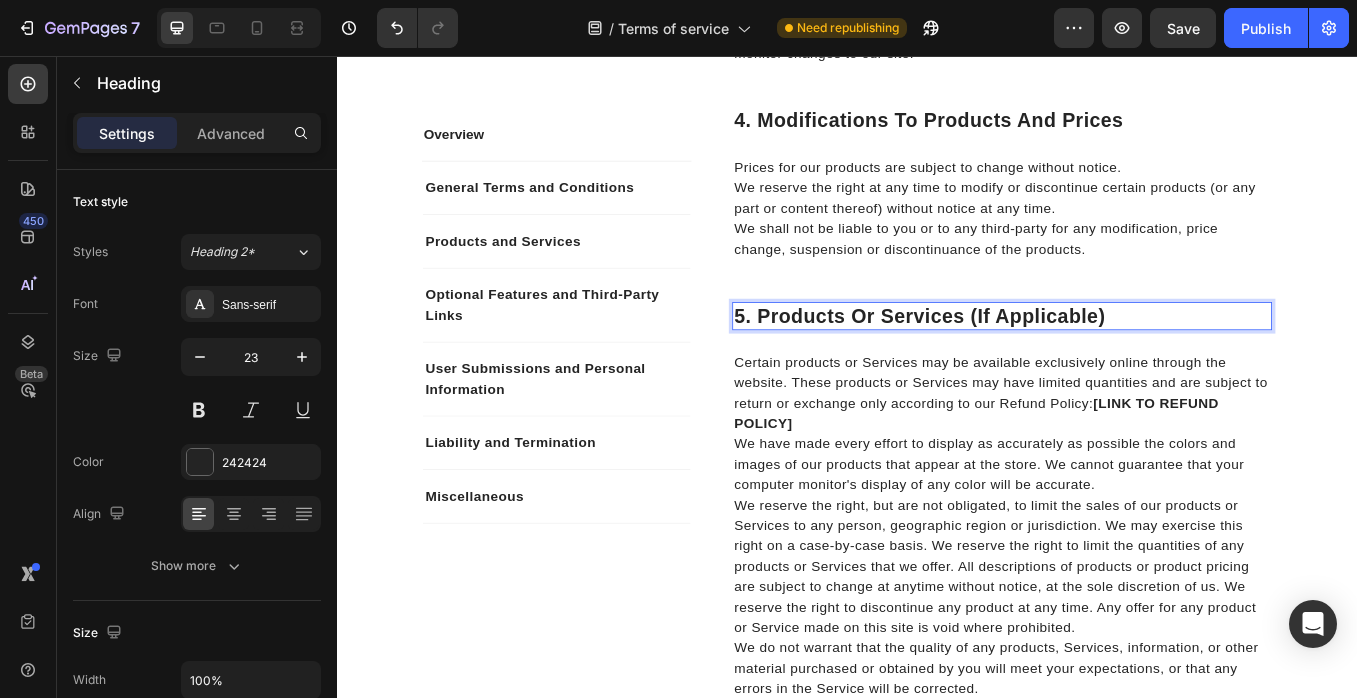 click on "5. Products Or Services (If Applicable)" at bounding box center (1119, 363) 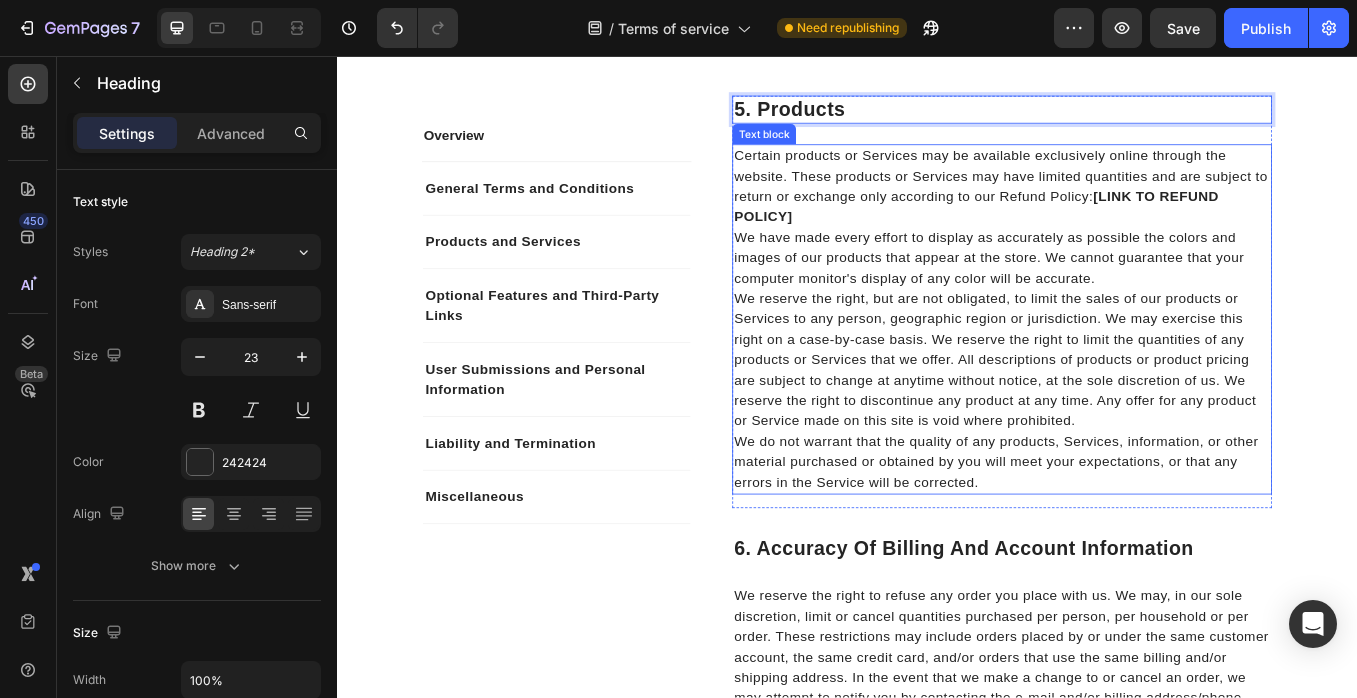 scroll, scrollTop: 2453, scrollLeft: 0, axis: vertical 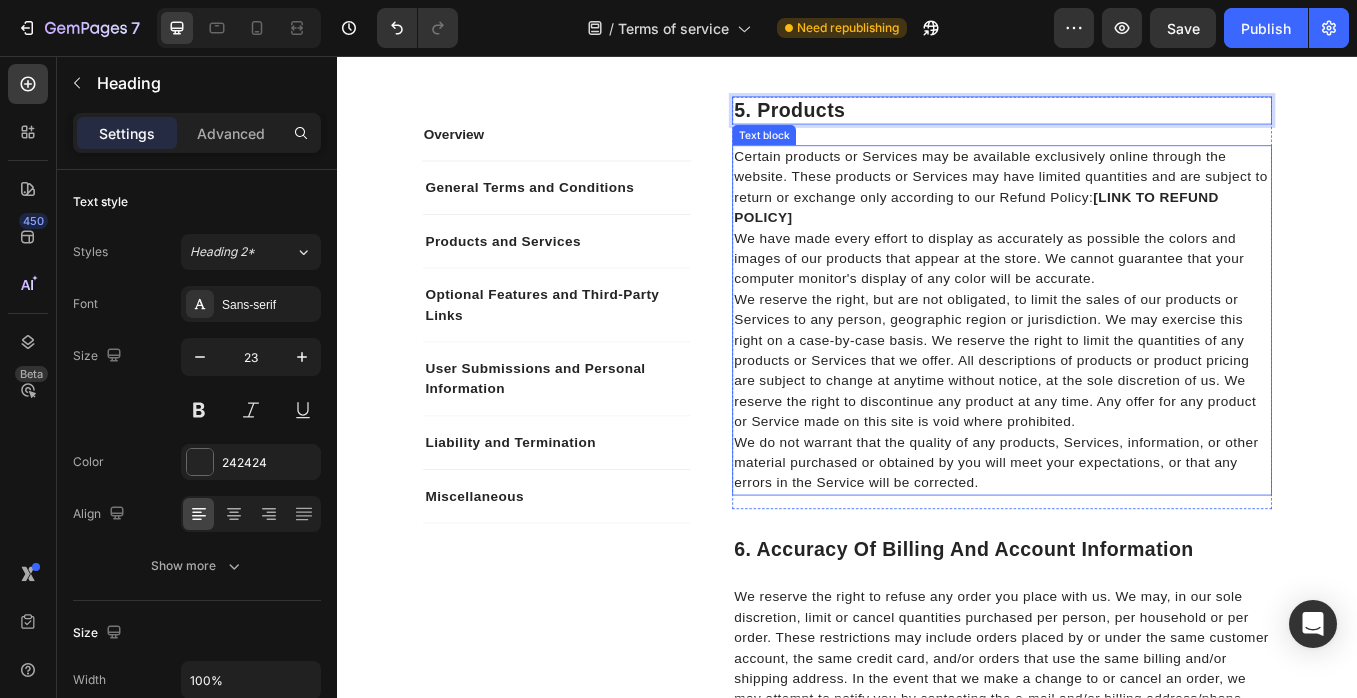 click on "Certain products or Services may be available exclusively online through the website. These products or Services may have limited quantities and are subject to return or exchange only according to our Refund Policy:  [LINK TO REFUND POLICY]" at bounding box center (1119, 211) 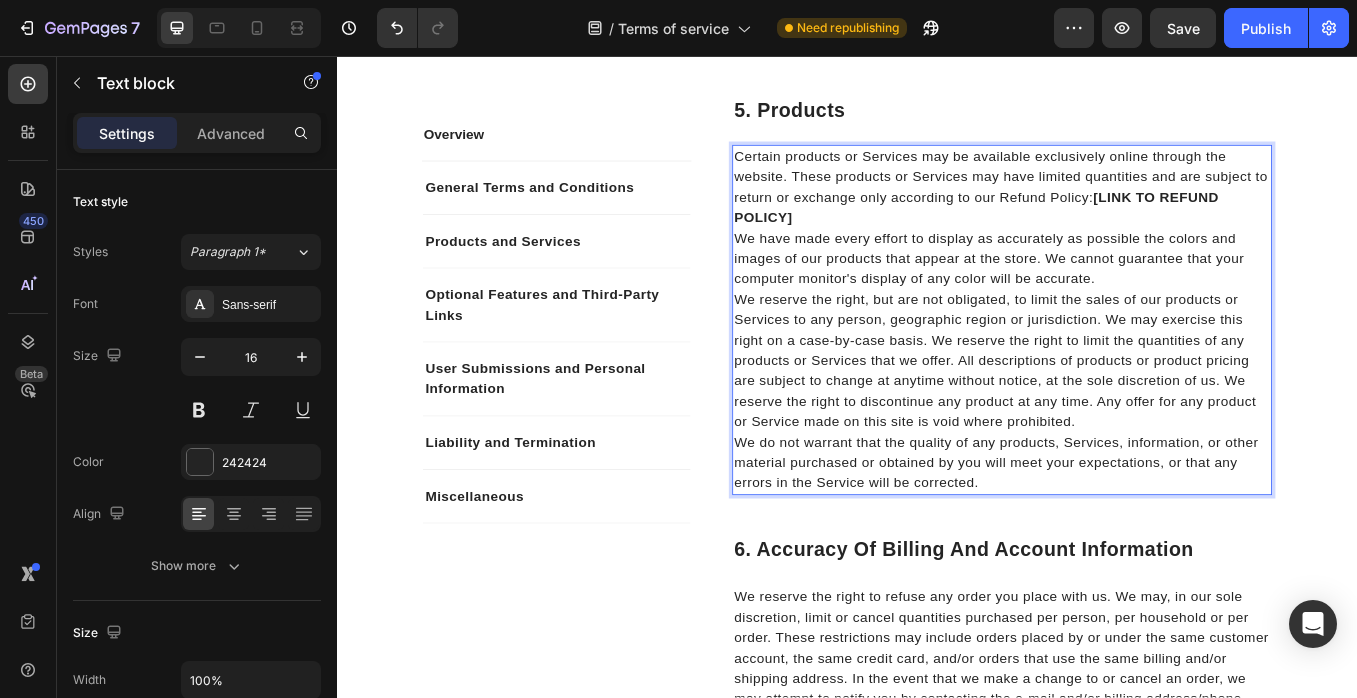 click on "Certain products or Services may be available exclusively online through the website. These products or Services may have limited quantities and are subject to return or exchange only according to our Refund Policy:  [LINK TO REFUND POLICY]" at bounding box center (1119, 211) 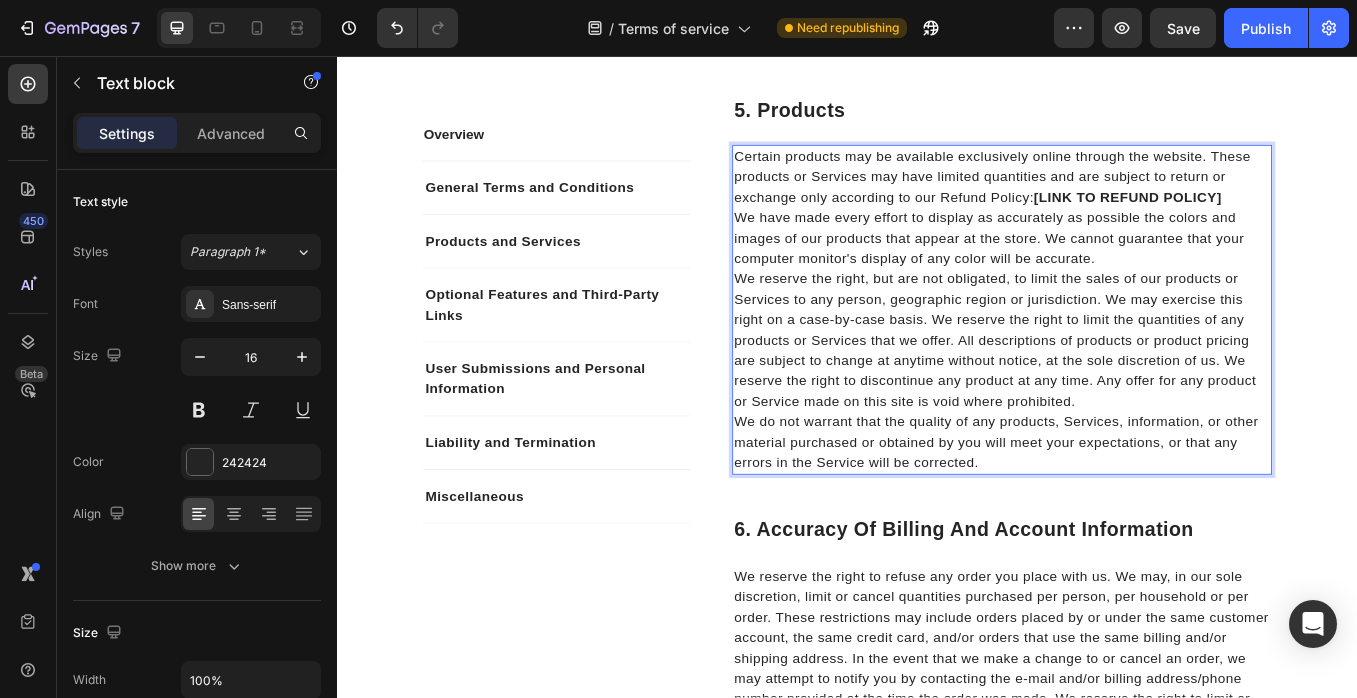 click on "Certain products may be available exclusively online through the website. These products or Services may have limited quantities and are subject to return or exchange only according to our Refund Policy:  [LINK TO REFUND POLICY]" at bounding box center (1119, 199) 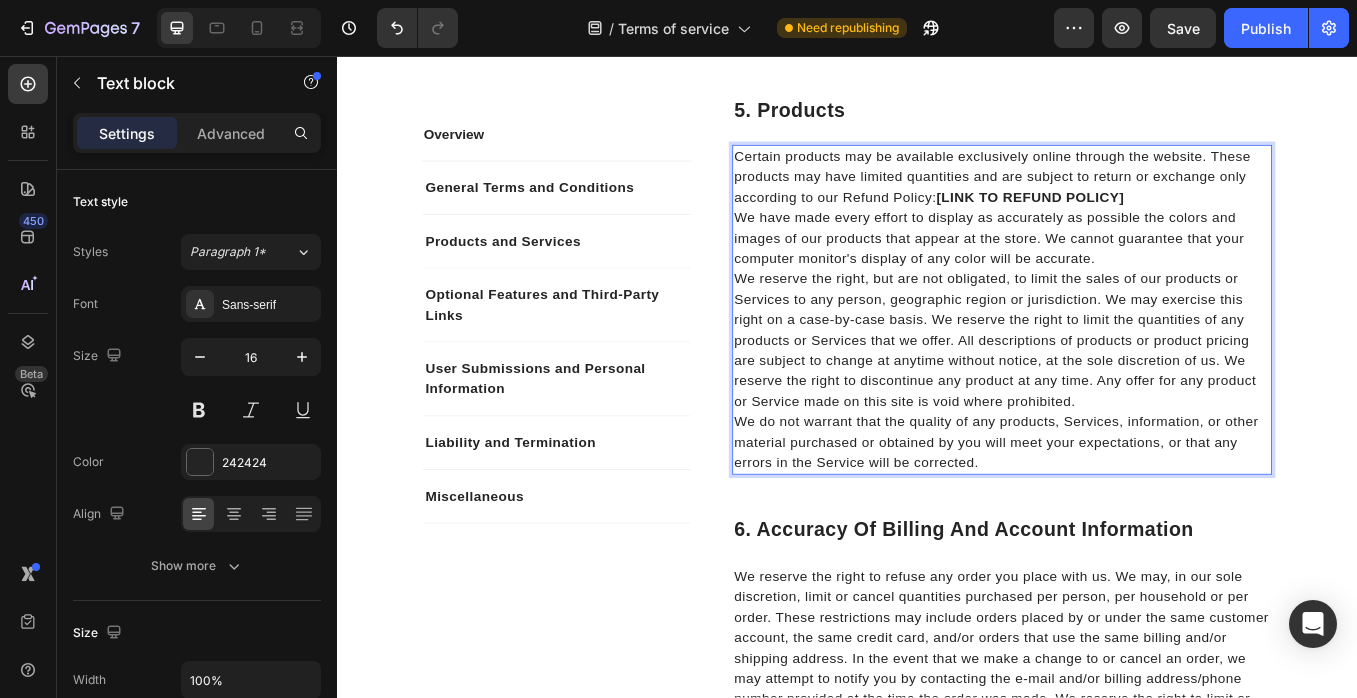 click on "Certain products may be available exclusively online through the website. These products may have limited quantities and are subject to return or exchange only according to our Refund Policy:  [LINK TO REFUND POLICY]" at bounding box center [1119, 199] 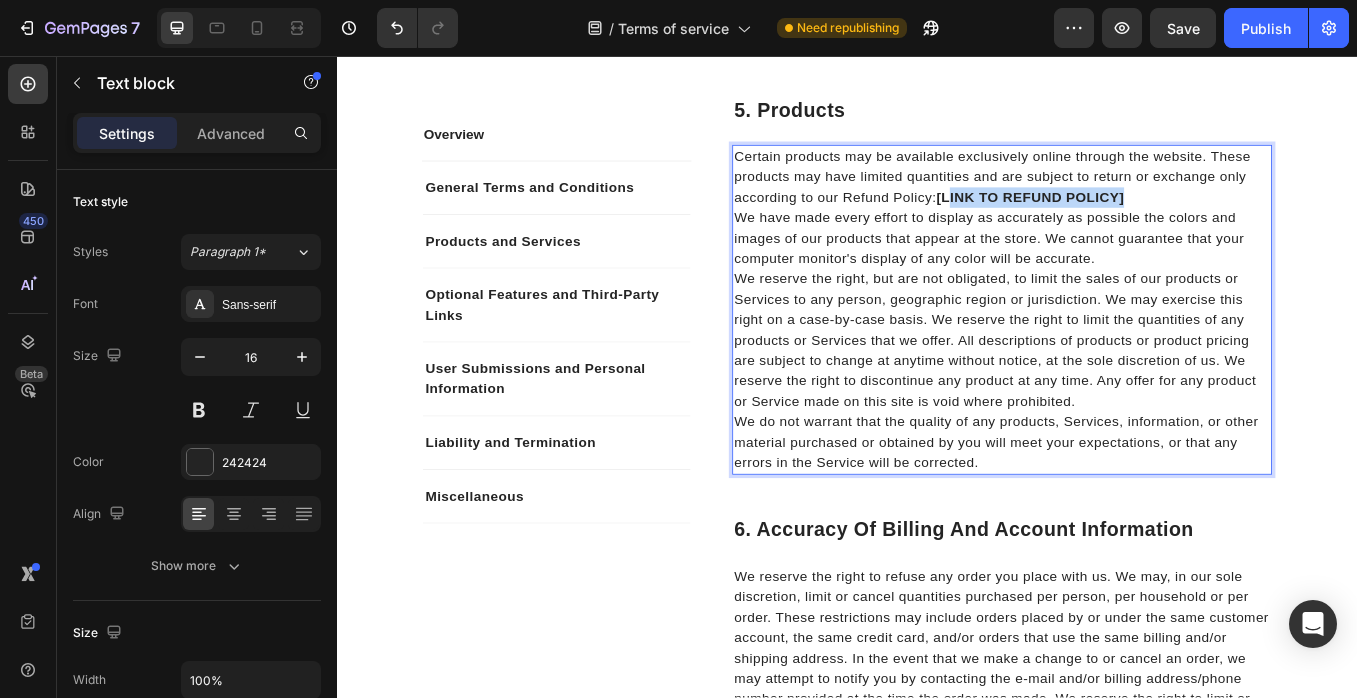 drag, startPoint x: 1282, startPoint y: 222, endPoint x: 1059, endPoint y: 232, distance: 223.2241 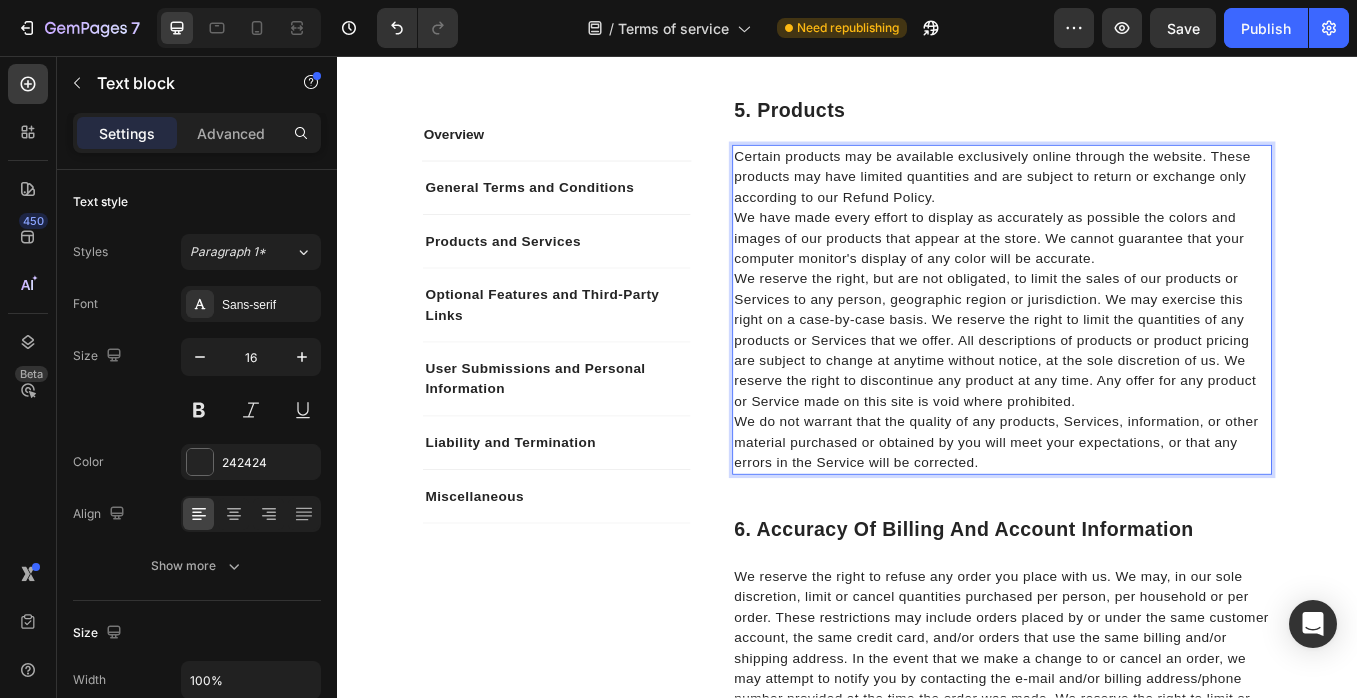 click on "We have made every effort to display as accurately as possible the colors and images of our products that appear at the store. We cannot guarantee that your computer monitor's display of any color will be accurate." at bounding box center (1119, 271) 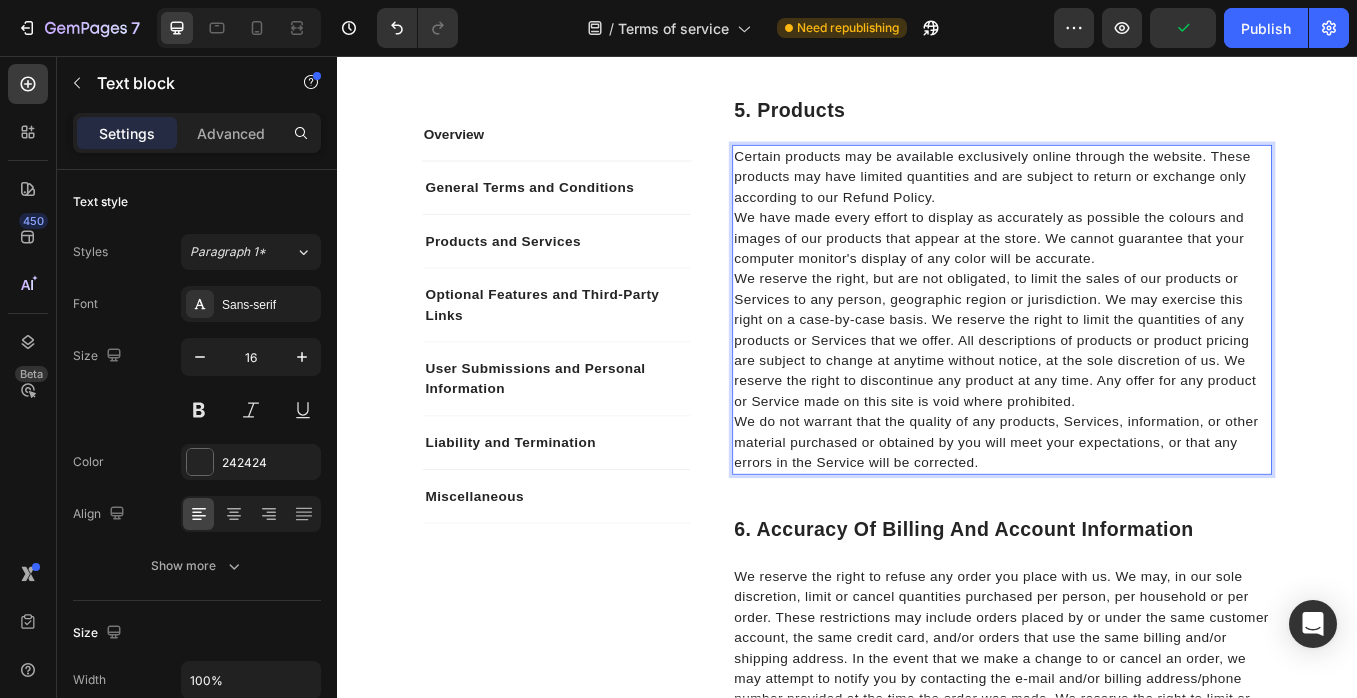 click on "We have made every effort to display as accurately as possible the colours and images of our products that appear at the store. We cannot guarantee that your computer monitor's display of any color will be accurate." at bounding box center (1119, 271) 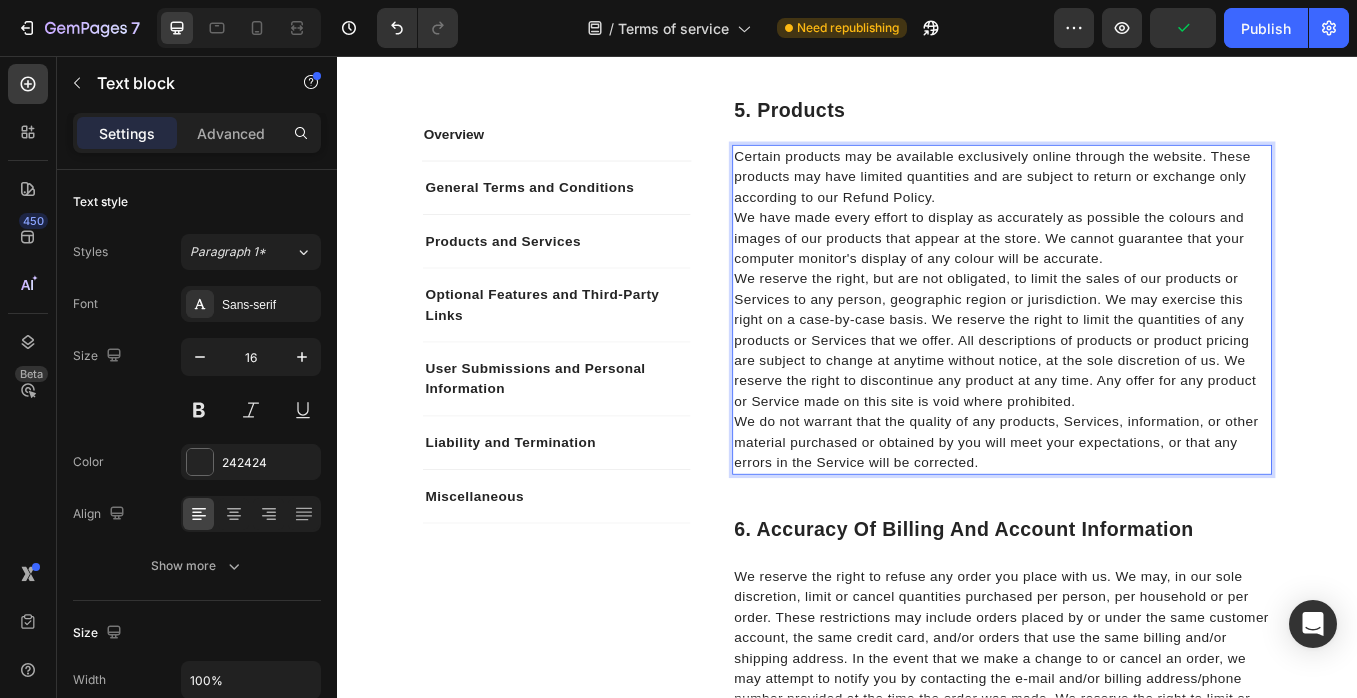 click on "We reserve the right, but are not obligated, to limit the sales of our products or Services to any person, geographic region or jurisdiction. We may exercise this right on a case-by-case basis. We reserve the right to limit the quantities of any products or Services that we offer. All descriptions of products or product pricing are subject to change at anytime without notice, at the sole discretion of us. We reserve the right to discontinue any product at any time. Any offer for any product or Service made on this site is void where prohibited." at bounding box center [1119, 391] 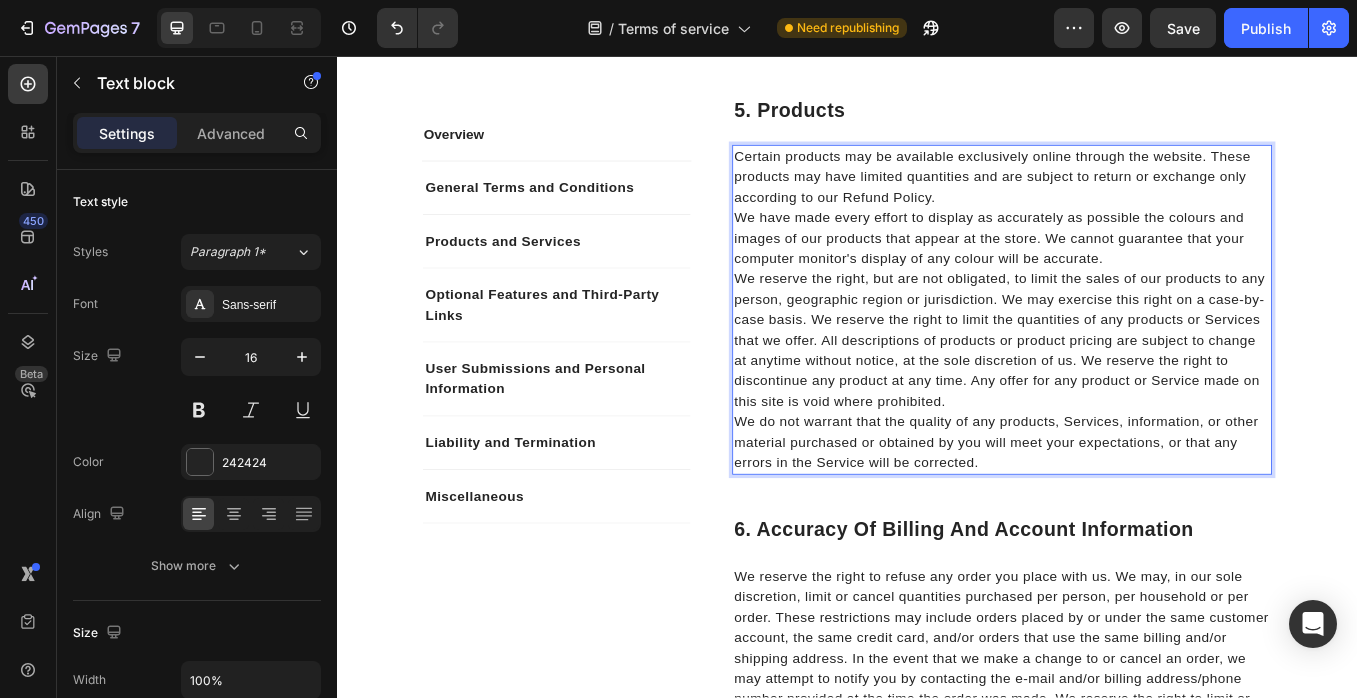 click on "We reserve the right, but are not obligated, to limit the sales of our products to any person, geographic region or jurisdiction. We may exercise this right on a case-by-case basis. We reserve the right to limit the quantities of any products or Services that we offer. All descriptions of products or product pricing are subject to change at anytime without notice, at the sole discretion of us. We reserve the right to discontinue any product at any time. Any offer for any product or Service made on this site is void where prohibited." at bounding box center [1119, 391] 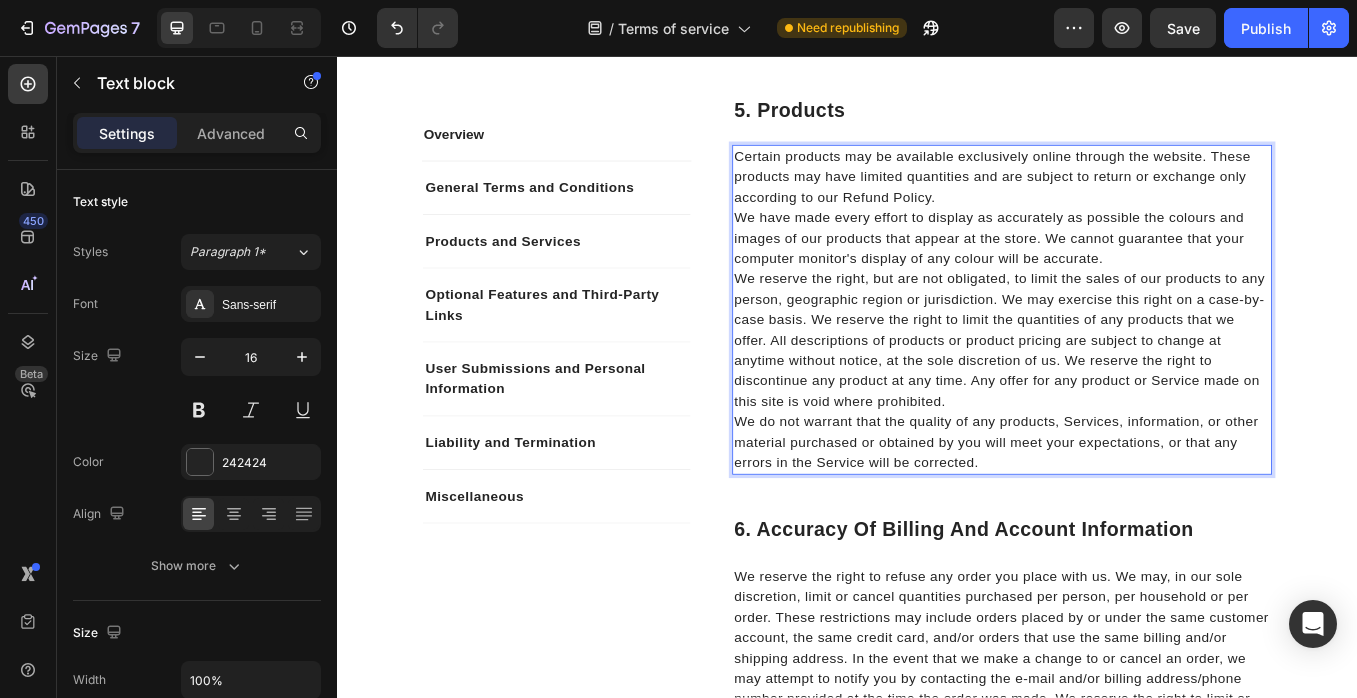 click on "We reserve the right, but are not obligated, to limit the sales of our products to any person, geographic region or jurisdiction. We may exercise this right on a case-by-case basis. We reserve the right to limit the quantities of any products that we offer. All descriptions of products or product pricing are subject to change at anytime without notice, at the sole discretion of us. We reserve the right to discontinue any product at any time. Any offer for any product or Service made on this site is void where prohibited." at bounding box center [1119, 391] 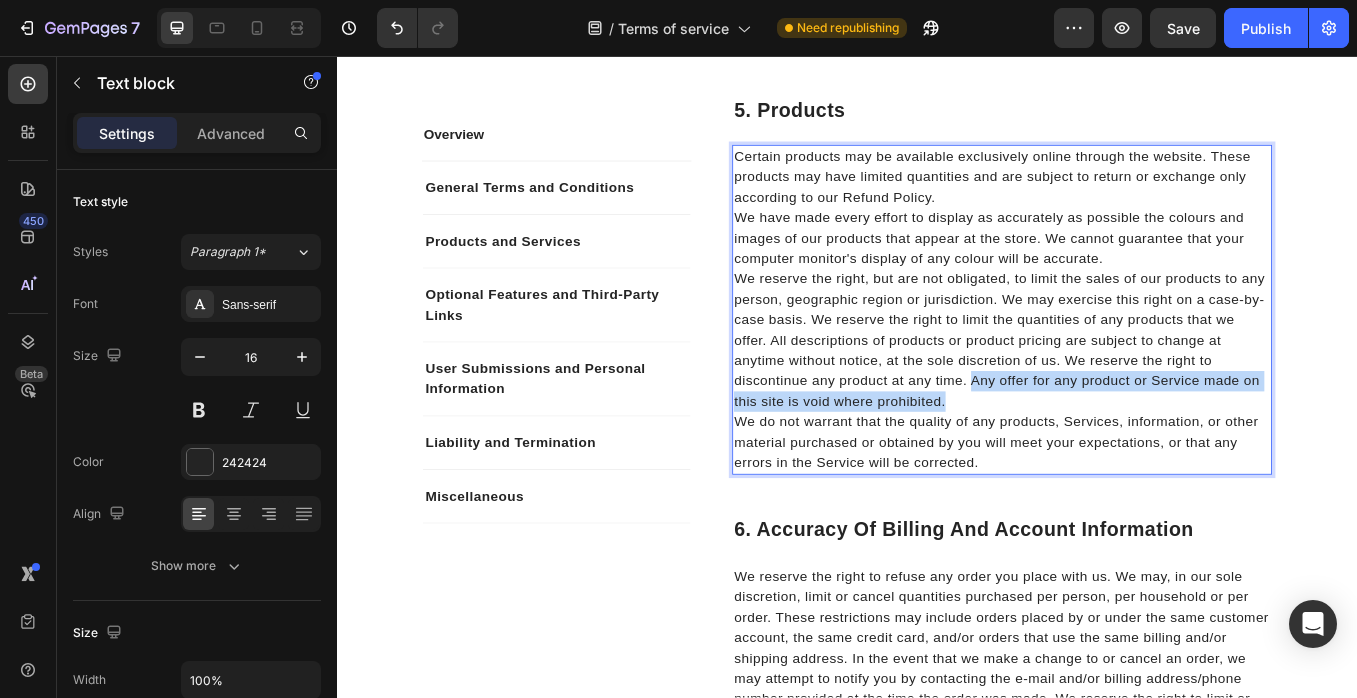 click on "We reserve the right, but are not obligated, to limit the sales of our products to any person, geographic region or jurisdiction. We may exercise this right on a case-by-case basis. We reserve the right to limit the quantities of any products that we offer. All descriptions of products or product pricing are subject to change at anytime without notice, at the sole discretion of us. We reserve the right to discontinue any product at any time. Any offer for any product or Service made on this site is void where prohibited." at bounding box center [1119, 391] 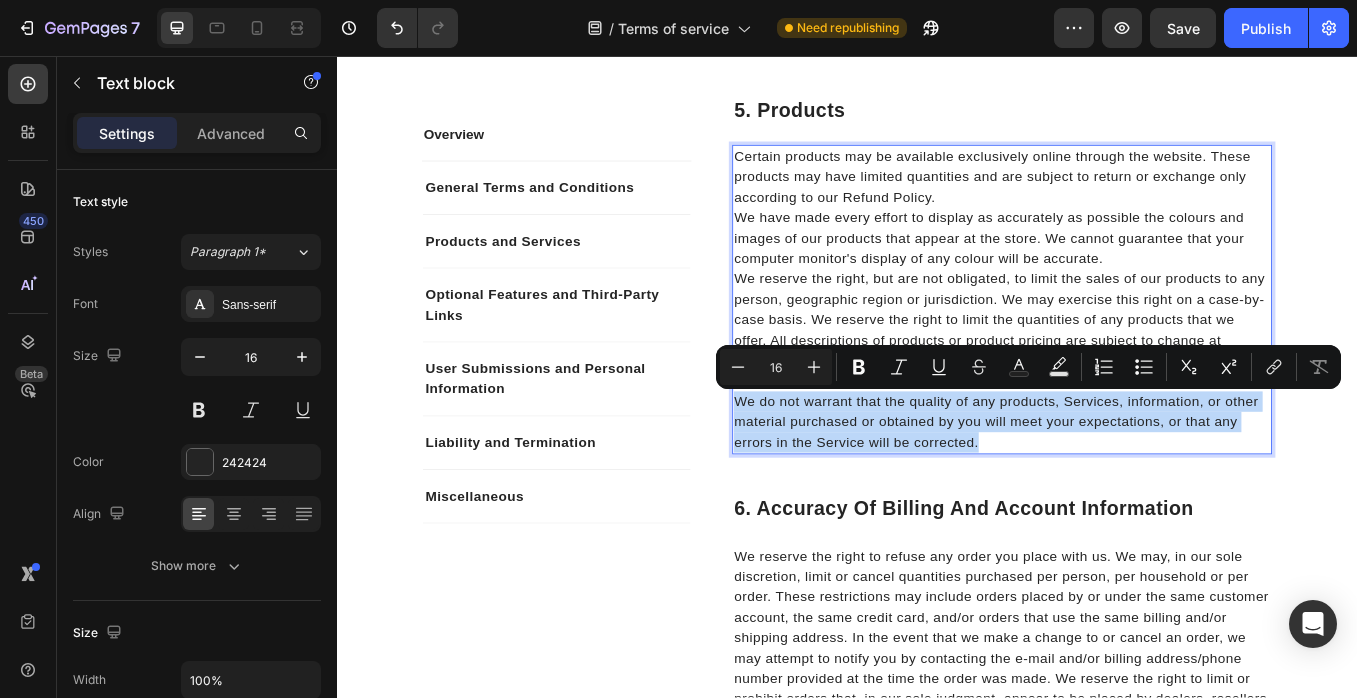 drag, startPoint x: 1117, startPoint y: 512, endPoint x: 806, endPoint y: 468, distance: 314.0971 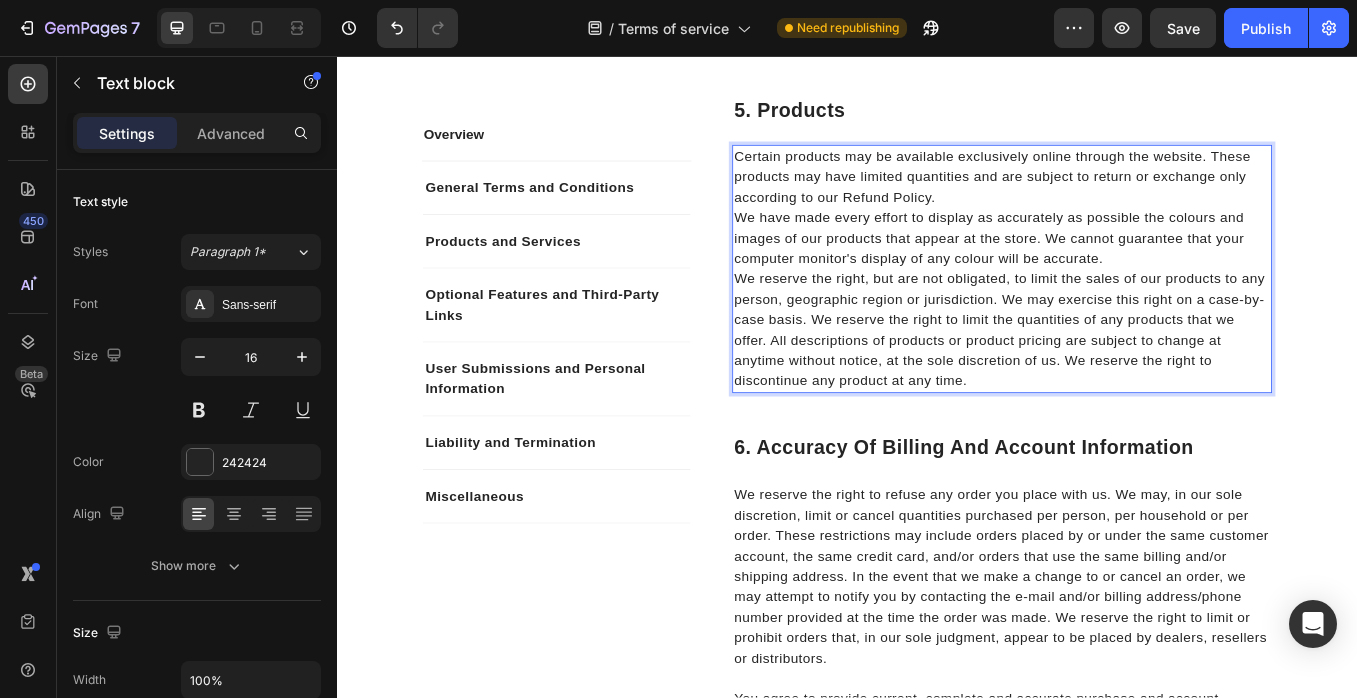 click on "Certain products may be available exclusively online through the website. These products may have limited quantities and are subject to return or exchange only according to our Refund Policy." at bounding box center [1119, 199] 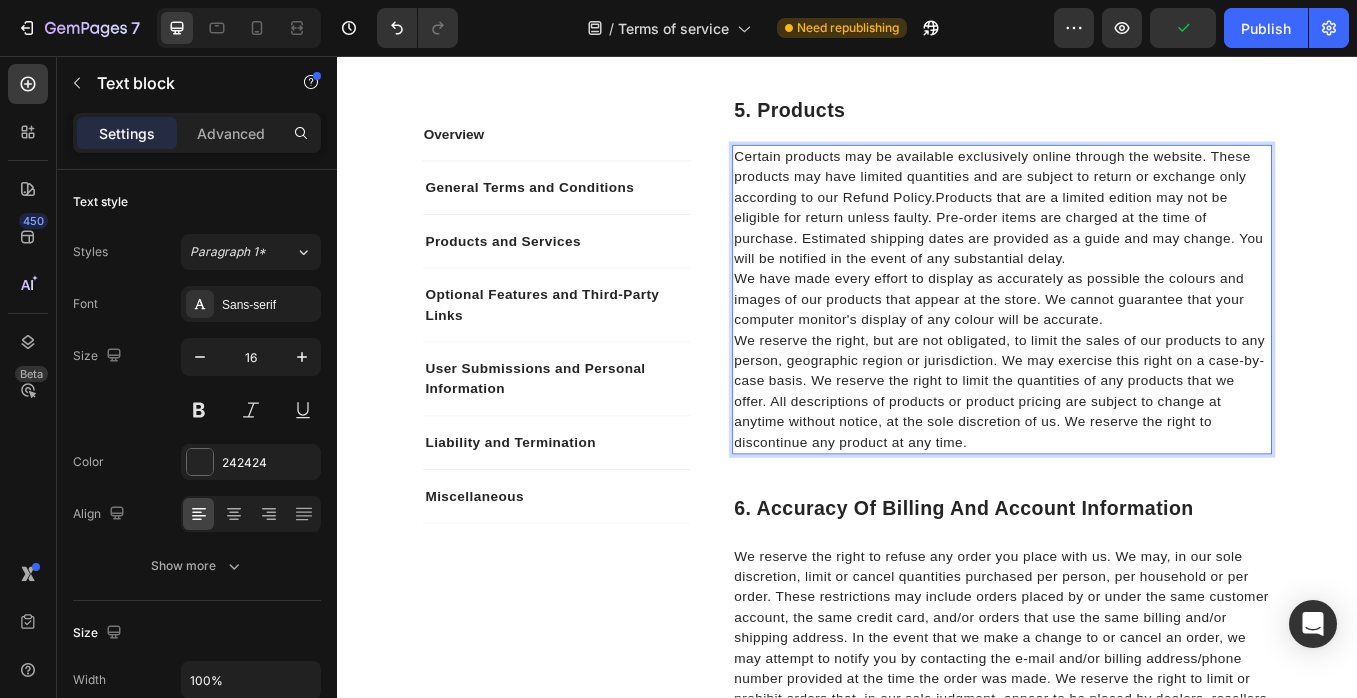 click on "Products that are a limited edition may not be eligible for return unless faulty. Pre-order items are charged at the time of purchase. Estimated shipping dates are provided as a guide and may change. You will be notified in the event of any substantial delay." at bounding box center [1115, 258] 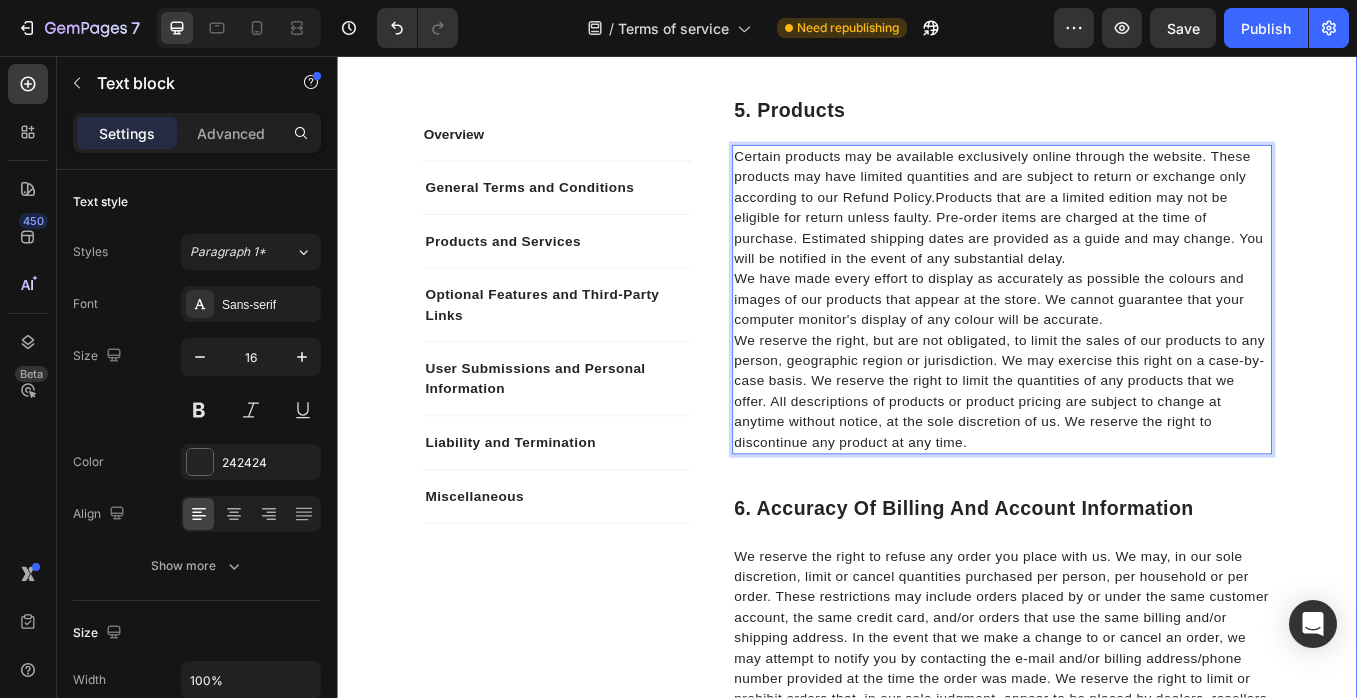 click on "Overview Text block General Terms and Conditions Products and Services Optional Features and Third-Party Links User Submissions and Personal Information Liability and Termination Miscellaneous Accordion Row Overview Heading This website is operated by  Fresche . Throughout the site, the terms “we”, “us” and “our” refer to Fresche. Fresche offers this website, including all information, tools and Services available from this site to you, the user, conditioned upon your acceptance of all terms, conditions, policies and notices stated here. By visiting our site and/ or purchasing something from us, you engage in our “Service” and agree to be bound by the following terms and conditions (“Terms of Service”, “Terms”). These Terms of Service apply to all users of the site, including without limitation users who are browsers, vendors, customers, merchants, and/ or contributors of content. Text block Row 1. Online Store Terms Heading Text block Row 2. General Conditions Heading Text block Row" at bounding box center [937, 2125] 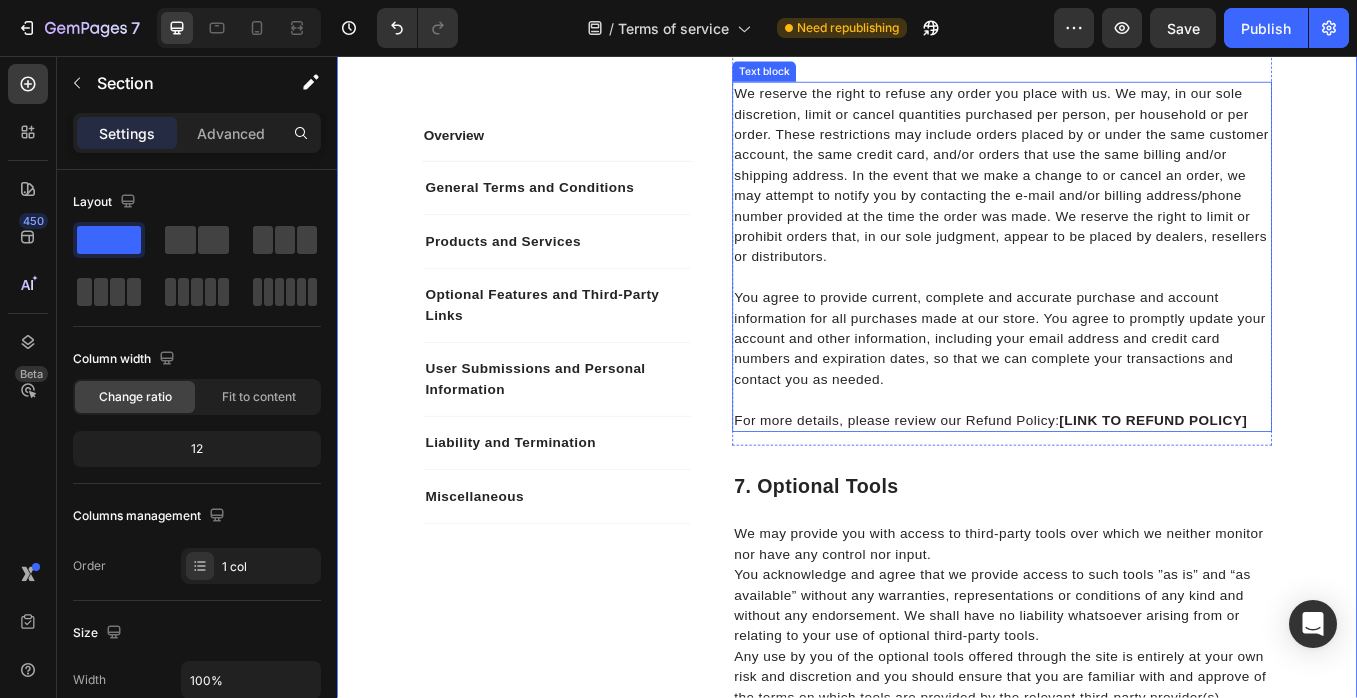 scroll, scrollTop: 3000, scrollLeft: 0, axis: vertical 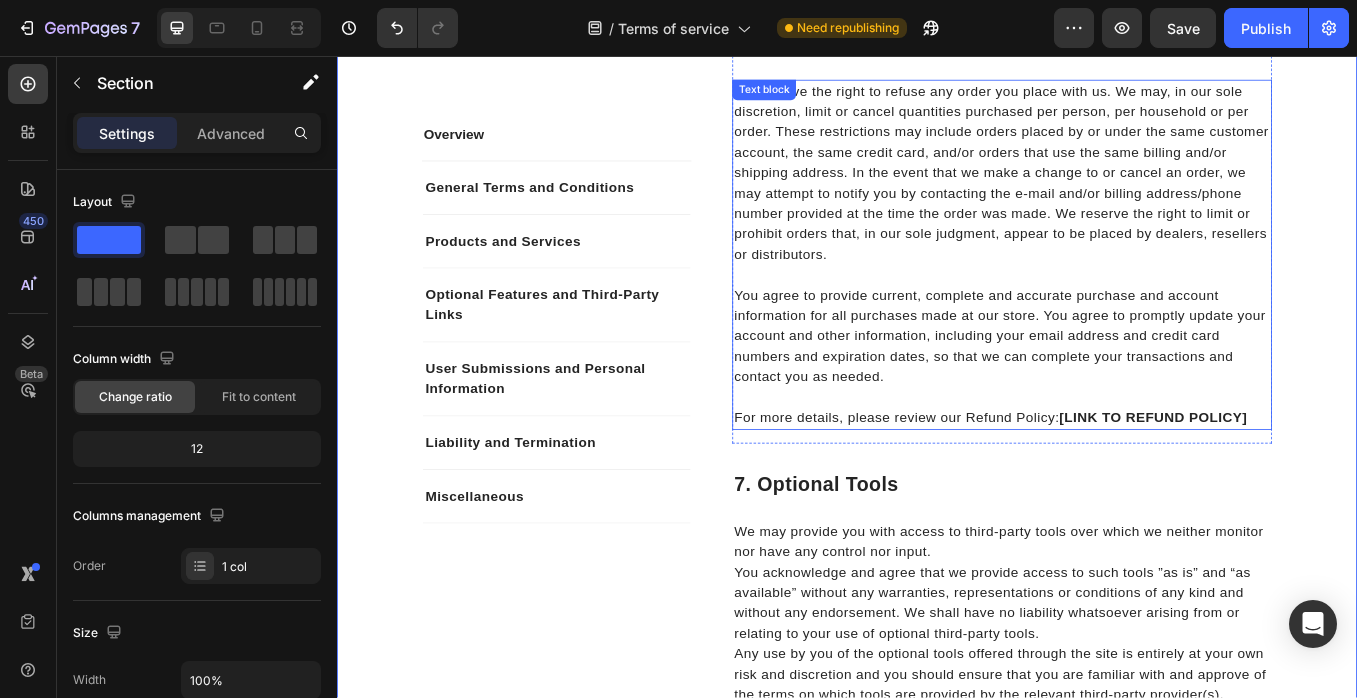 click on "We reserve the right to refuse any order you place with us. We may, in our sole discretion, limit or cancel quantities purchased per person, per household or per order. These restrictions may include orders placed by or under the same customer account, the same credit card, and/or orders that use the same billing and/or shipping address. In the event that we make a change to or cancel an order, we may attempt to notify you by contacting the e‑mail and/or billing address/phone number provided at the time the order was made. We reserve the right to limit or prohibit orders that, in our sole judgment, appear to be placed by dealers, resellers or distributors." at bounding box center [1119, 194] 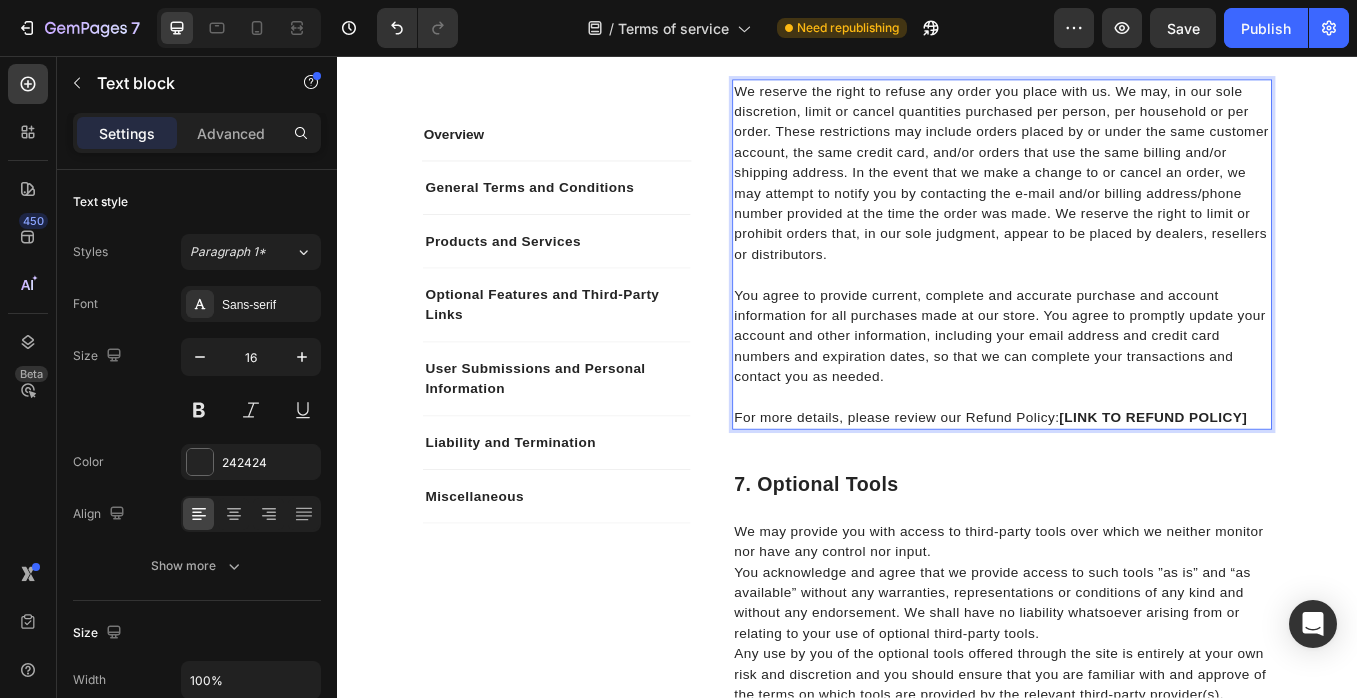 click on "We reserve the right to refuse any order you place with us. We may, in our sole discretion, limit or cancel quantities purchased per person, per household or per order. These restrictions may include orders placed by or under the same customer account, the same credit card, and/or orders that use the same billing and/or shipping address. In the event that we make a change to or cancel an order, we may attempt to notify you by contacting the e‑mail and/or billing address/phone number provided at the time the order was made. We reserve the right to limit or prohibit orders that, in our sole judgment, appear to be placed by dealers, resellers or distributors." at bounding box center (1119, 194) 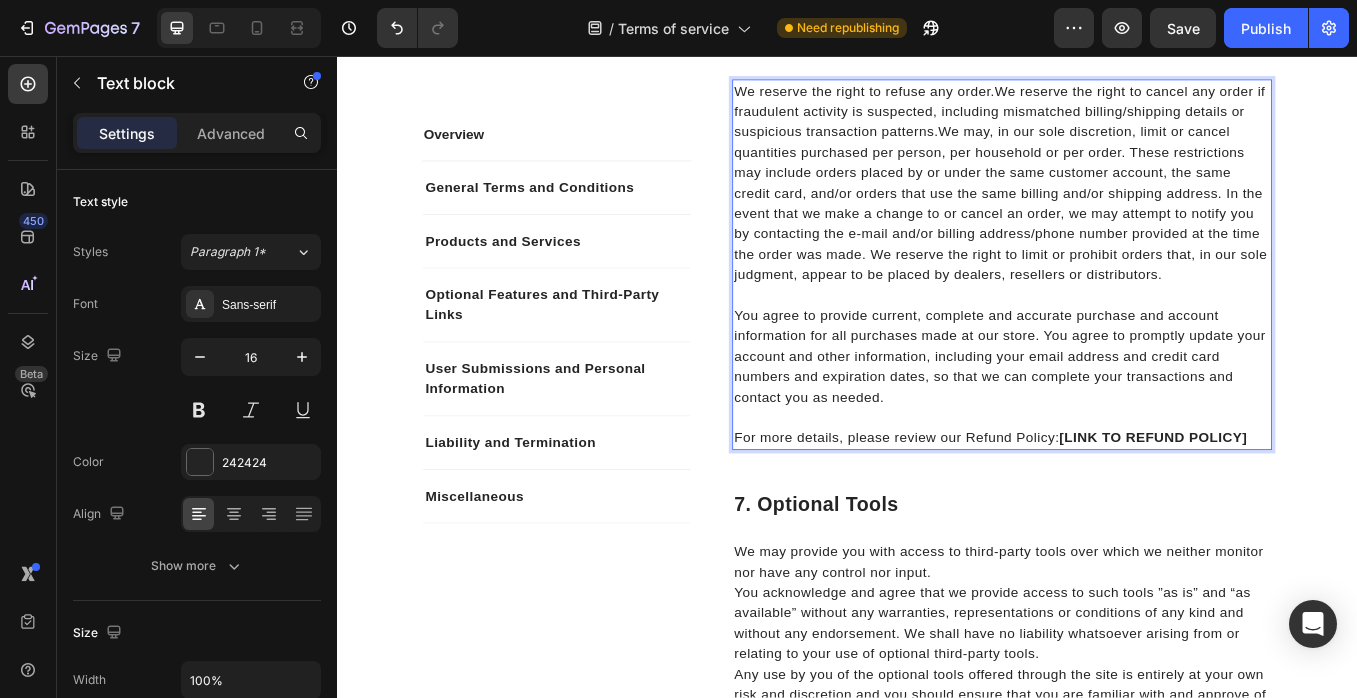 click on "We reserve the right to refuse any order.  We reserve the right to cancel any order if fraudulent activity is suspected, including mismatched billing/shipping details or suspicious transaction patterns.  We may, in our sole discretion, limit or cancel quantities purchased per person, per household or per order. These restrictions may include orders placed by or under the same customer account, the same credit card, and/or orders that use the same billing and/or shipping address. In the event that we make a change to or cancel an order, we may attempt to notify you by contacting the e‑mail and/or billing address/phone number provided at the time the order was made. We reserve the right to limit or prohibit orders that, in our sole judgment, appear to be placed by dealers, resellers or distributors." at bounding box center (1119, 206) 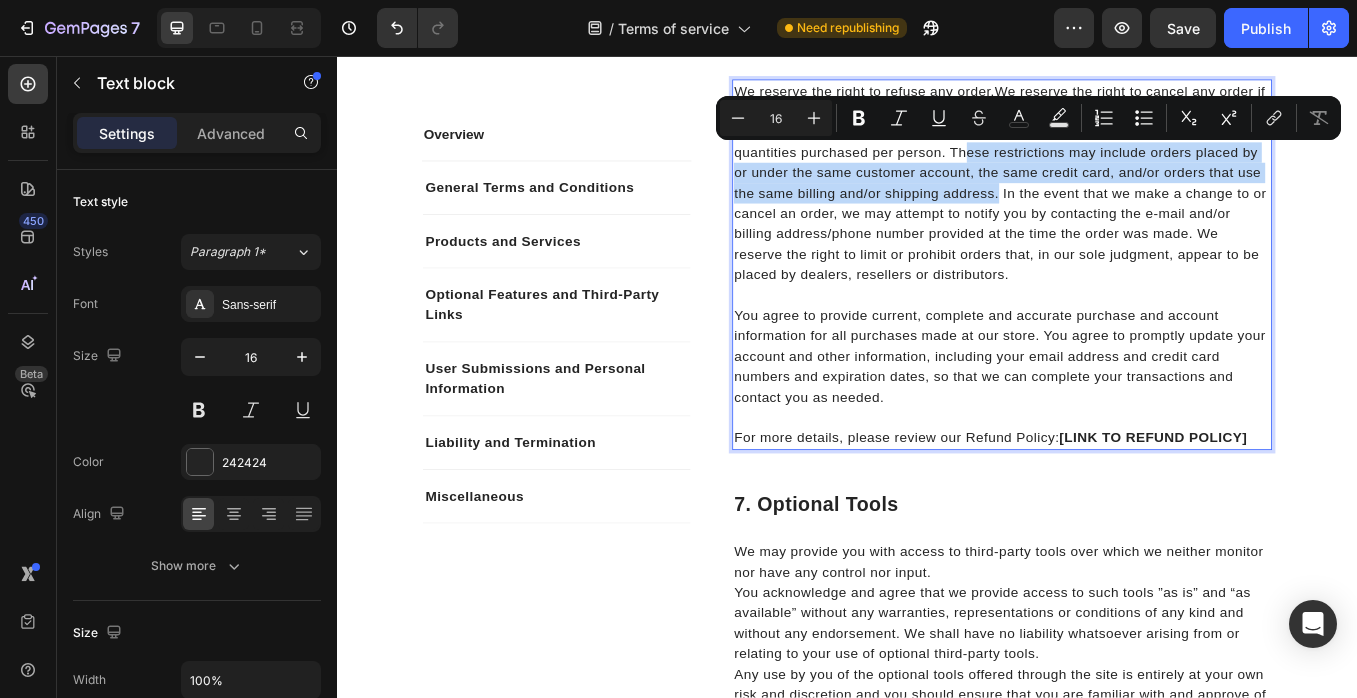 drag, startPoint x: 1064, startPoint y: 169, endPoint x: 1112, endPoint y: 224, distance: 73 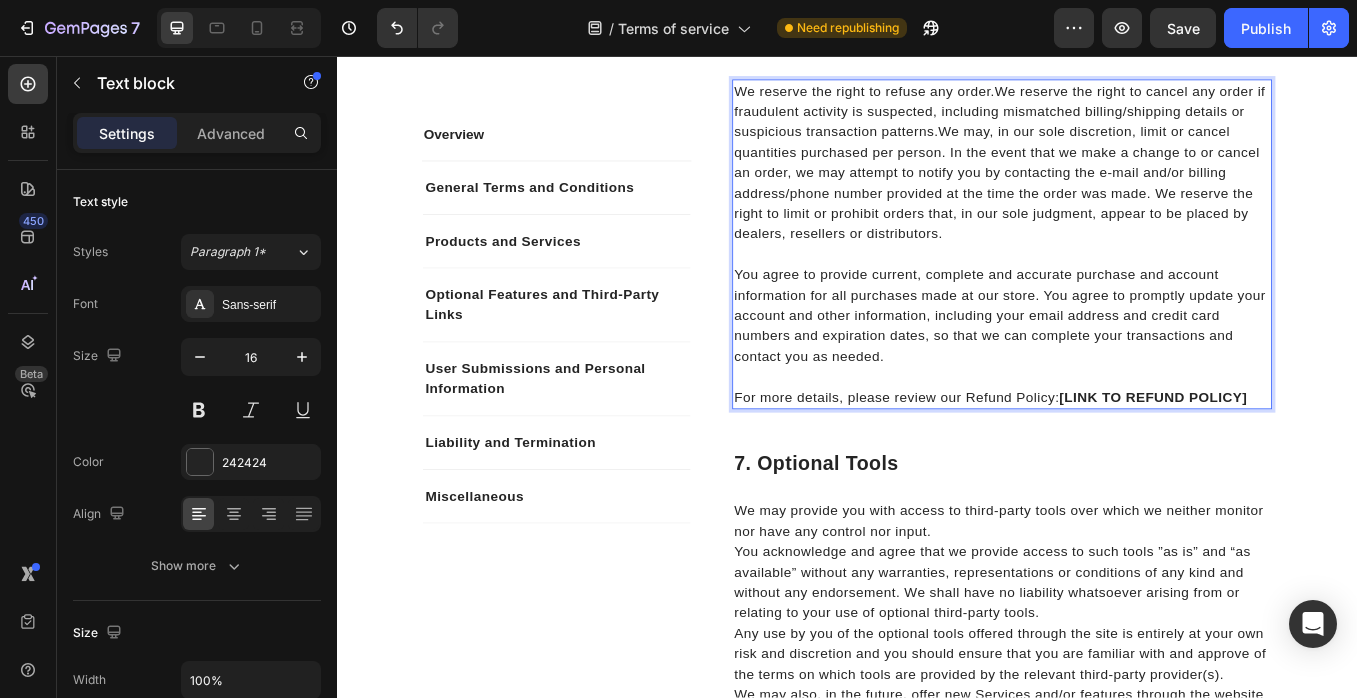 click on "We reserve the right to refuse any order.  We reserve the right to cancel any order if fraudulent activity is suspected, including mismatched billing/shipping details or suspicious transaction patterns.  We may, in our sole discretion, limit or cancel quantities purchased per person. In the event that we make a change to or cancel an order, we may attempt to notify you by contacting the e‑mail and/or billing address/phone number provided at the time the order was made. We reserve the right to limit or prohibit orders that, in our sole judgment, appear to be placed by dealers, resellers or distributors." at bounding box center [1119, 182] 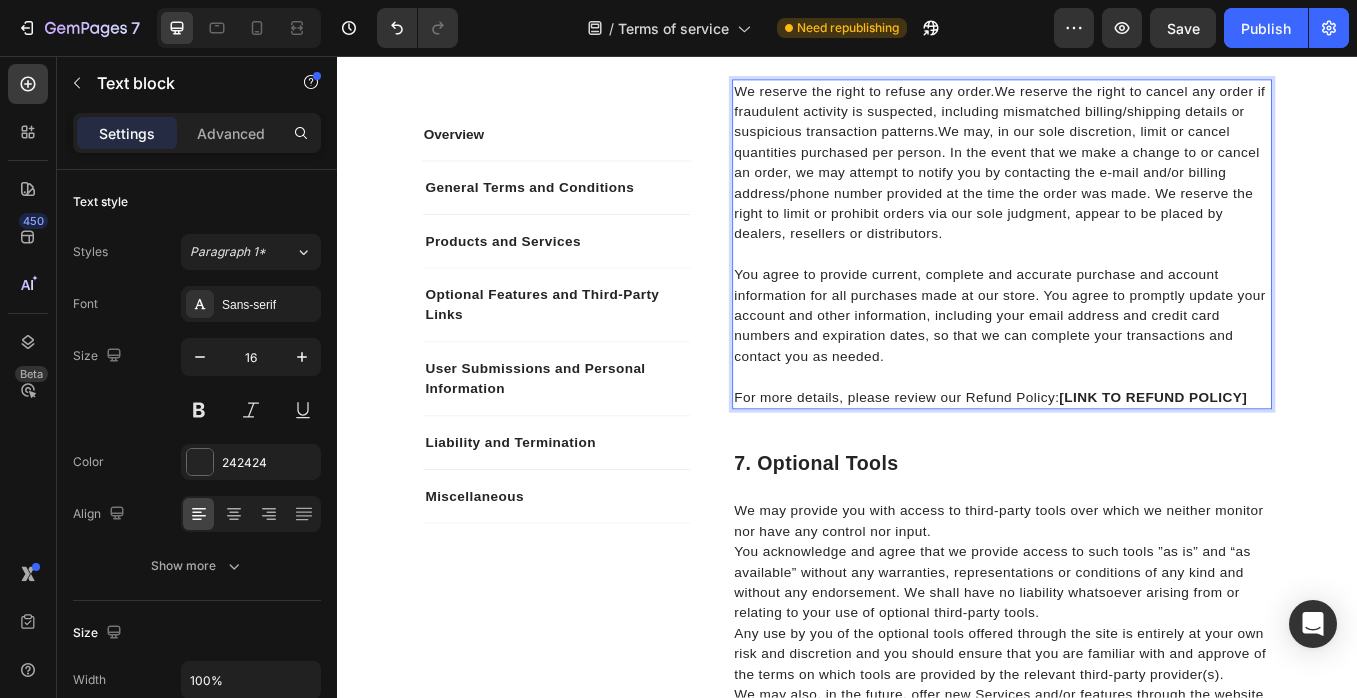 click on "We reserve the right to refuse any order.  We reserve the right to cancel any order if fraudulent activity is suspected, including mismatched billing/shipping details or suspicious transaction patterns.  We may, in our sole discretion, limit or cancel quantities purchased per person. In the event that we make a change to or cancel an order, we may attempt to notify you by contacting the e‑mail and/or billing address/phone number provided at the time the order was made. We reserve the right to limit or prohibit orders via our sole judgment, appear to be placed by dealers, resellers or distributors." at bounding box center [1119, 182] 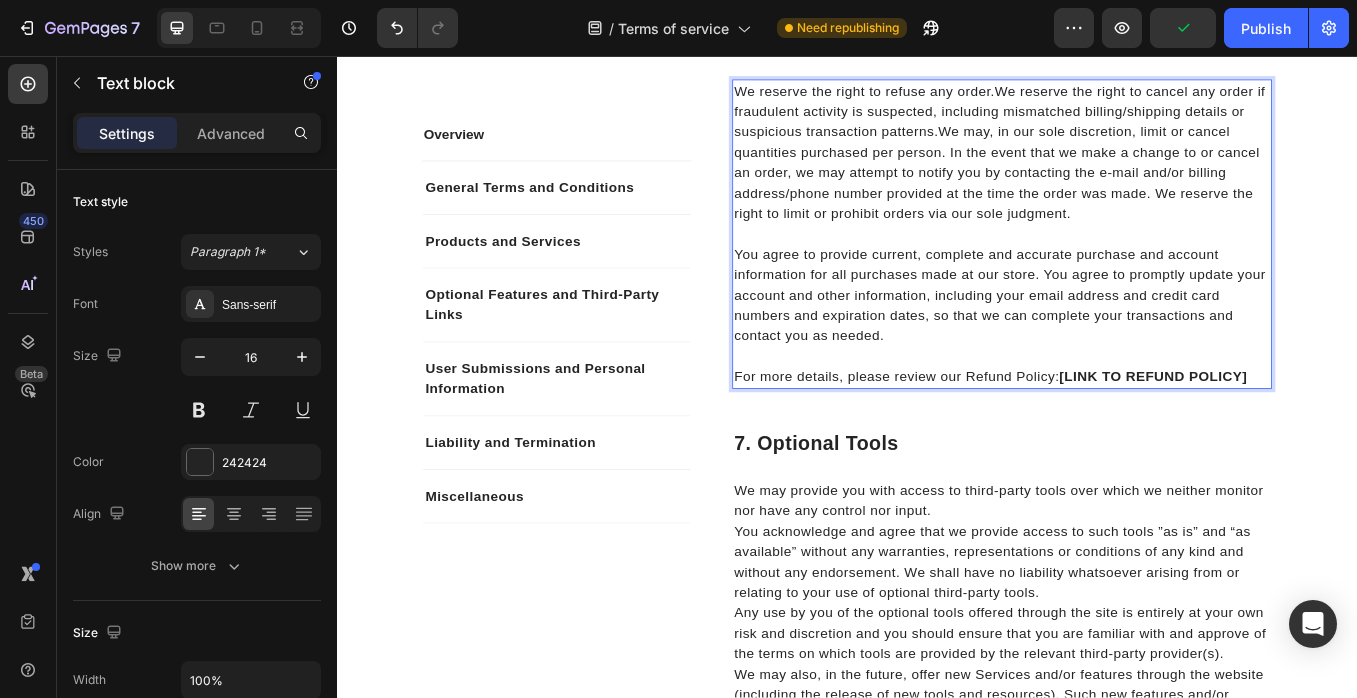 click on "You agree to provide current, complete and accurate purchase and account information for all purchases made at our store. You agree to promptly update your account and other information, including your email address and credit card numbers and expiration dates, so that we can complete your transactions and contact you as needed." at bounding box center (1119, 338) 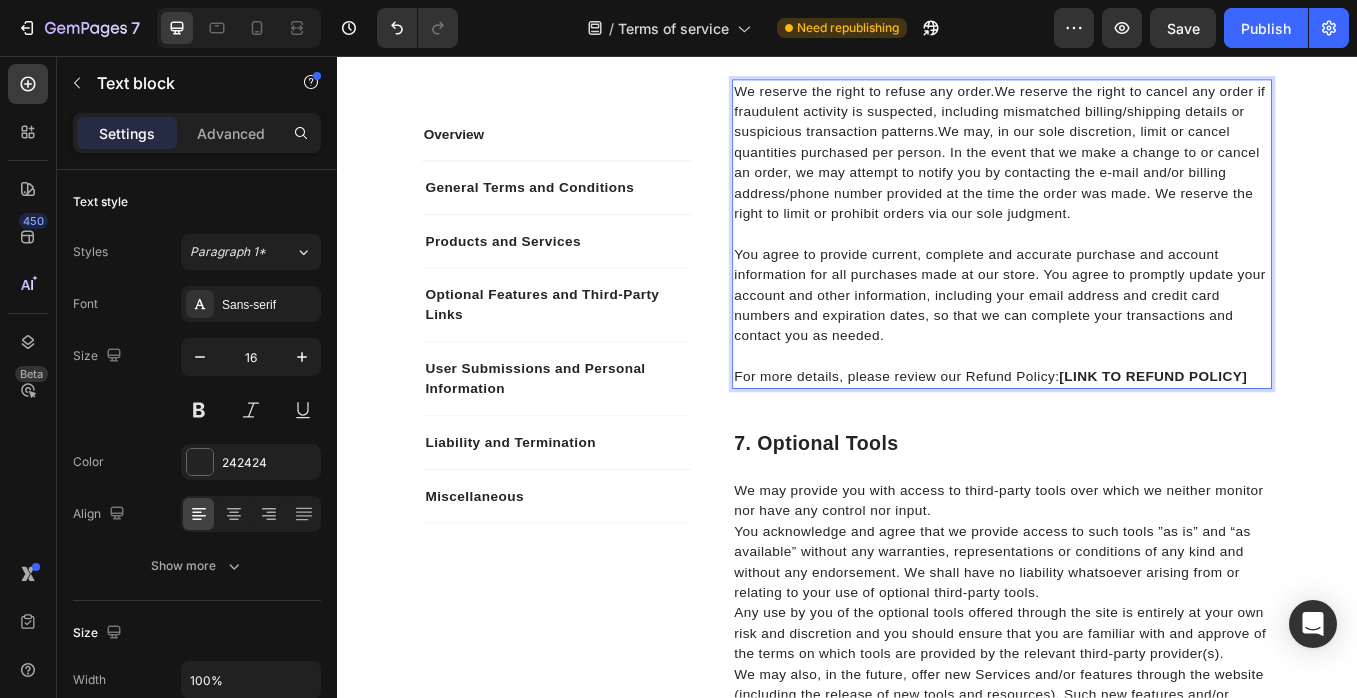 click on "You agree to provide current, complete and accurate purchase and account information for all purchases made at our store. You agree to promptly update your account and other information, including your email address and credit card numbers and expiration dates, so that we can complete your transactions and contact you as needed." at bounding box center (1119, 338) 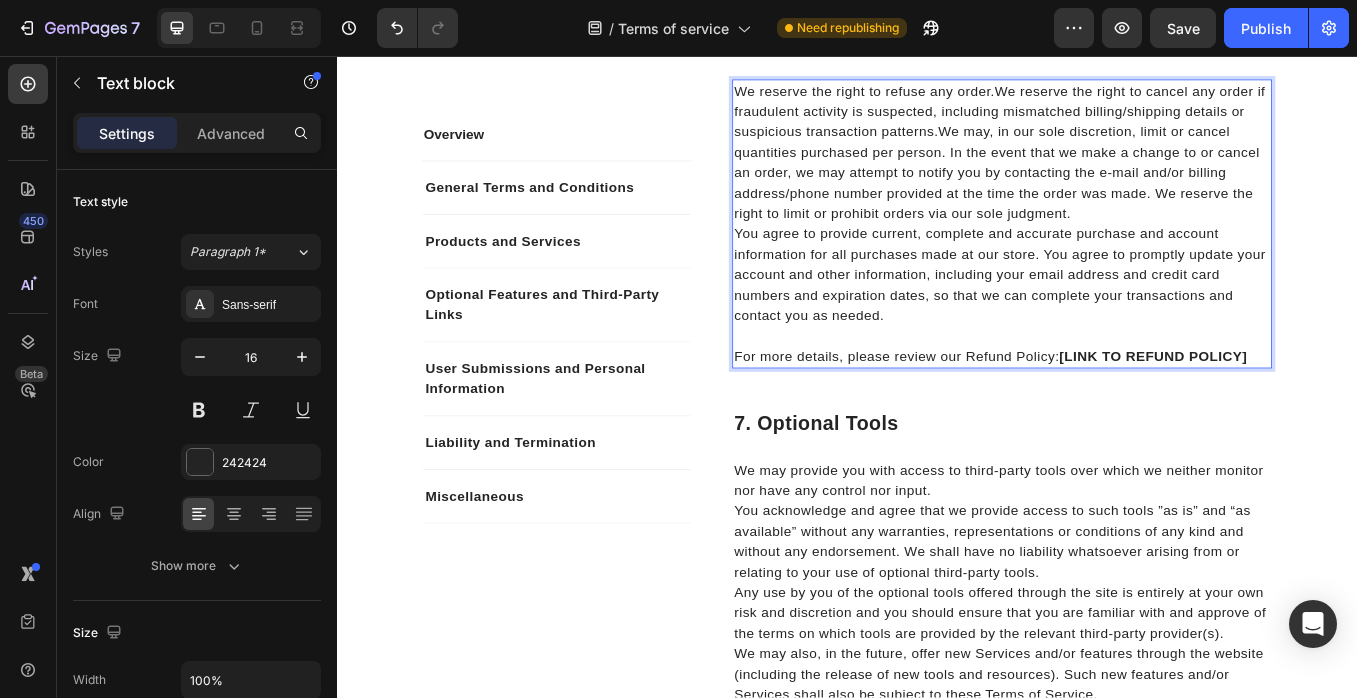 click on "You agree to provide current, complete and accurate purchase and account information for all purchases made at our store. You agree to promptly update your account and other information, including your email address and credit card numbers and expiration dates, so that we can complete your transactions and contact you as needed." at bounding box center (1119, 314) 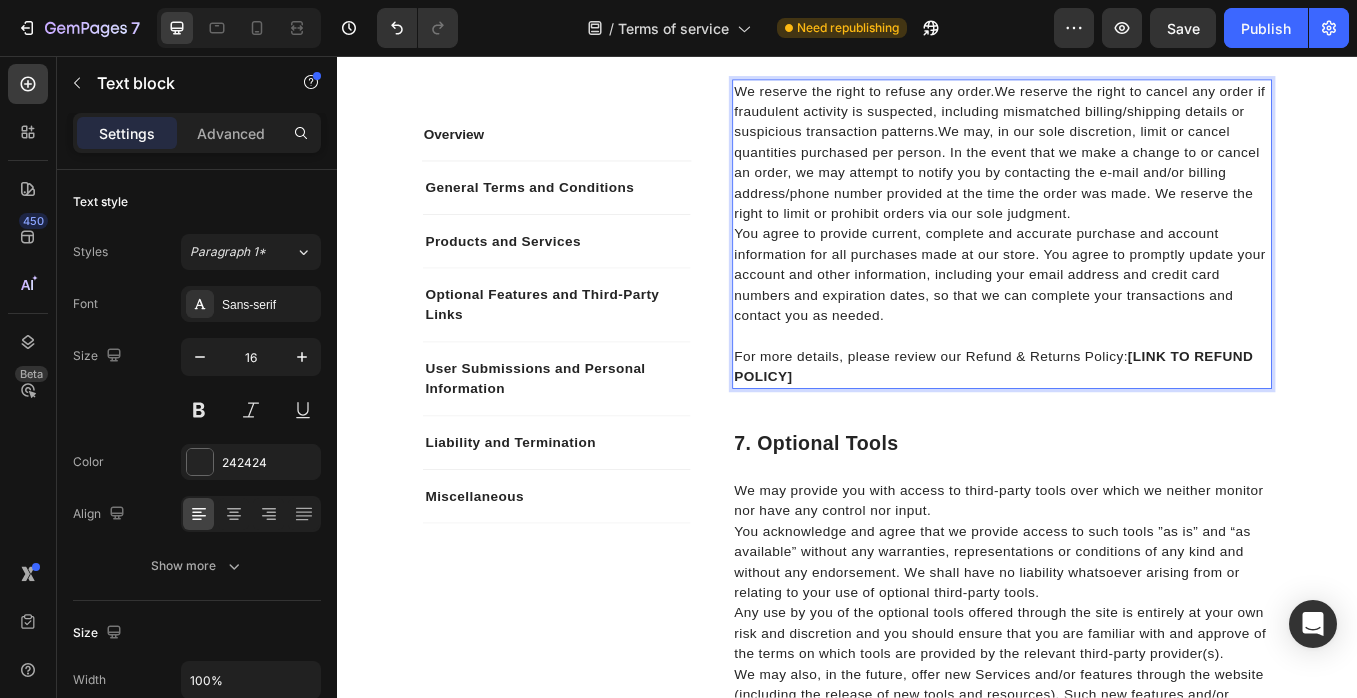click on "For more details, please review our Refund & Returns Policy:  [LINK TO REFUND POLICY]" at bounding box center (1119, 422) 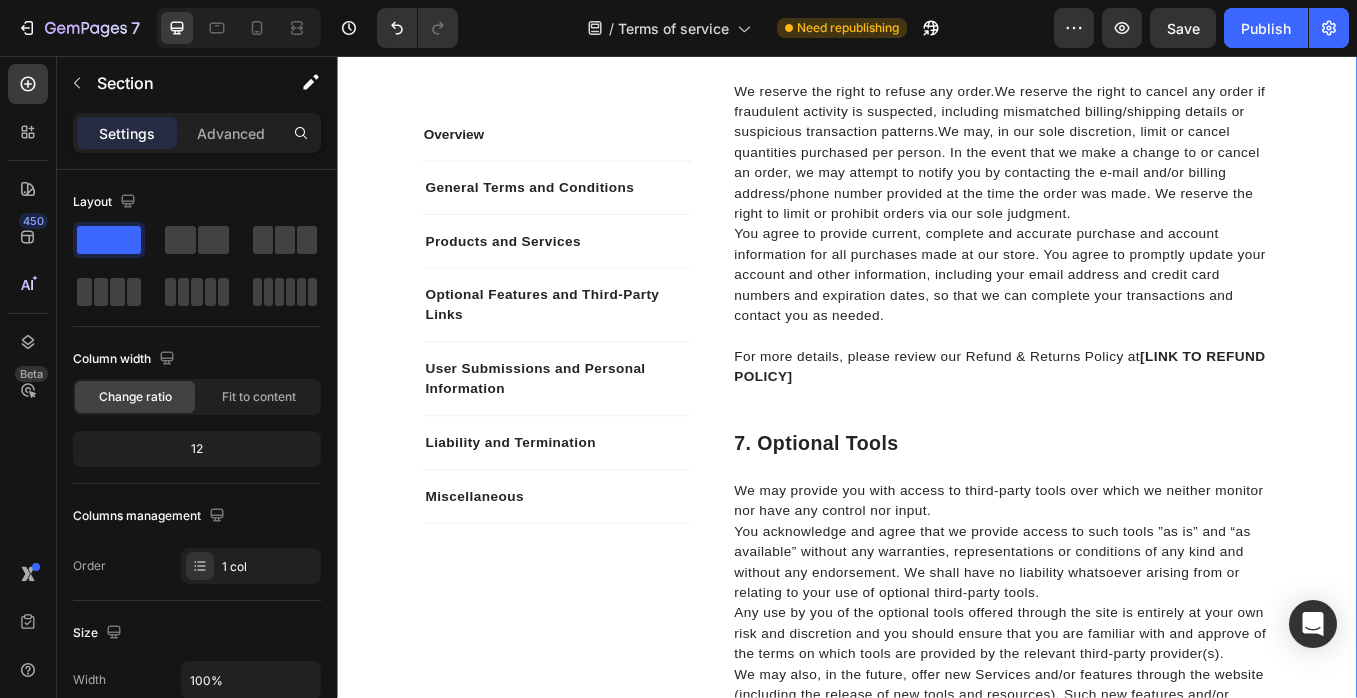 click on "Overview Text block General Terms and Conditions Products and Services Optional Features and Third-Party Links User Submissions and Personal Information Liability and Termination Miscellaneous Accordion Row Overview Heading This website is operated by  Fresche . Throughout the site, the terms “we”, “us” and “our” refer to Fresche. Fresche offers this website, including all information, tools and Services available from this site to you, the user, conditioned upon your acceptance of all terms, conditions, policies and notices stated here. By visiting our site and/ or purchasing something from us, you engage in our “Service” and agree to be bound by the following terms and conditions (“Terms of Service”, “Terms”). These Terms of Service apply to all users of the site, including without limitation users who are browsers, vendors, customers, merchants, and/ or contributors of content. Text block Row 1. Online Store Terms Heading Text block Row 2. General Conditions Heading Text block Row" at bounding box center (937, 1554) 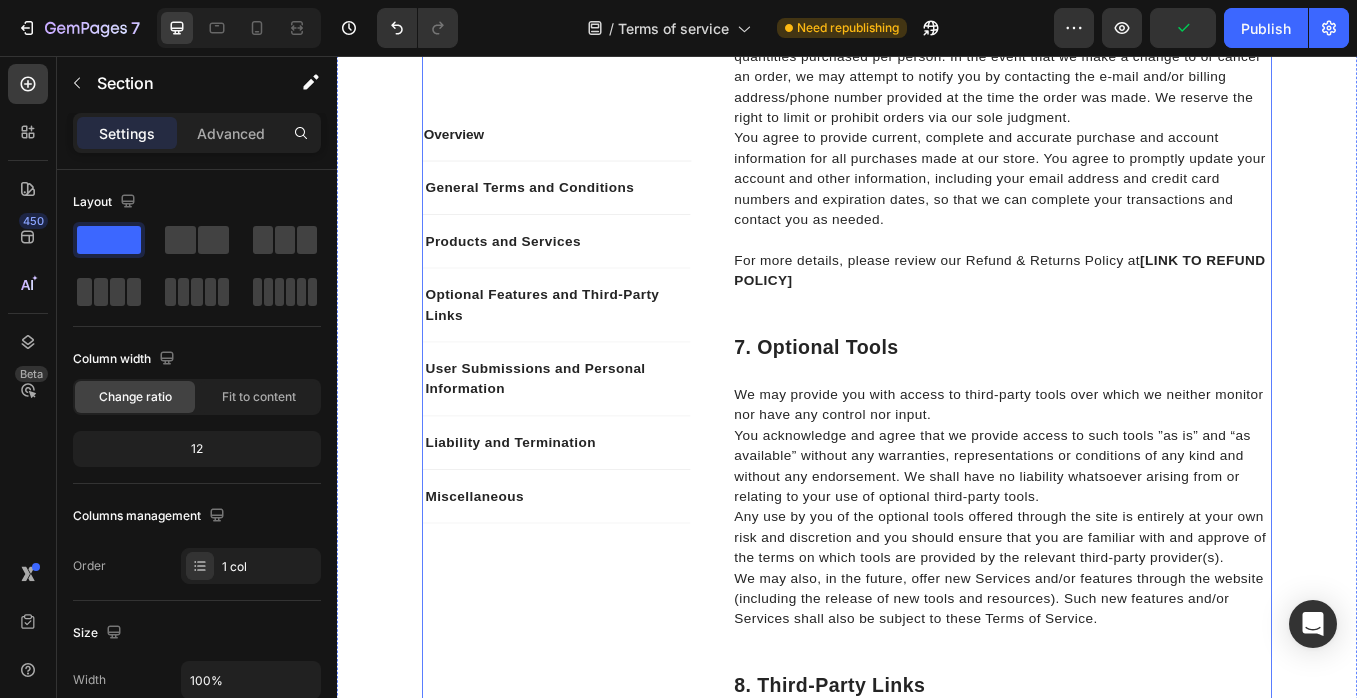 scroll, scrollTop: 3114, scrollLeft: 0, axis: vertical 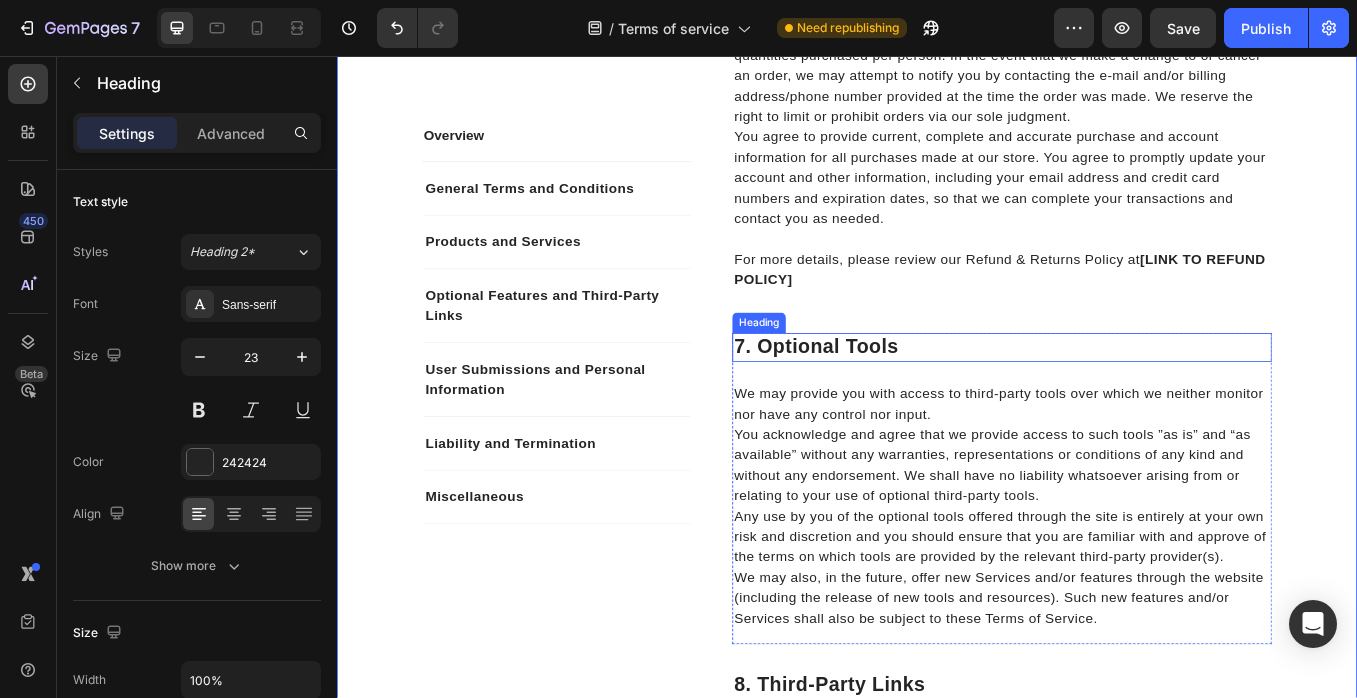 click on "7. Optional Tools" at bounding box center (1119, 399) 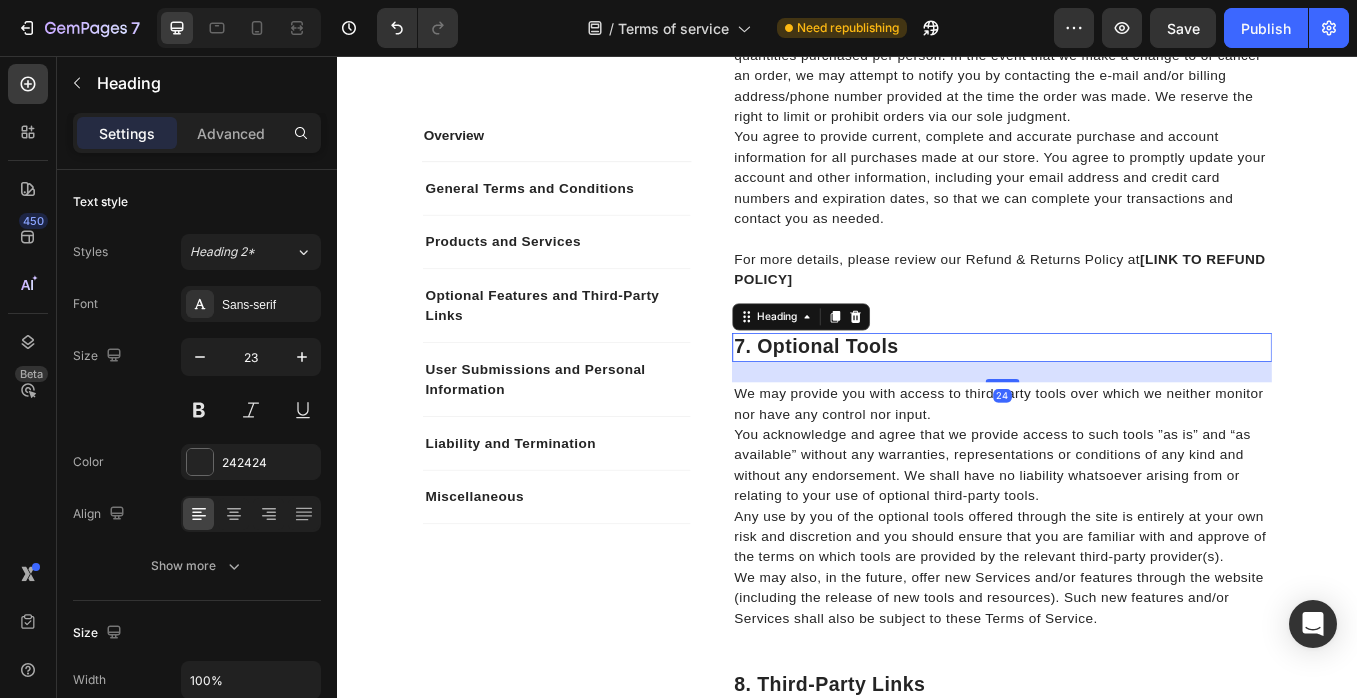 click on "7. Optional Tools" at bounding box center (1119, 399) 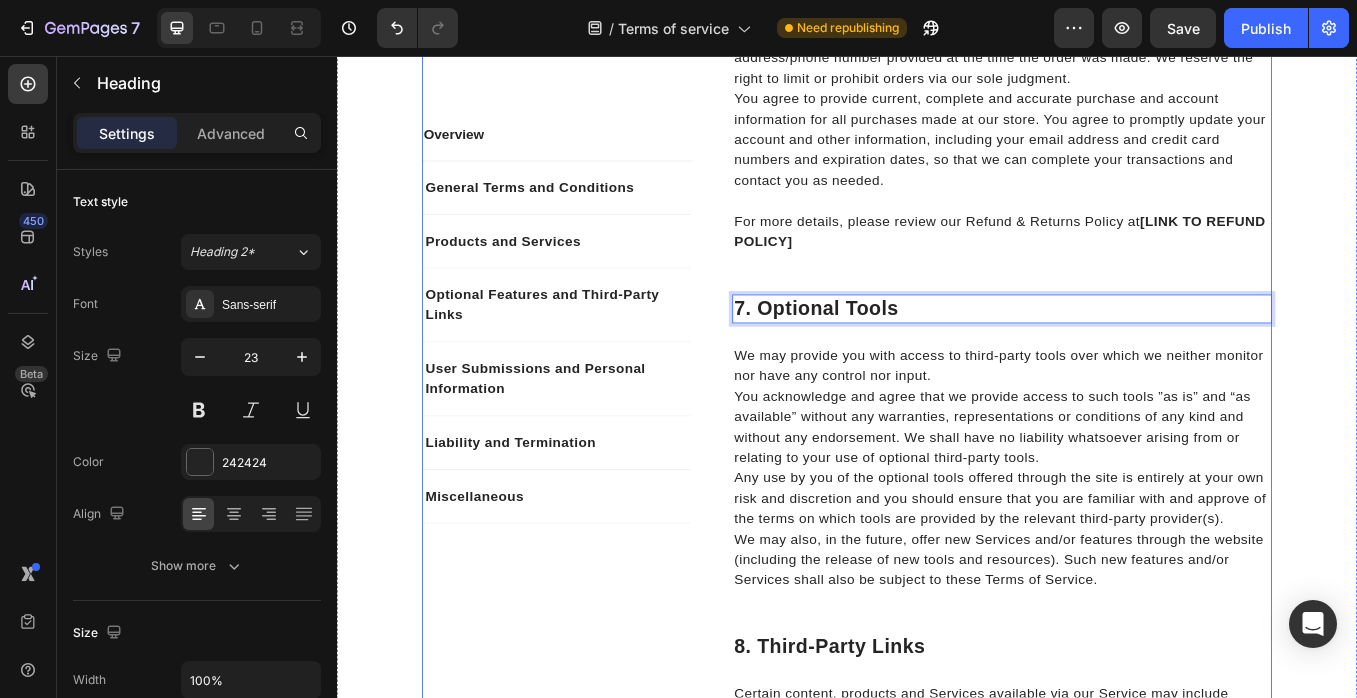scroll, scrollTop: 3210, scrollLeft: 0, axis: vertical 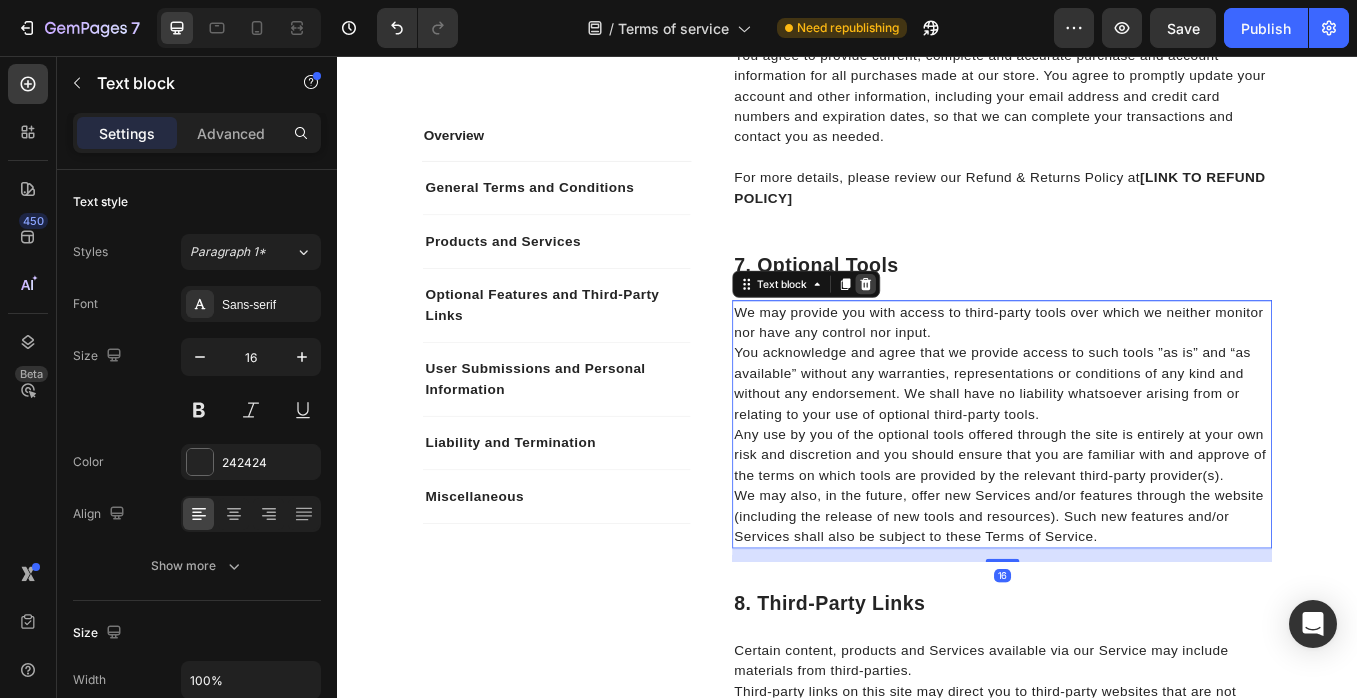 click 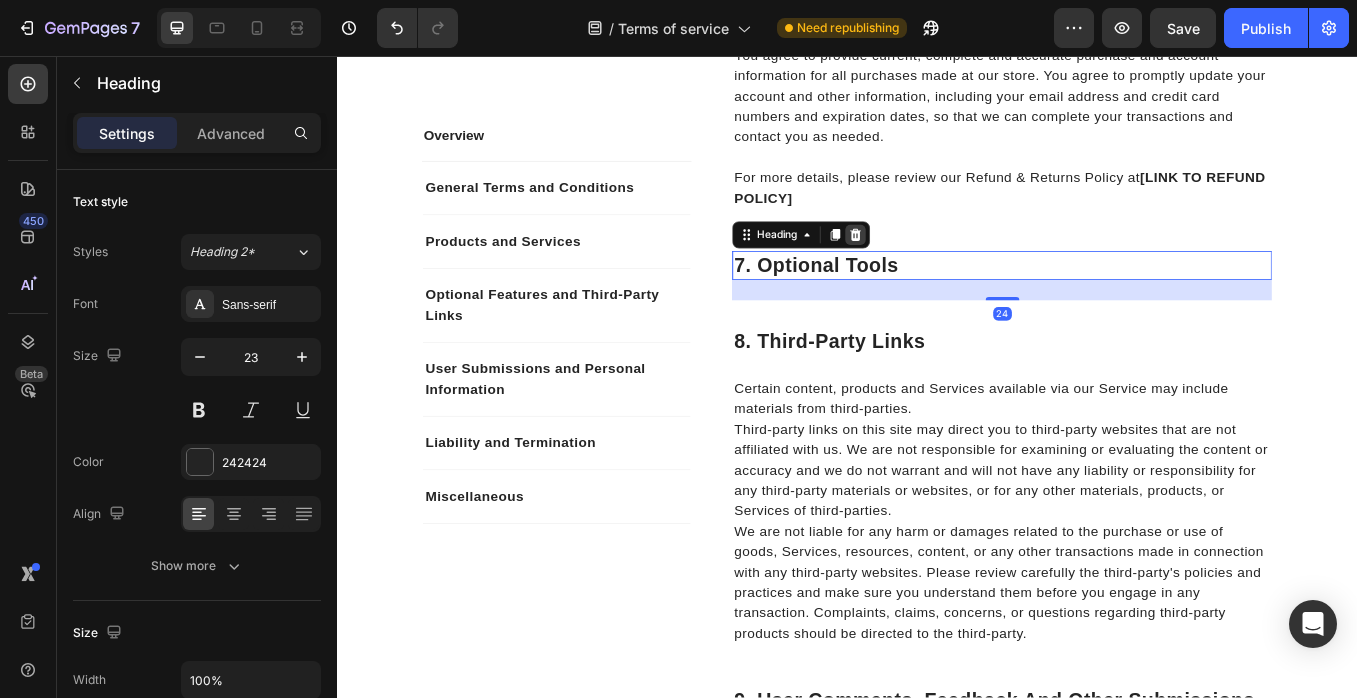 click 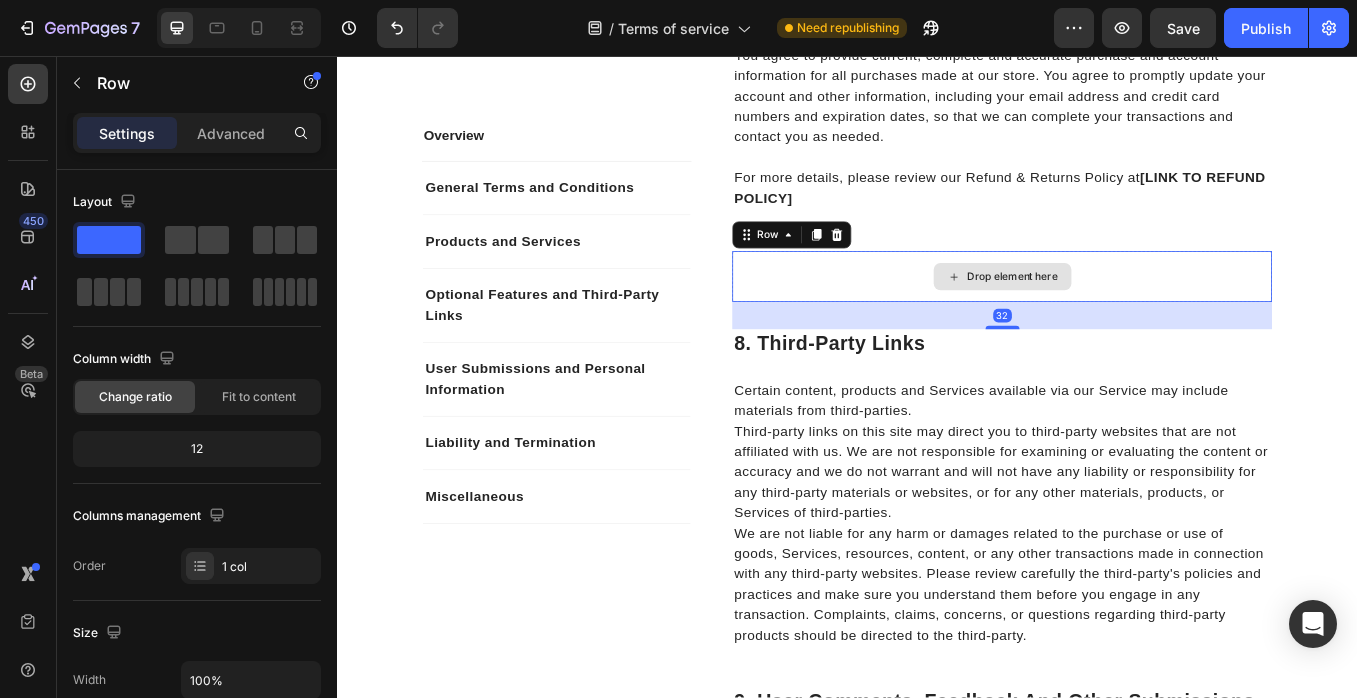 click on "Drop element here" at bounding box center (1119, 316) 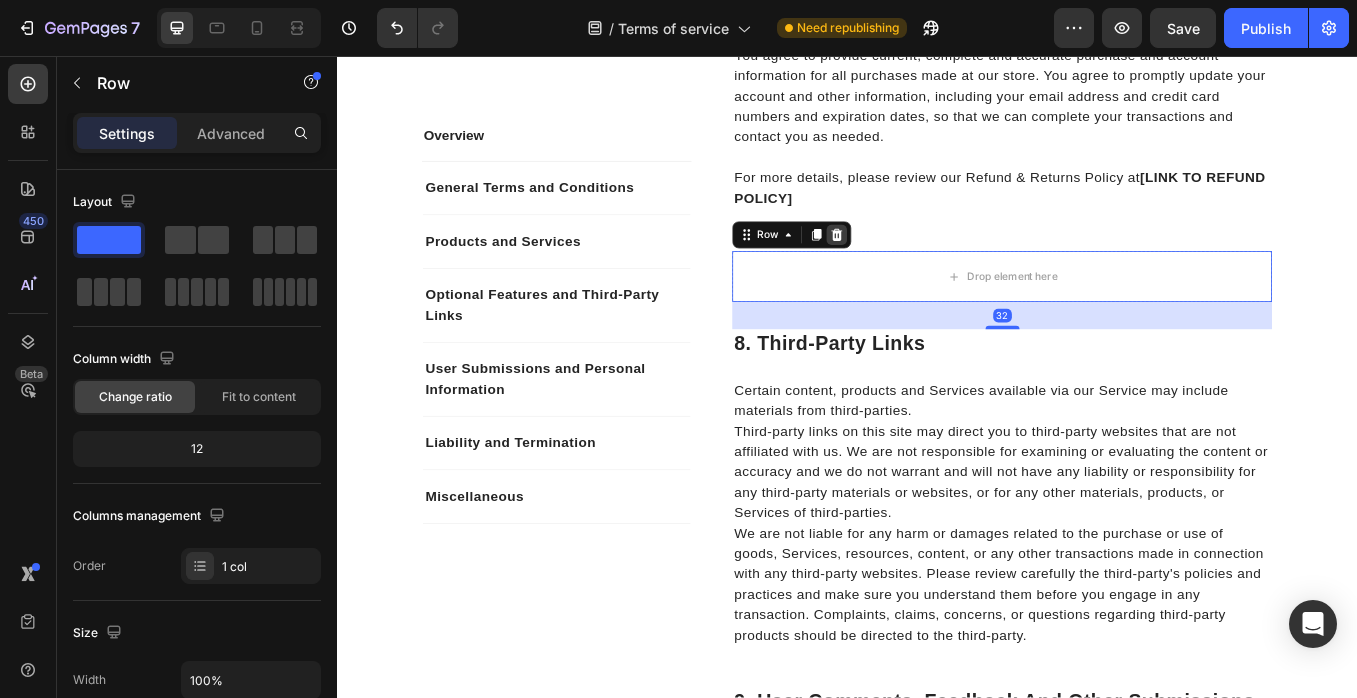 click 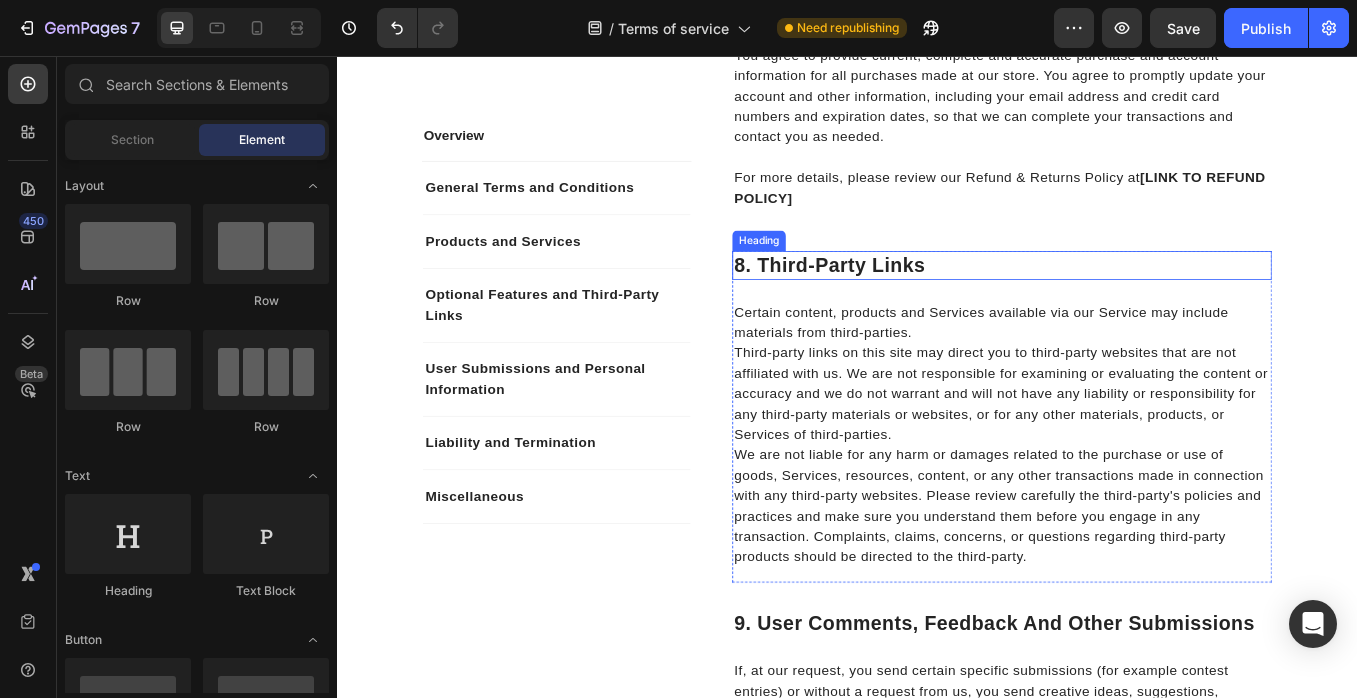 click on "8. Third-Party Links" at bounding box center [1119, 303] 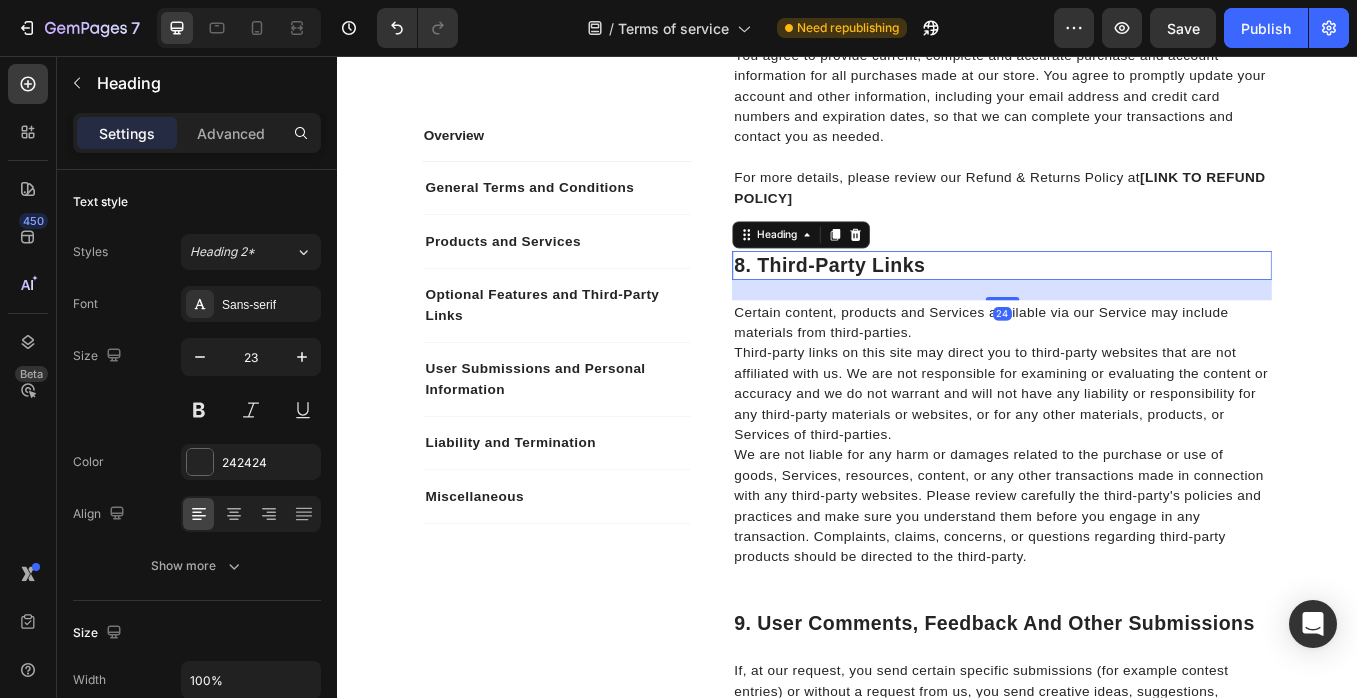 click on "8. Third-Party Links" at bounding box center (1119, 303) 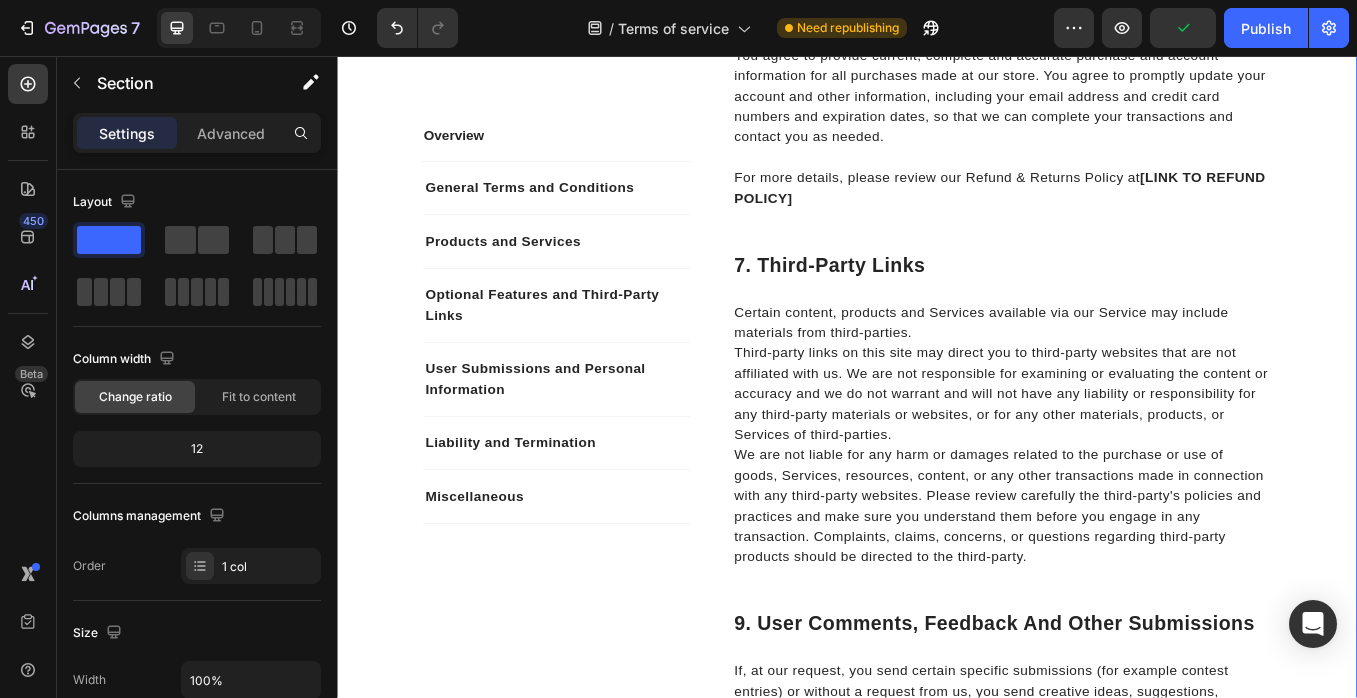 click on "Overview Text block General Terms and Conditions Products and Services Optional Features and Third-Party Links User Submissions and Personal Information Liability and Termination Miscellaneous Accordion Row Overview Heading This website is operated by  Fresche . Throughout the site, the terms “we”, “us” and “our” refer to Fresche. Fresche offers this website, including all information, tools and Services available from this site to you, the user, conditioned upon your acceptance of all terms, conditions, policies and notices stated here. By visiting our site and/ or purchasing something from us, you engage in our “Service” and agree to be bound by the following terms and conditions (“Terms of Service”, “Terms”). These Terms of Service apply to all users of the site, including without limitation users who are browsers, vendors, customers, merchants, and/ or contributors of content. Text block Row 1. Online Store Terms Heading Text block Row 2. General Conditions Heading Text block Row" at bounding box center (937, 1145) 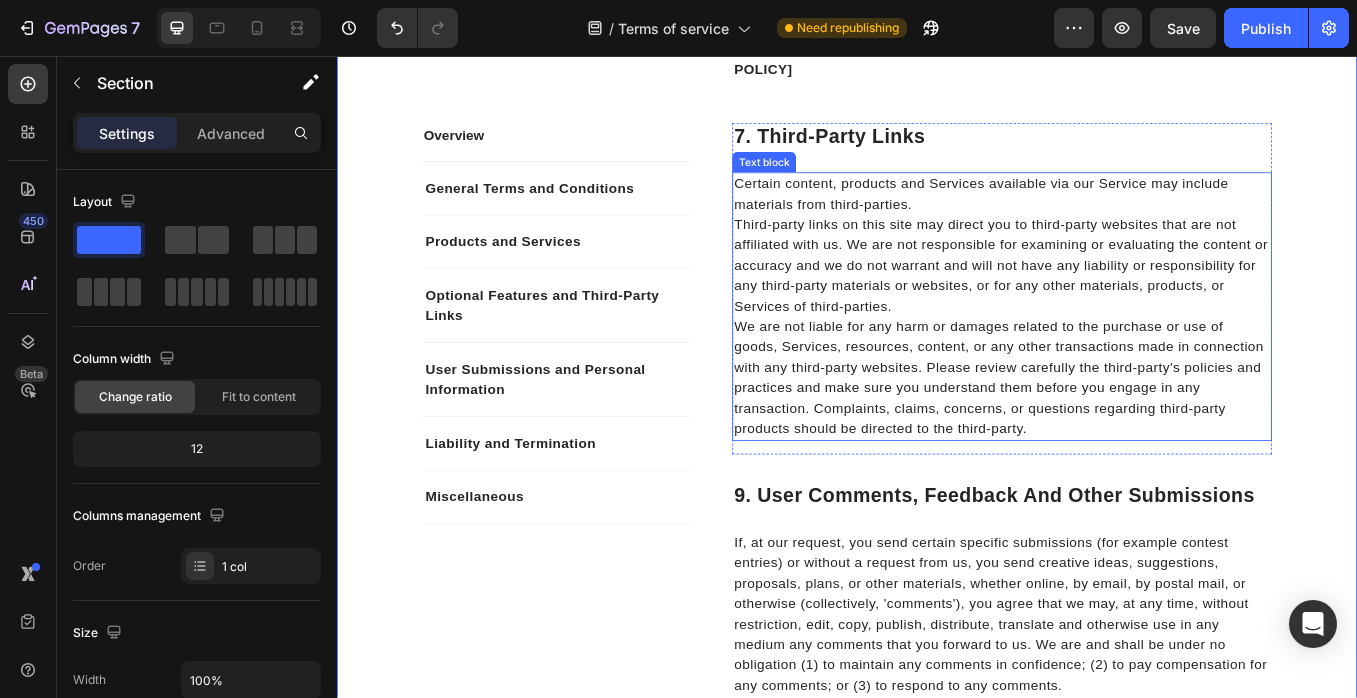 scroll, scrollTop: 3363, scrollLeft: 0, axis: vertical 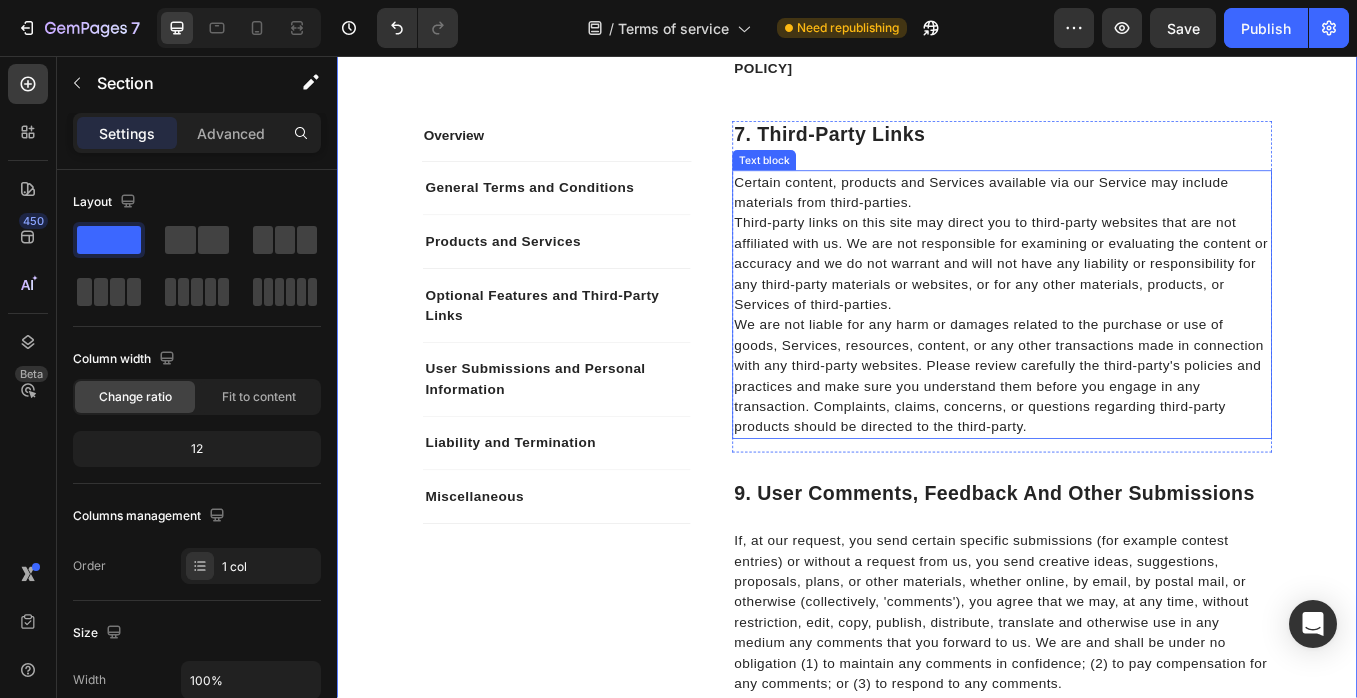 click on "Third-party links on this site may direct you to third-party websites that are not affiliated with us. We are not responsible for examining or evaluating the content or accuracy and we do not warrant and will not have any liability or responsibility for any third-party materials or websites, or for any other materials, products, or Services of third-parties." at bounding box center (1119, 301) 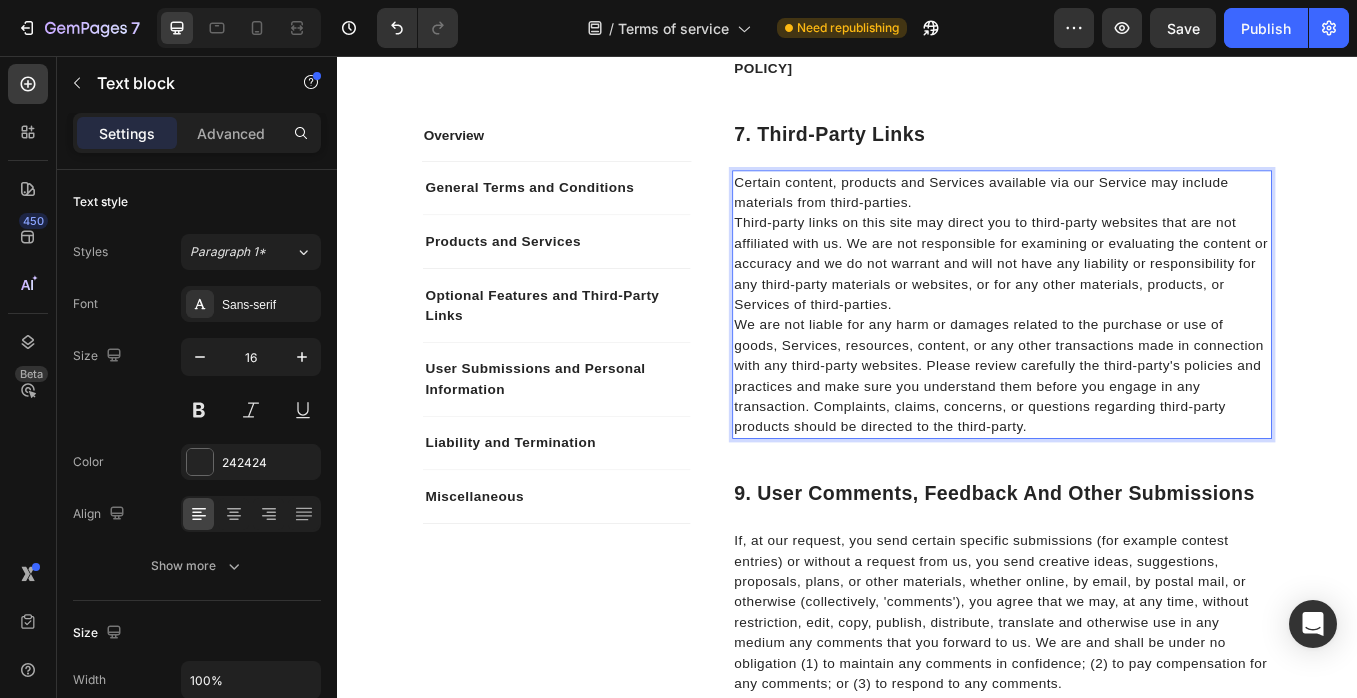 click on "Third-party links on this site may direct you to third-party websites that are not affiliated with us. We are not responsible for examining or evaluating the content or accuracy and we do not warrant and will not have any liability or responsibility for any third-party materials or websites, or for any other materials, products, or Services of third-parties." at bounding box center [1119, 301] 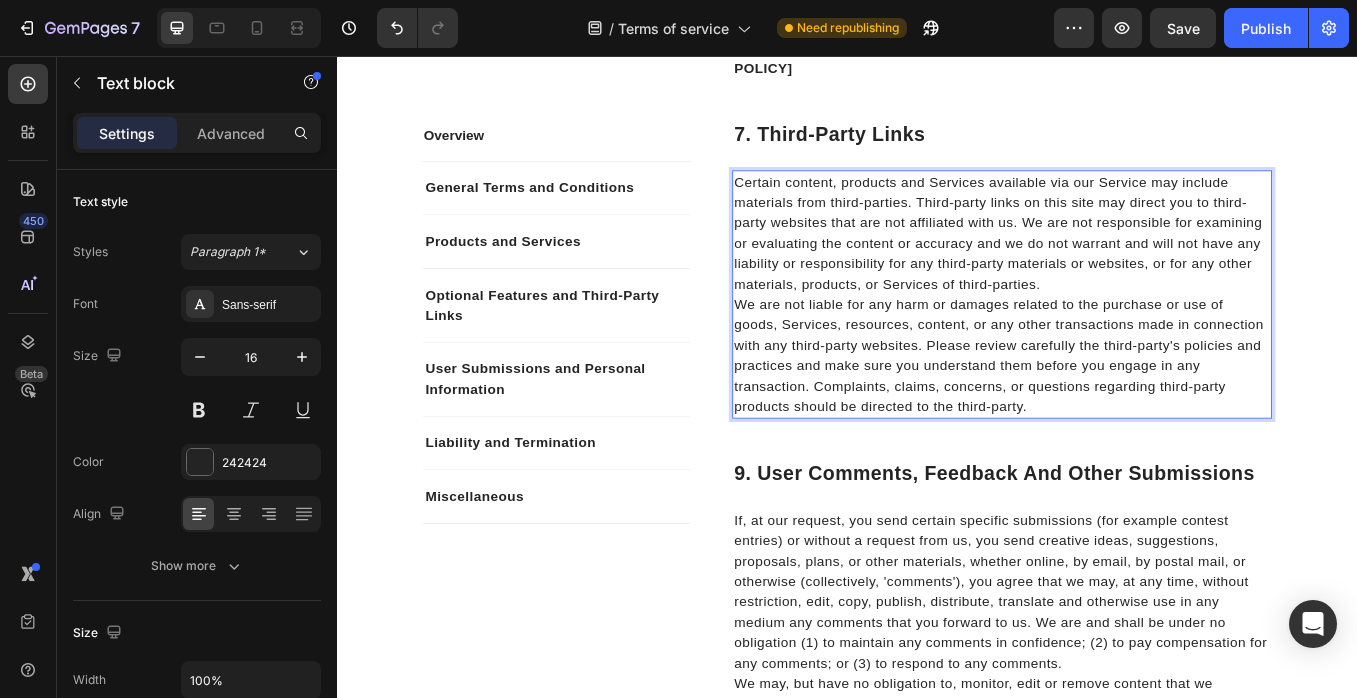 click on "We are not liable for any harm or damages related to the purchase or use of goods, Services, resources, content, or any other transactions made in connection with any third-party websites. Please review carefully the third-party's policies and practices and make sure you understand them before you engage in any transaction. Complaints, claims, concerns, or questions regarding third-party products should be directed to the third-party." at bounding box center [1119, 409] 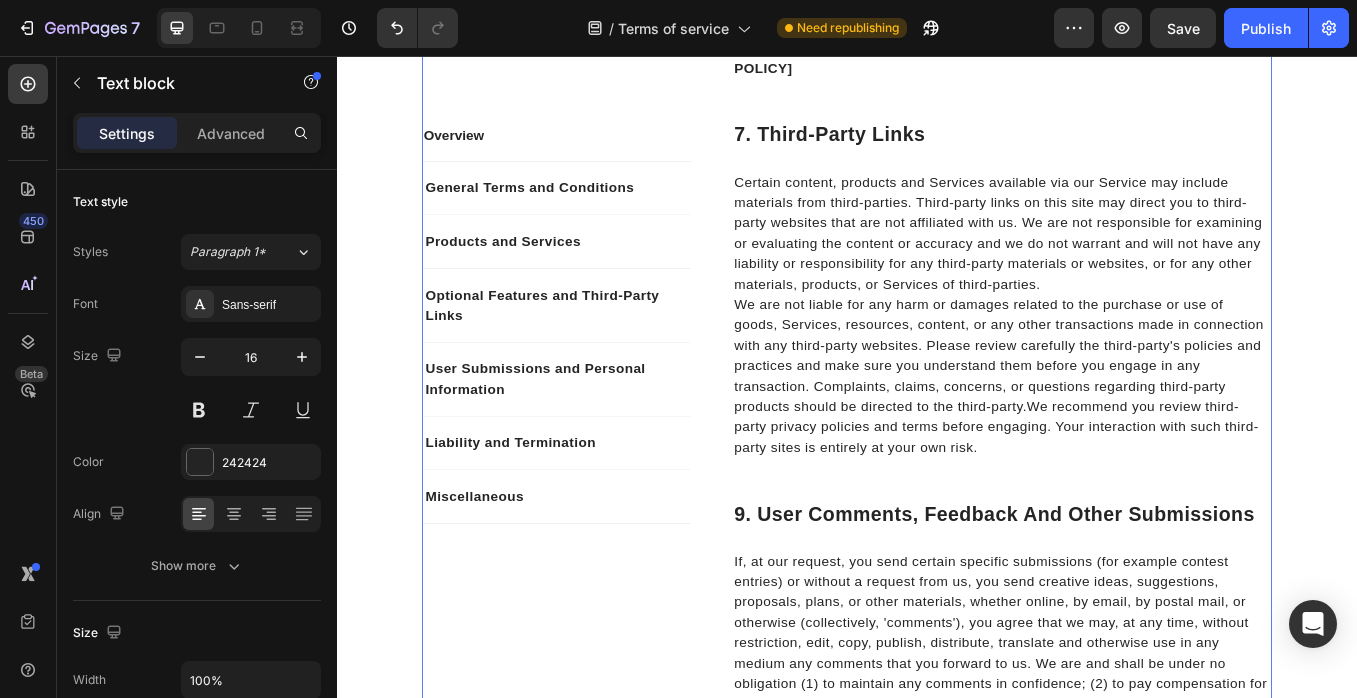 click on "Overview Heading This website is operated by  Fresche . Throughout the site, the terms “we”, “us” and “our” refer to Fresche. Fresche offers this website, including all information, tools and Services available from this site to you, the user, conditioned upon your acceptance of all terms, conditions, policies and notices stated here. By visiting our site and/ or purchasing something from us, you engage in our “Service” and agree to be bound by the following terms and conditions (“Terms of Service”, “Terms”). These Terms of Service apply to all users of the site, including without limitation users who are browsers, vendors, customers, merchants, and/ or contributors of content. Our store is hosted on Shopify Inc. They provide us with the online e-commerce platform that allows us to sell our products to you. Text block Row 1. Online Store Terms Heading A breach or violation of any of the Terms will result in an immediate termination of your Services. Text block Row 2. General Conditions" at bounding box center (1119, 996) 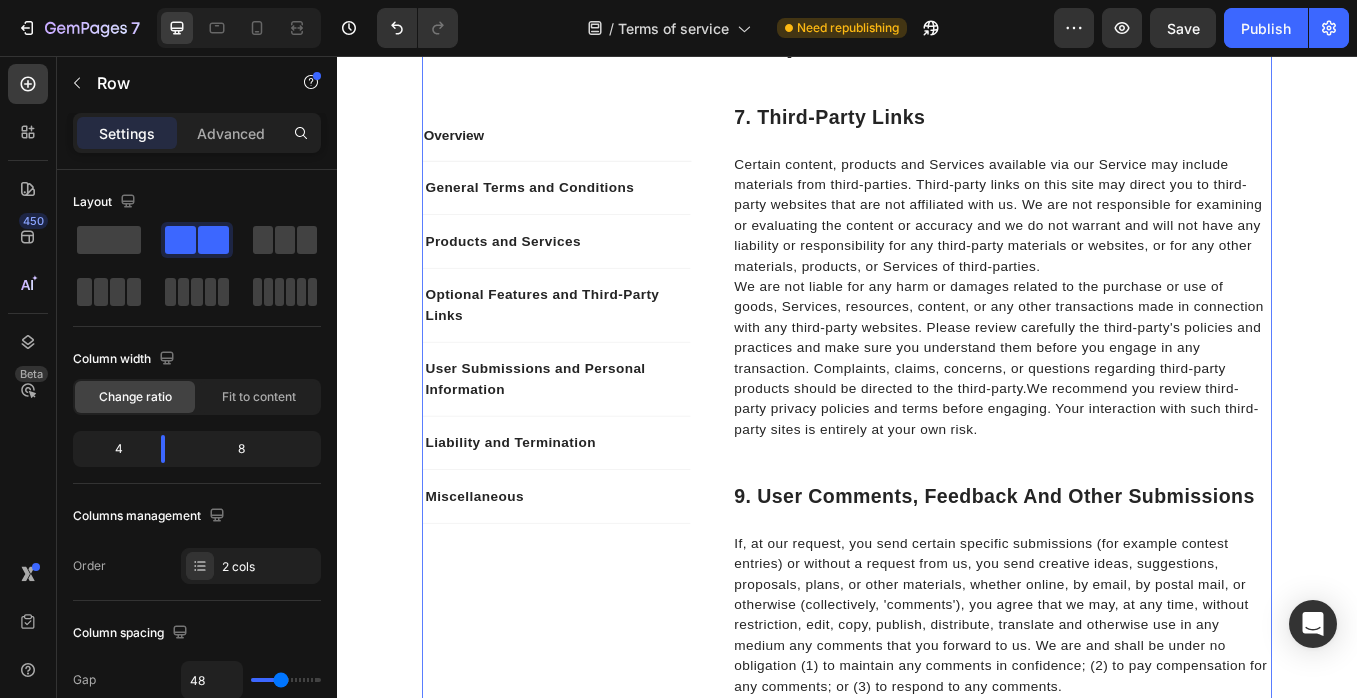 scroll, scrollTop: 3389, scrollLeft: 0, axis: vertical 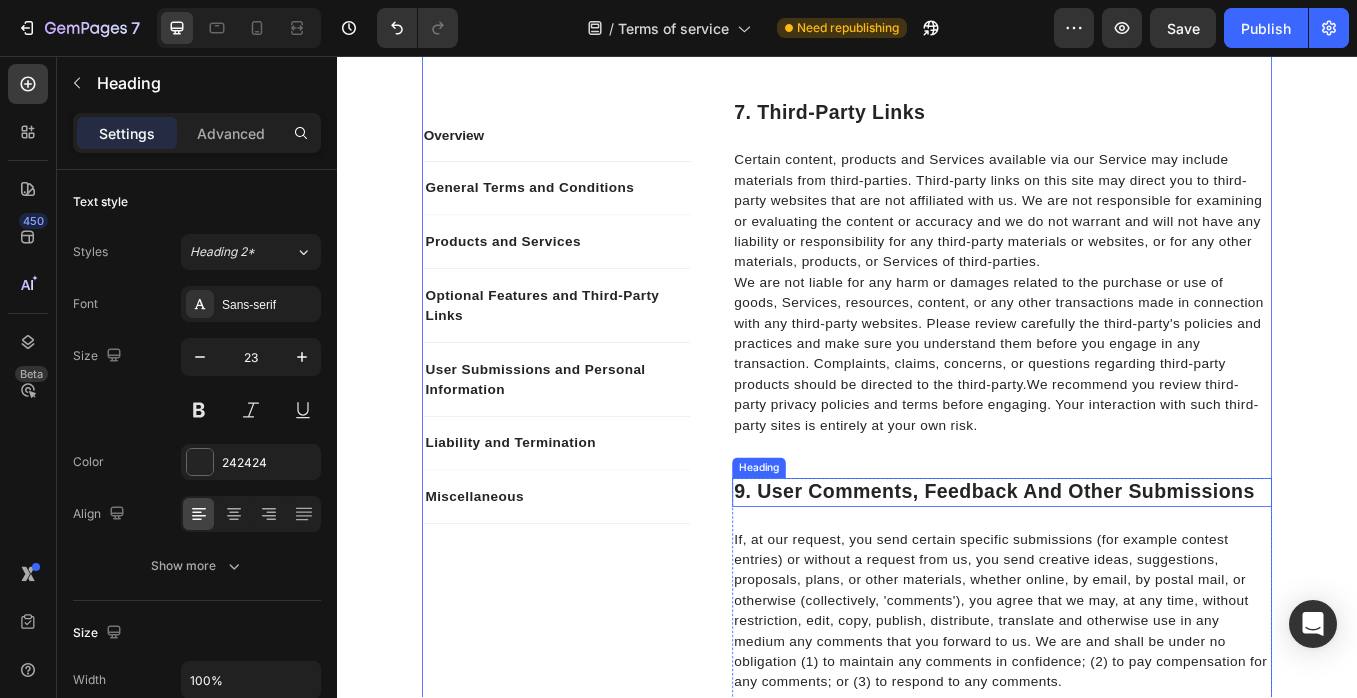 click on "9. User Comments, Feedback And Other Submissions" at bounding box center (1119, 570) 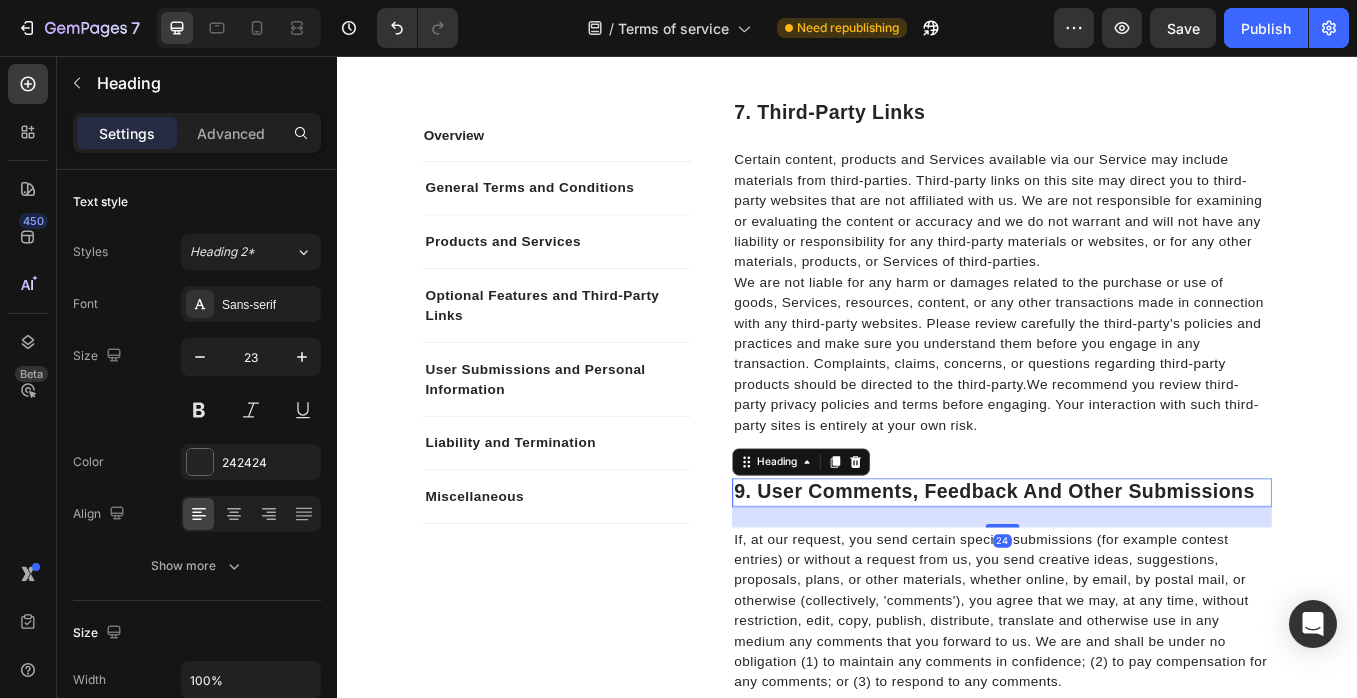 click on "9. User Comments, Feedback And Other Submissions" at bounding box center (1119, 570) 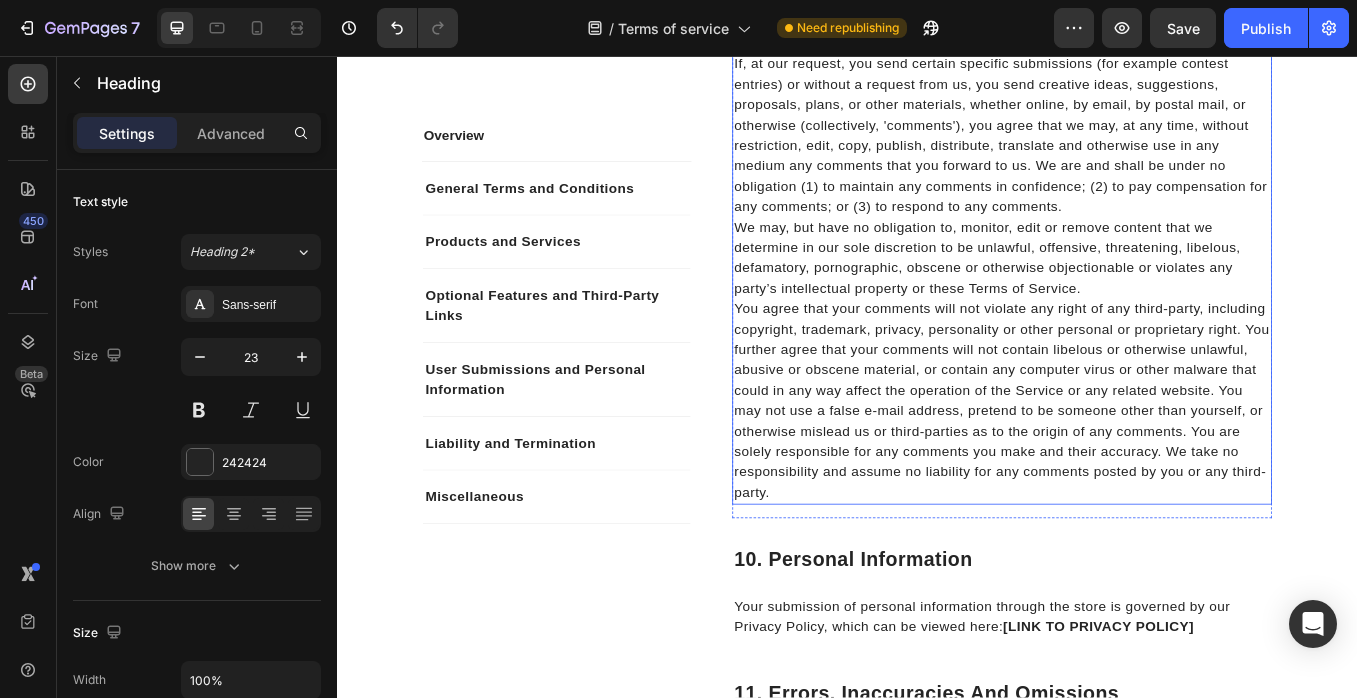 scroll, scrollTop: 3944, scrollLeft: 0, axis: vertical 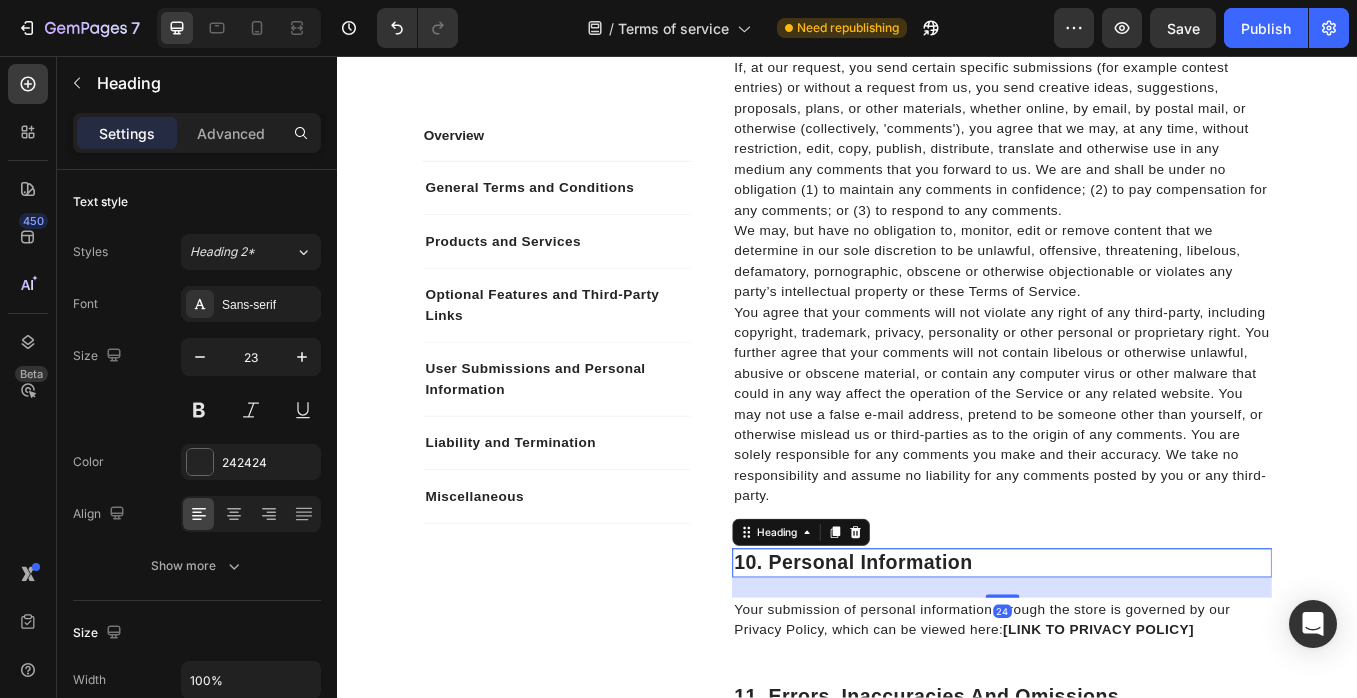 click on "10. Personal Information" at bounding box center [1119, 653] 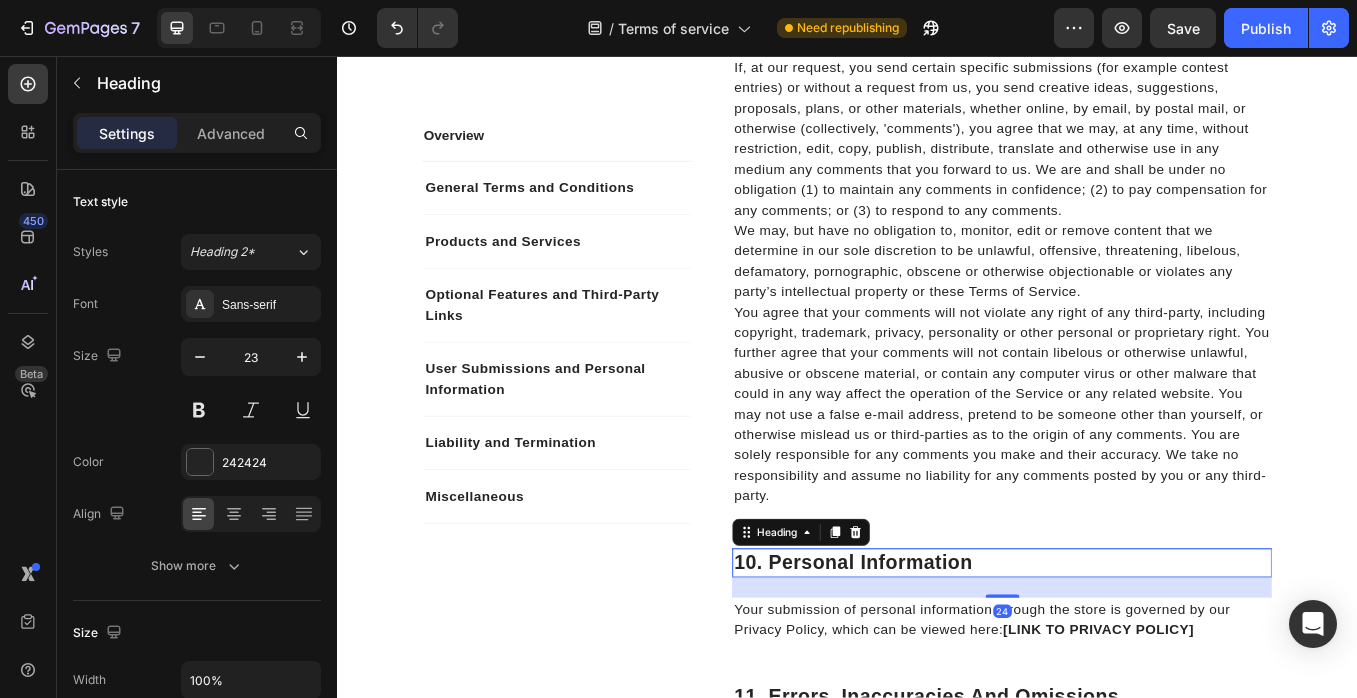 click on "10. Personal Information" at bounding box center (1119, 653) 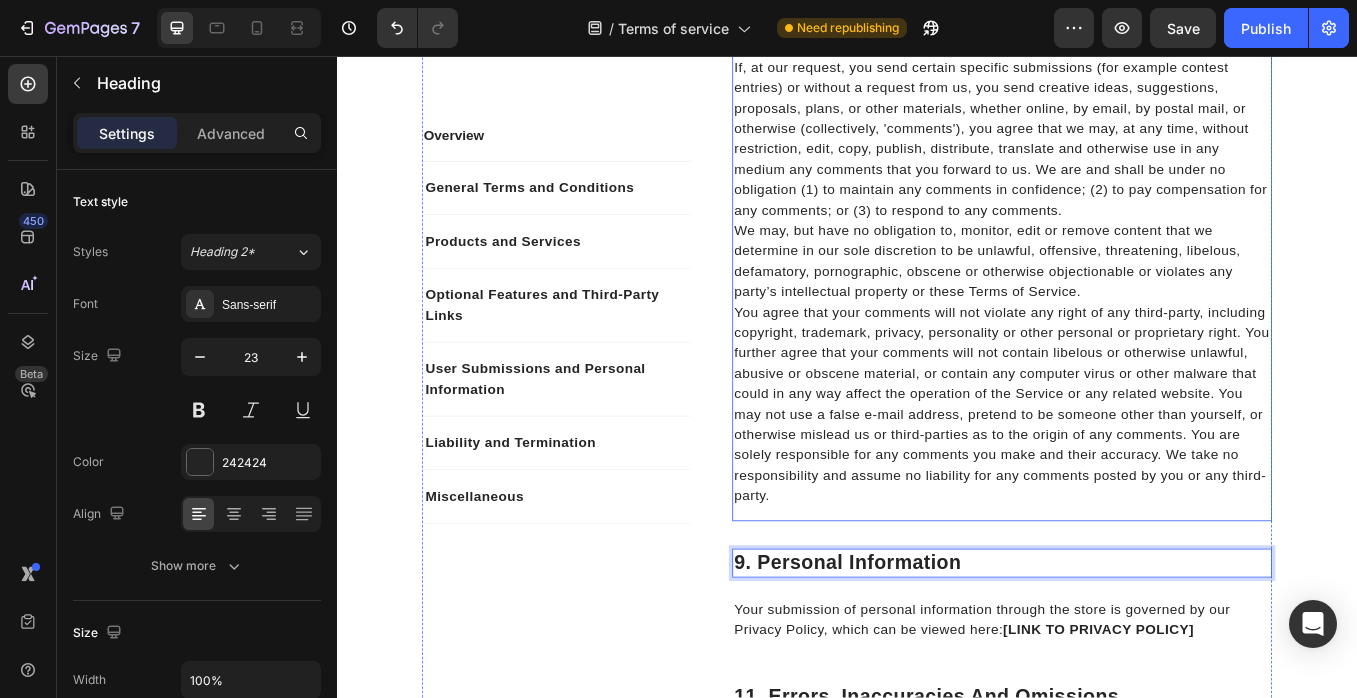 click on "8. User Comments, Feedback And Other Submissions Heading If, at our request, you send certain specific submissions (for example contest entries) or without a request from us, you send creative ideas, suggestions, proposals, plans, or other materials, whether online, by email, by postal mail, or otherwise (collectively, 'comments'), you agree that we may, at any time, without restriction, edit, copy, publish, distribute, translate and otherwise use in any medium any comments that you forward to us. We are and shall be under no obligation (1) to maintain any comments in confidence; (2) to pay compensation for any comments; or (3) to respond to any comments. We may, but have no obligation to, monitor, edit or remove content that we determine in our sole discretion to be unlawful, offensive, threatening, libelous, defamatory, pornographic, obscene or otherwise objectionable or violates any party’s intellectual property or these Terms of Service. Text block" at bounding box center (1119, 301) 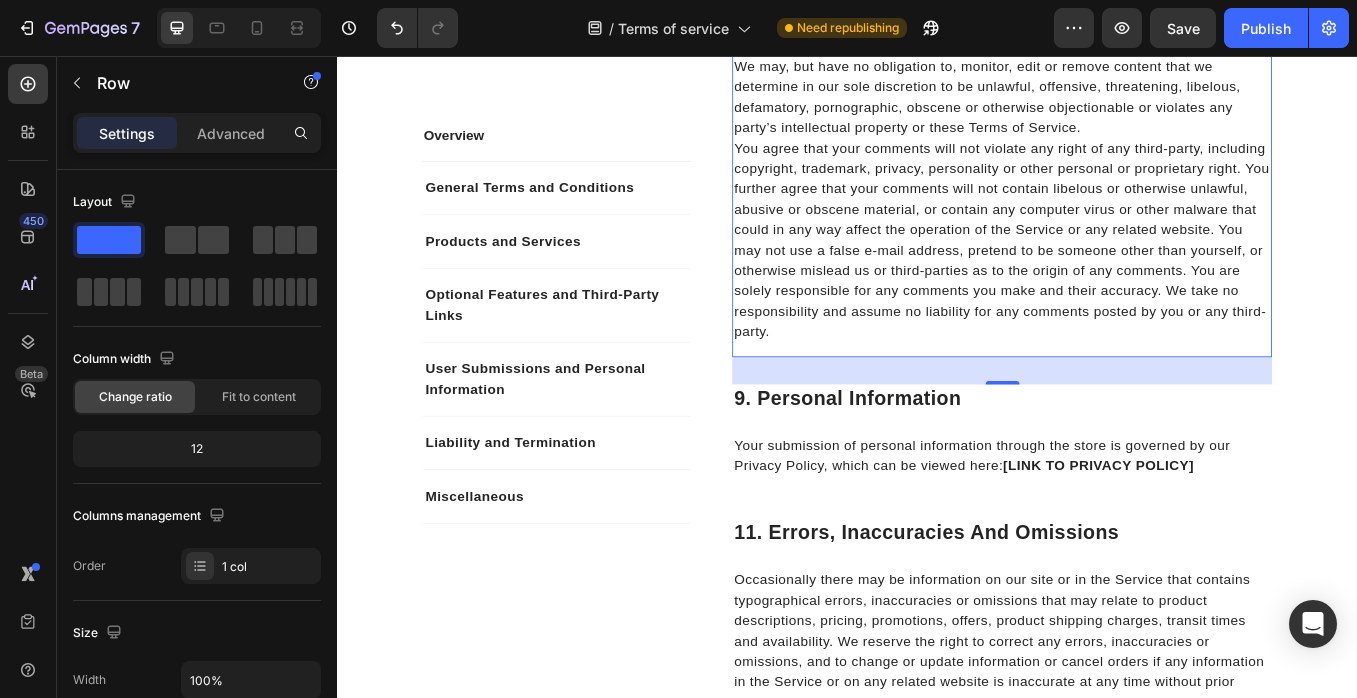 scroll, scrollTop: 4180, scrollLeft: 0, axis: vertical 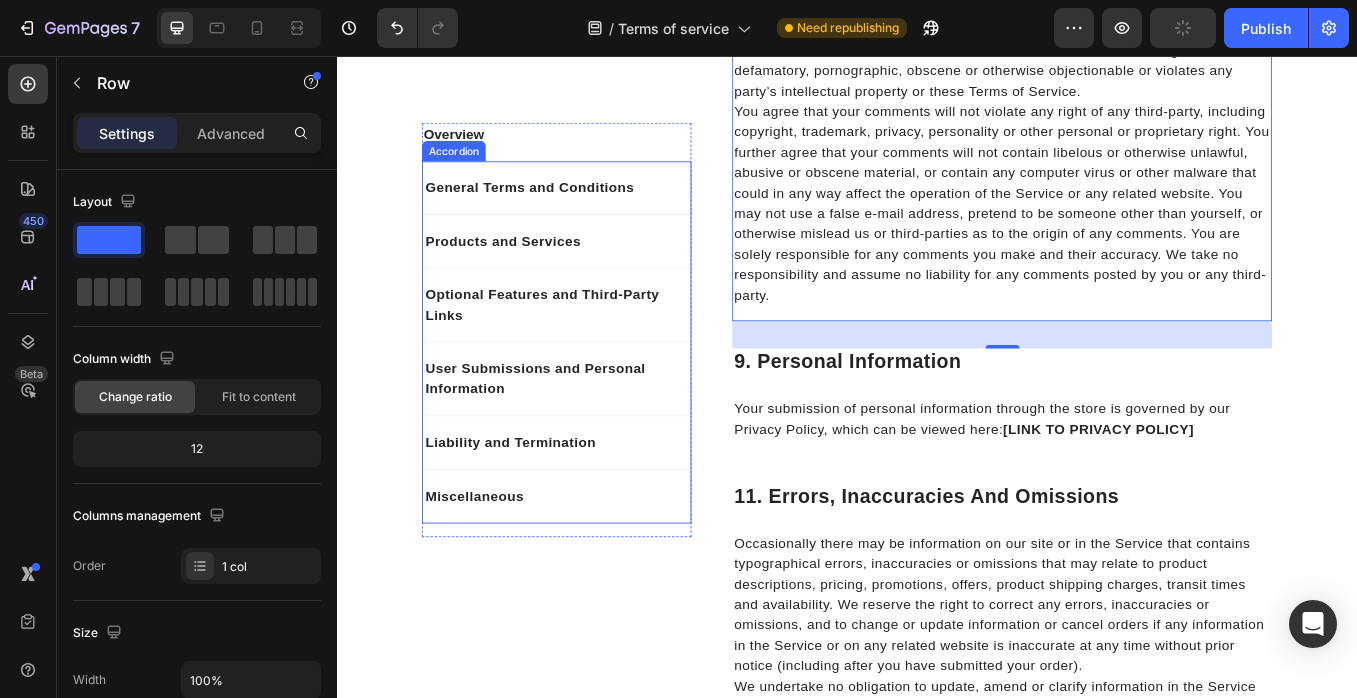 click on "Optional Features and Third-Party Links" at bounding box center (595, 350) 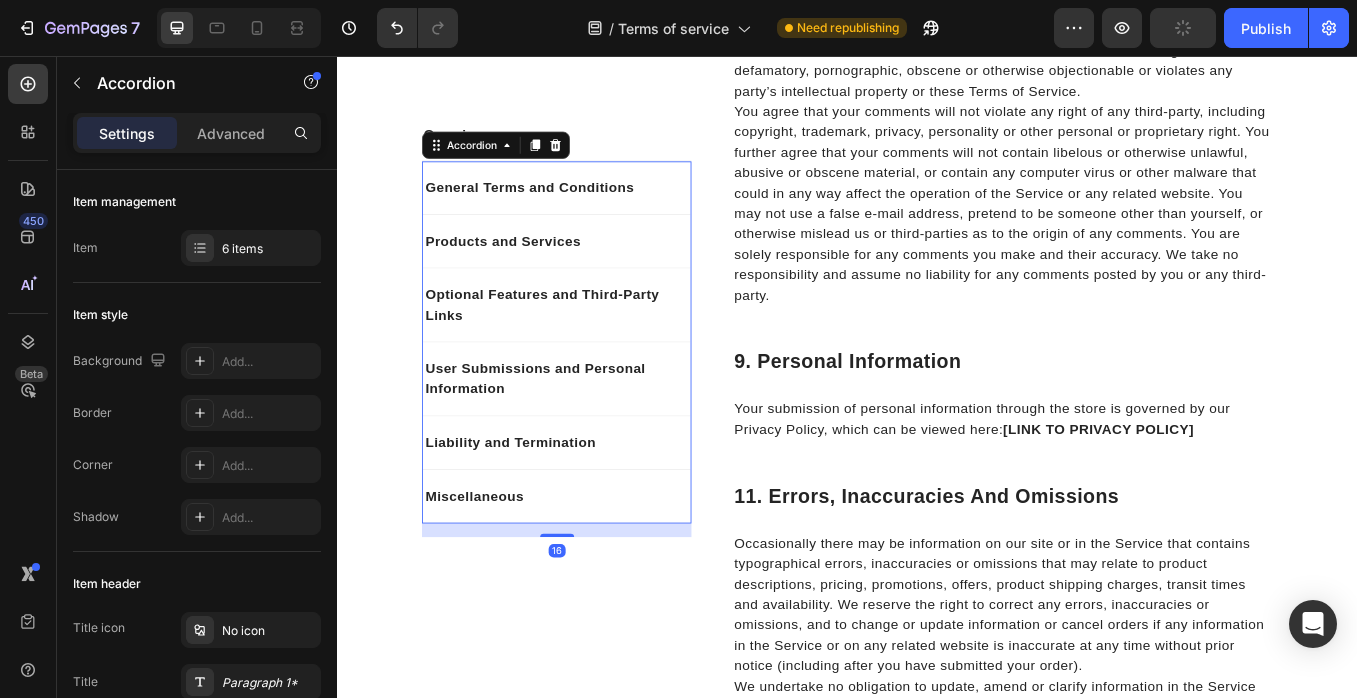 click on "Optional Features and Third-Party Links" at bounding box center [595, 350] 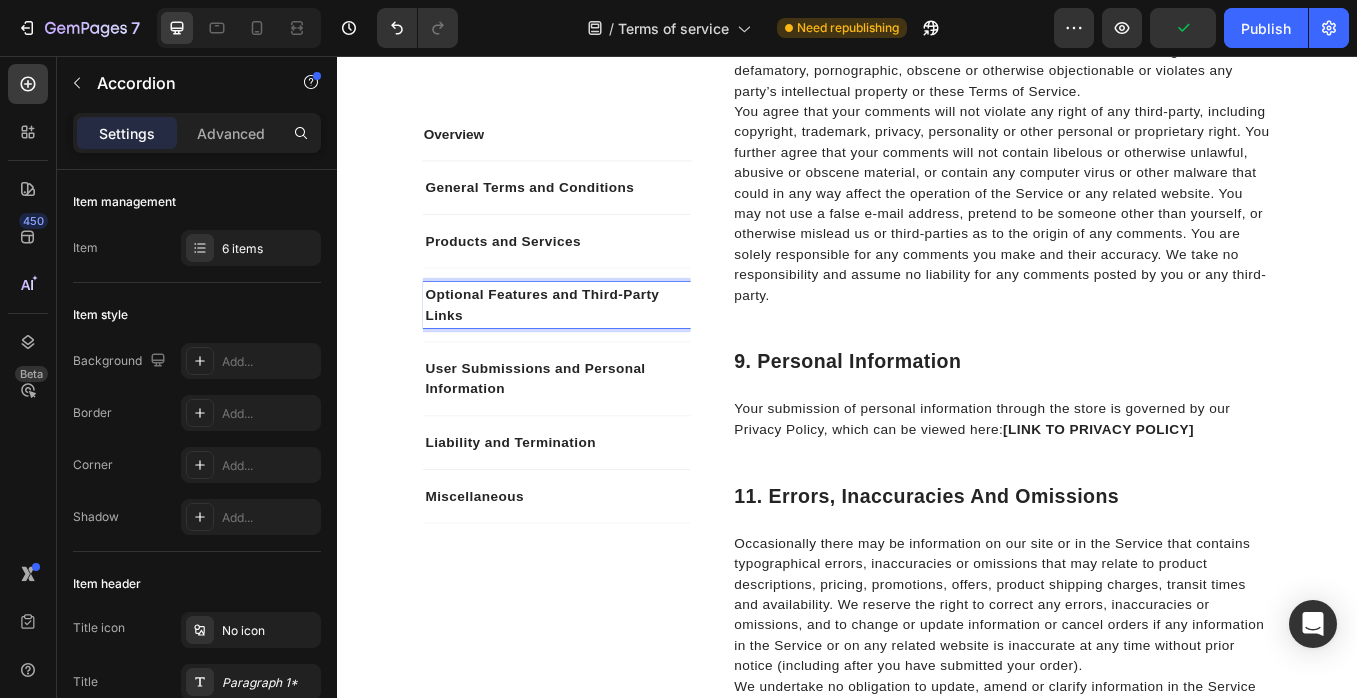 click on "Optional Features and Third-Party Links" at bounding box center (595, 350) 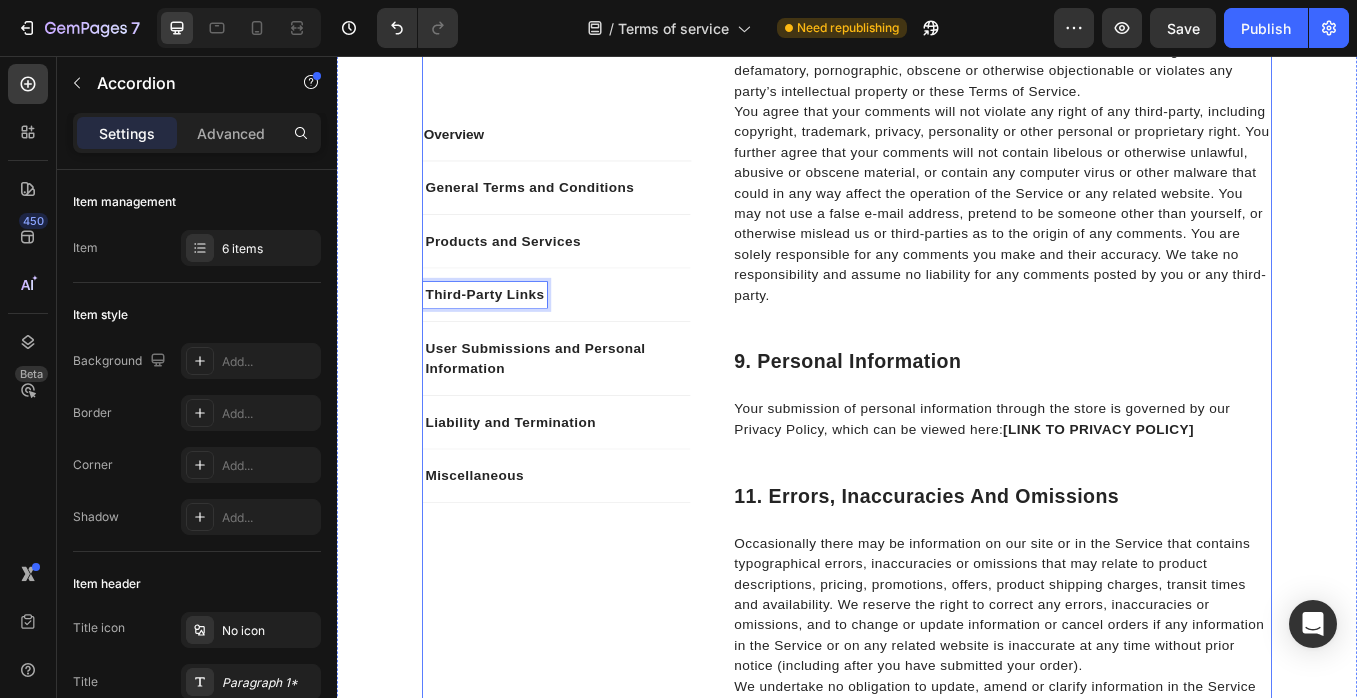 click on "Overview Text block General Terms and Conditions Products and Services Third-Party Links User Submissions and Personal Information Liability and Termination Miscellaneous Accordion   16 Row" at bounding box center (595, 179) 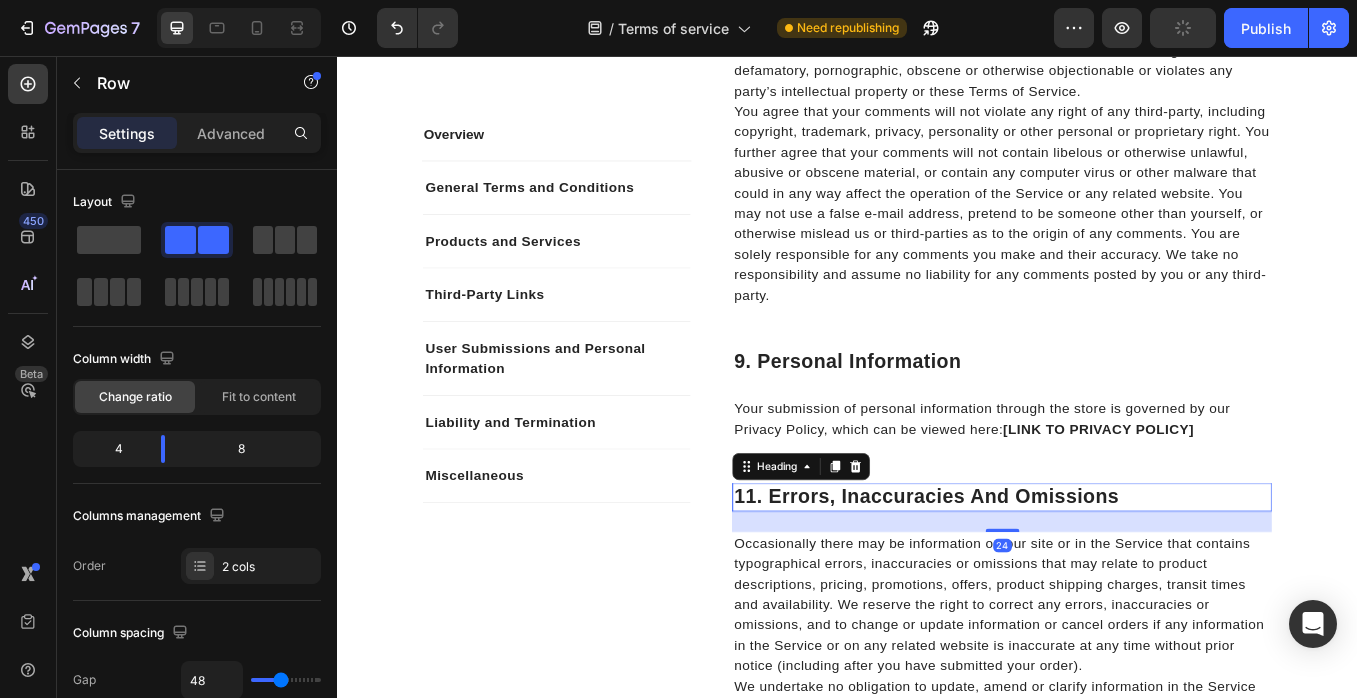 click on "11. Errors, Inaccuracies And Omissions" at bounding box center (1119, 575) 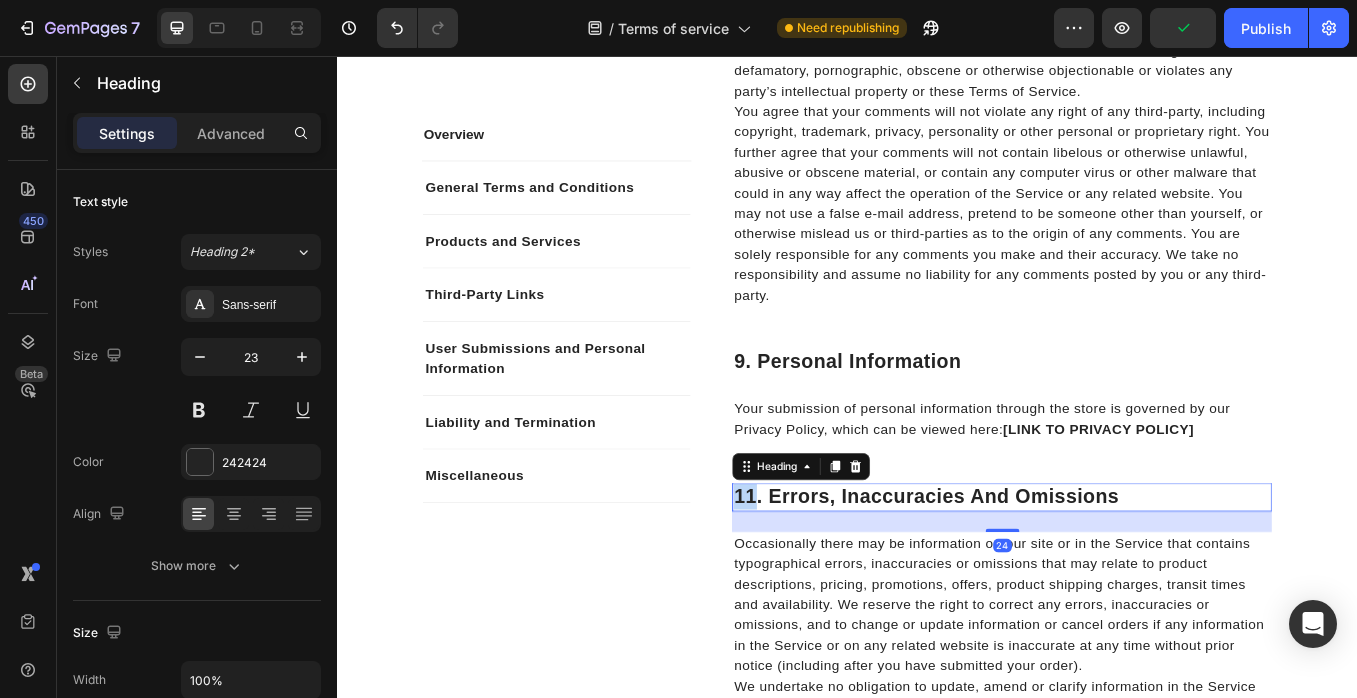click on "11. Errors, Inaccuracies And Omissions" at bounding box center [1119, 575] 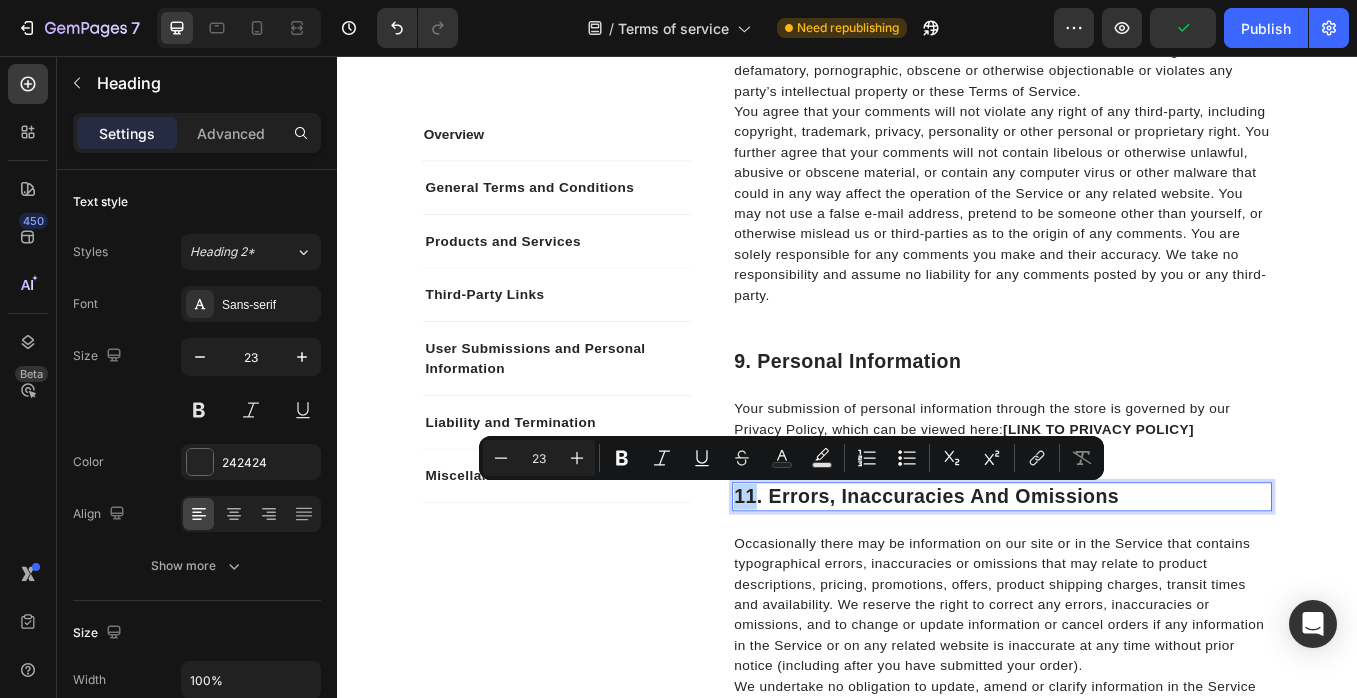 click on "11. Errors, Inaccuracies And Omissions" at bounding box center (1119, 575) 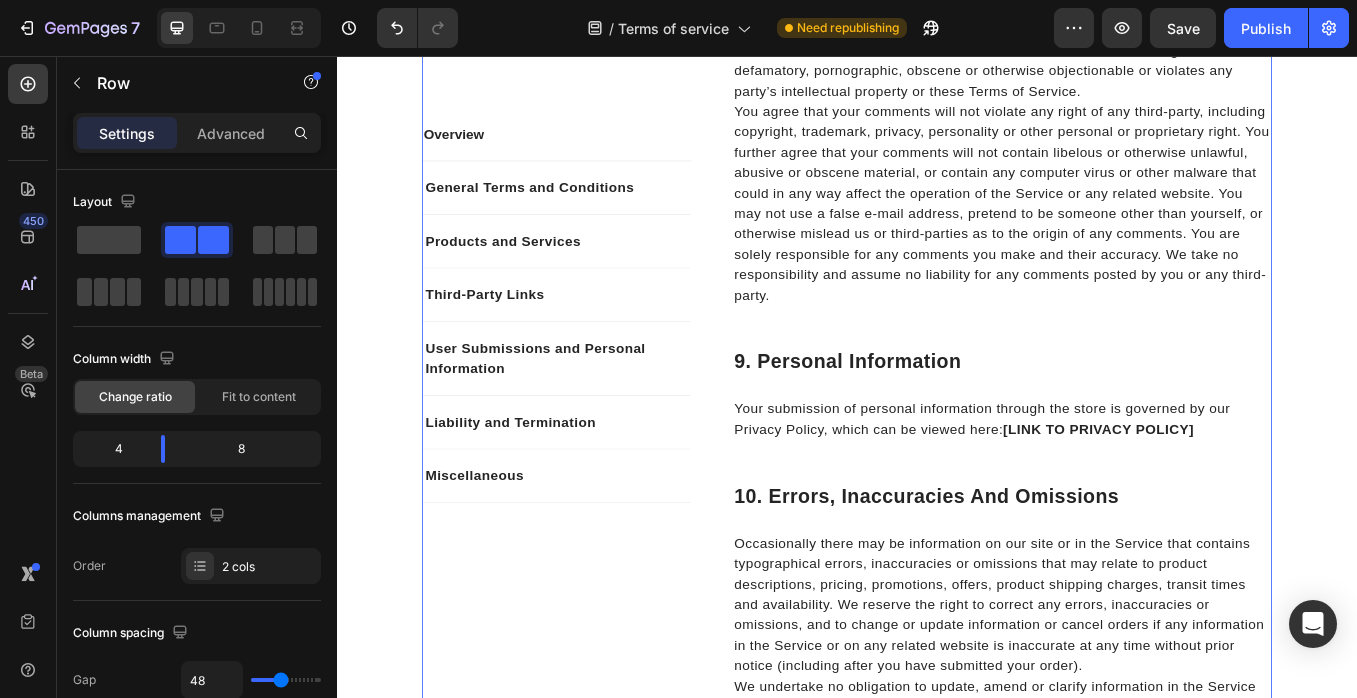 click on "Overview Heading This website is operated by  Fresche . Throughout the site, the terms “we”, “us” and “our” refer to Fresche. Fresche offers this website, including all information, tools and Services available from this site to you, the user, conditioned upon your acceptance of all terms, conditions, policies and notices stated here. By visiting our site and/ or purchasing something from us, you engage in our “Service” and agree to be bound by the following terms and conditions (“Terms of Service”, “Terms”). These Terms of Service apply to all users of the site, including without limitation users who are browsers, vendors, customers, merchants, and/ or contributors of content. Our store is hosted on Shopify Inc. They provide us with the online e-commerce platform that allows us to sell our products to you. Text block Row 1. Online Store Terms Heading A breach or violation of any of the Terms will result in an immediate termination of your Services. Text block Row 2. General Conditions" at bounding box center [1119, 179] 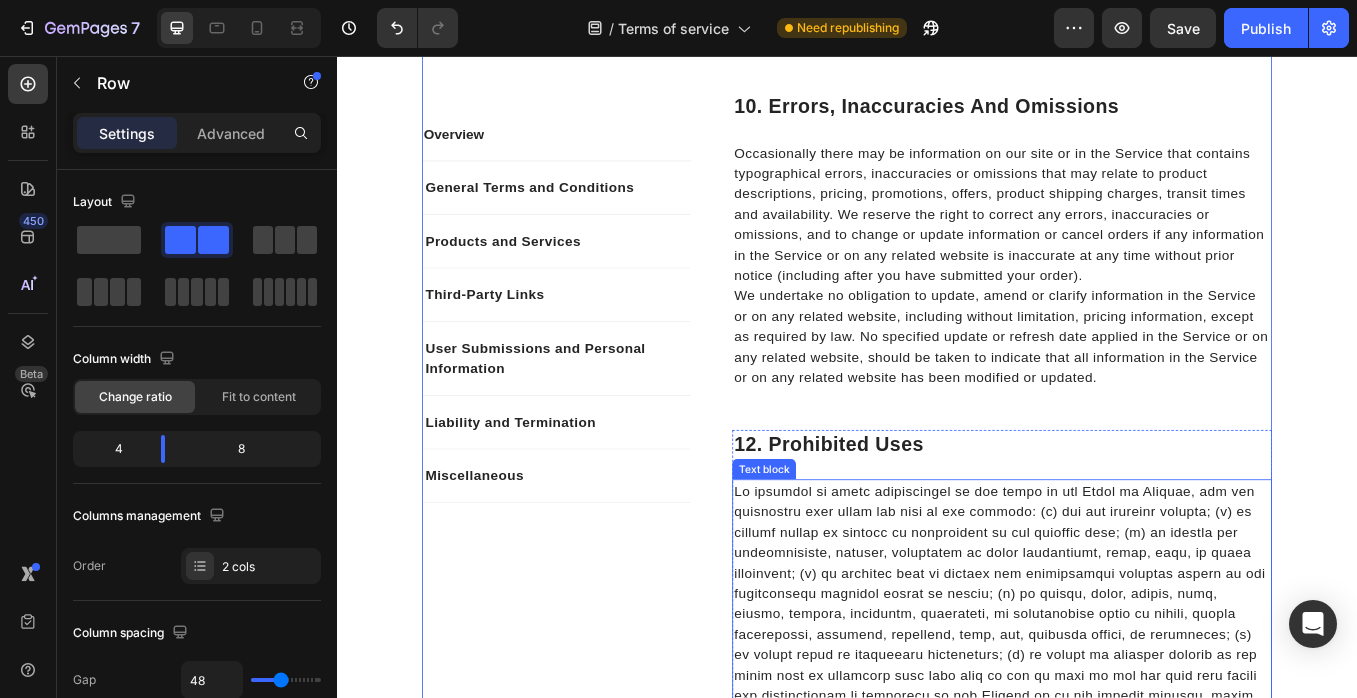 scroll, scrollTop: 4636, scrollLeft: 0, axis: vertical 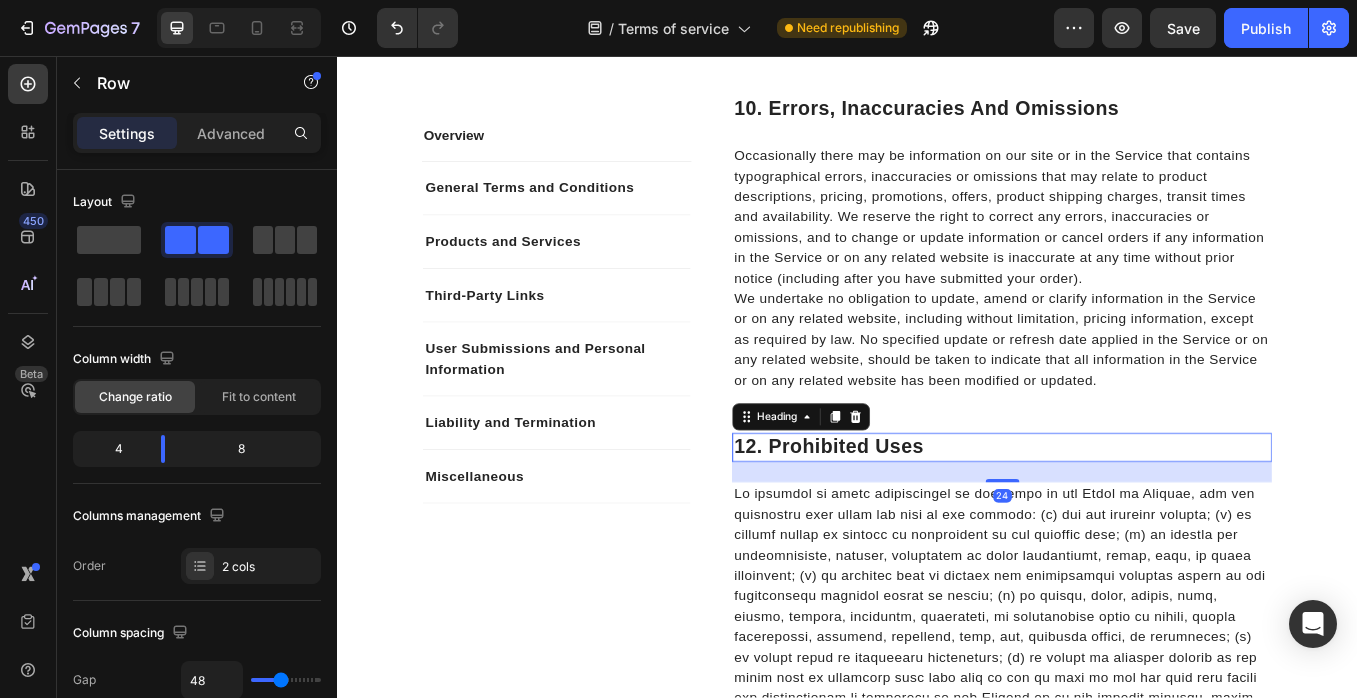 click on "12. Prohibited Uses" at bounding box center (1119, 517) 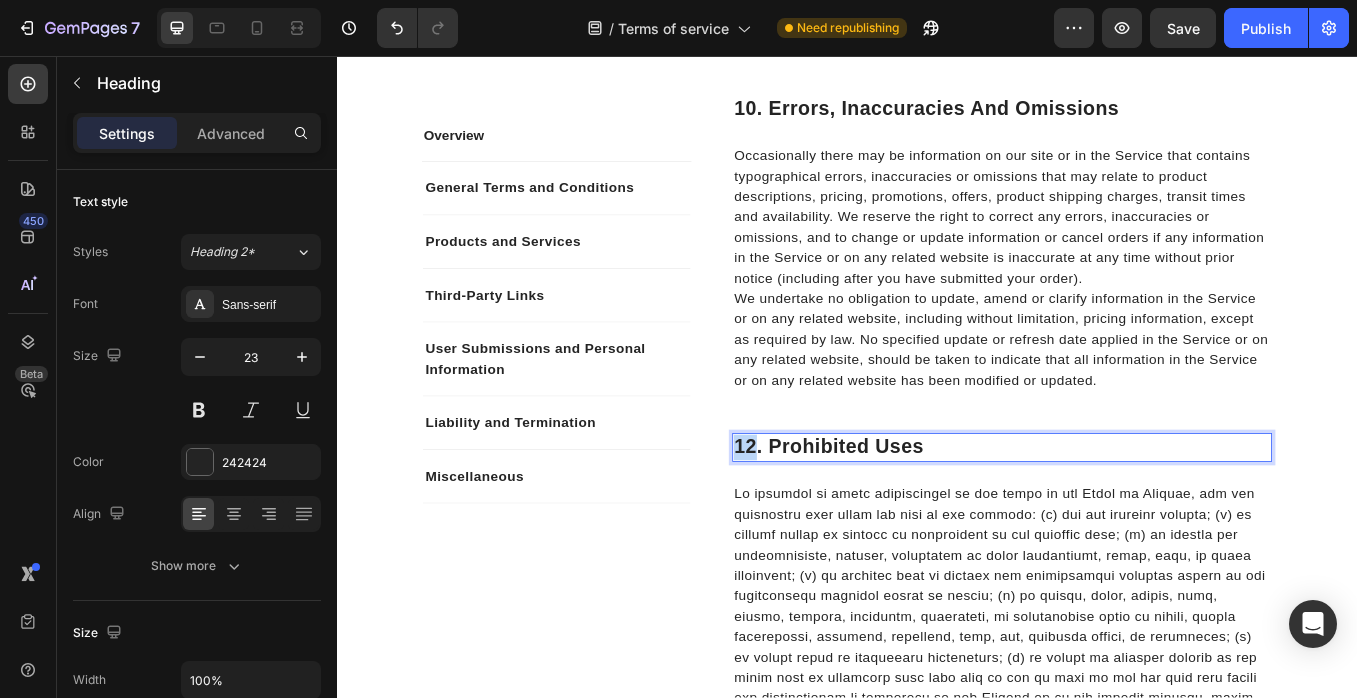 click on "12. Prohibited Uses" at bounding box center (1119, 517) 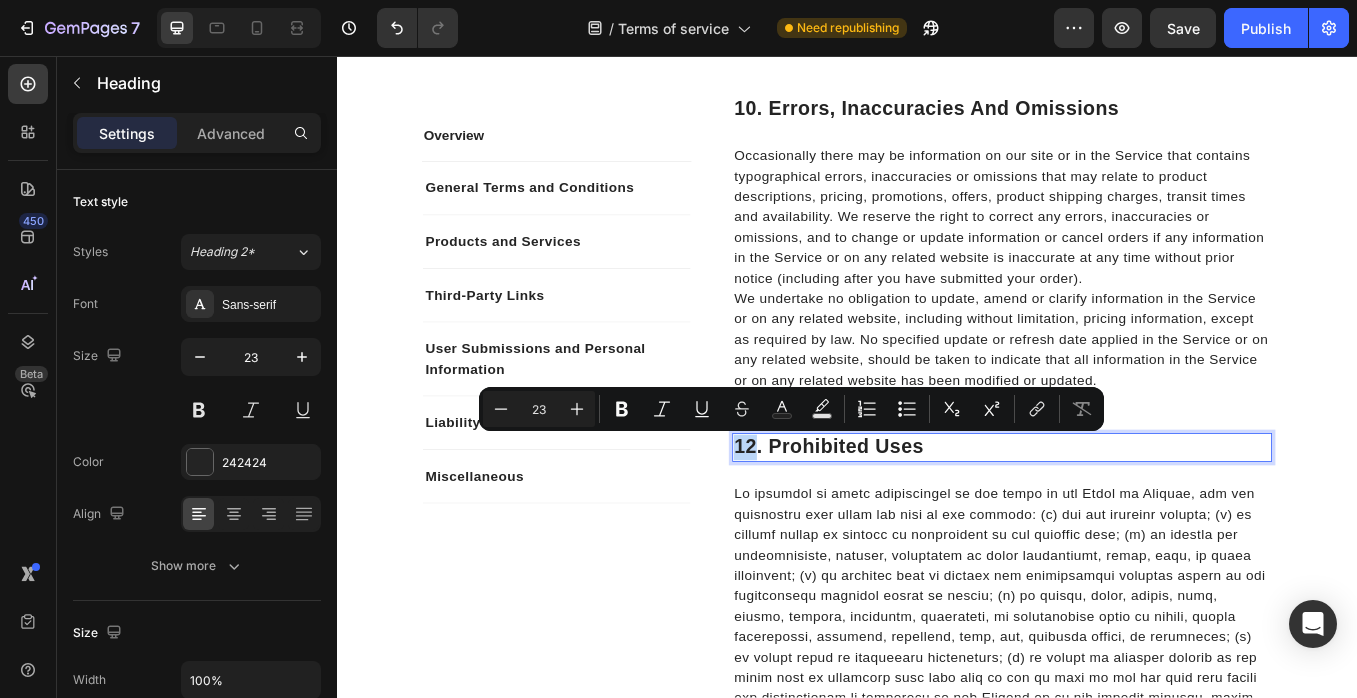click on "12. Prohibited Uses" at bounding box center (1119, 517) 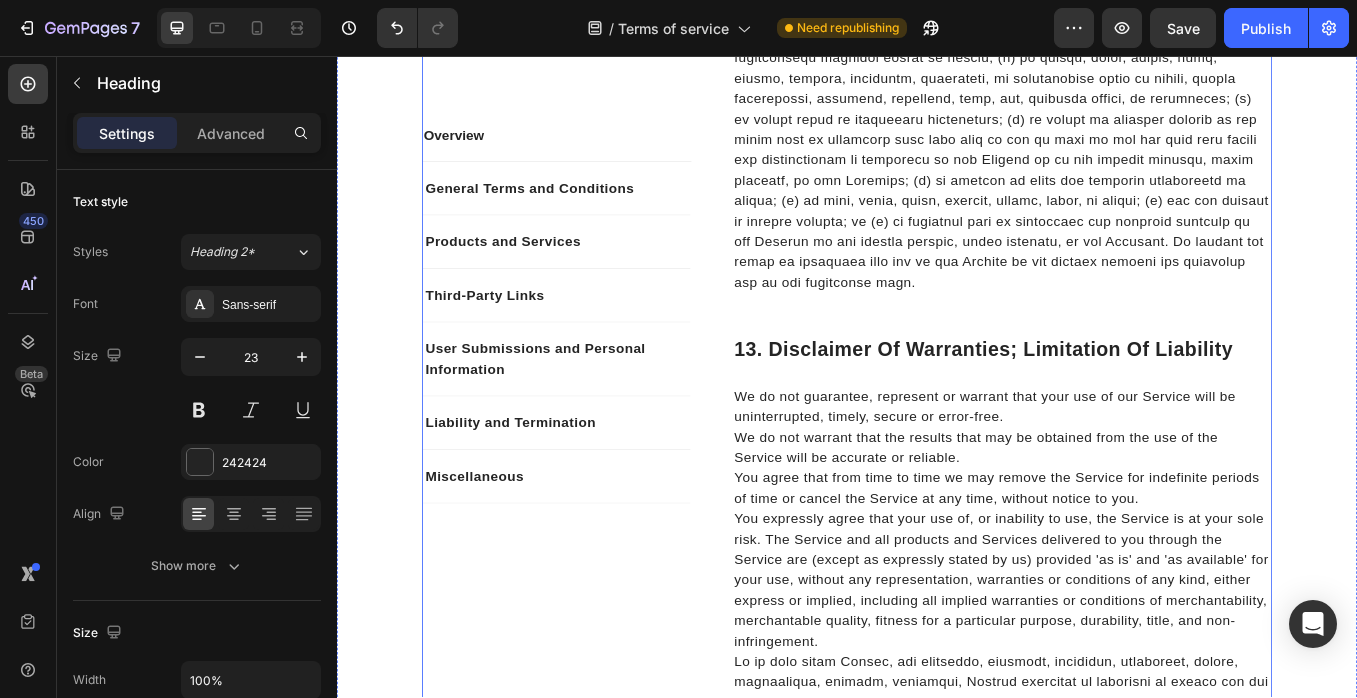 scroll, scrollTop: 5304, scrollLeft: 0, axis: vertical 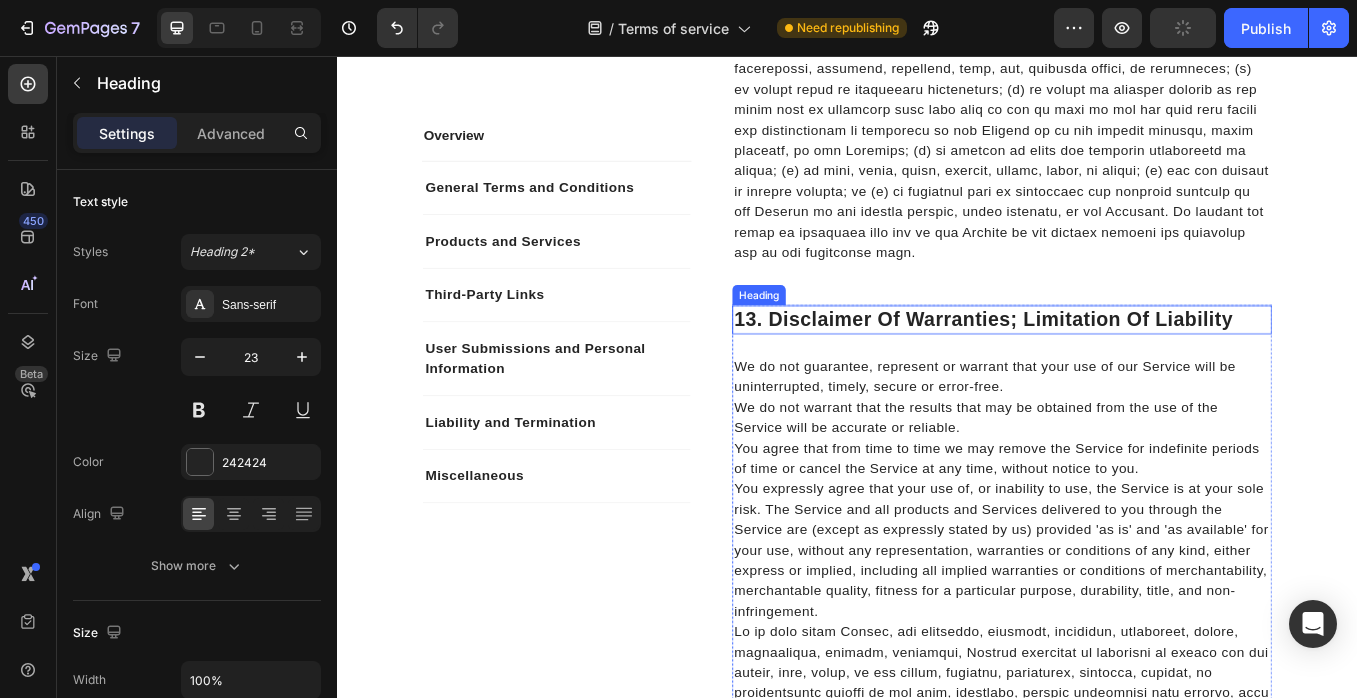click on "13. Disclaimer Of Warranties; Limitation Of Liability" at bounding box center [1119, 367] 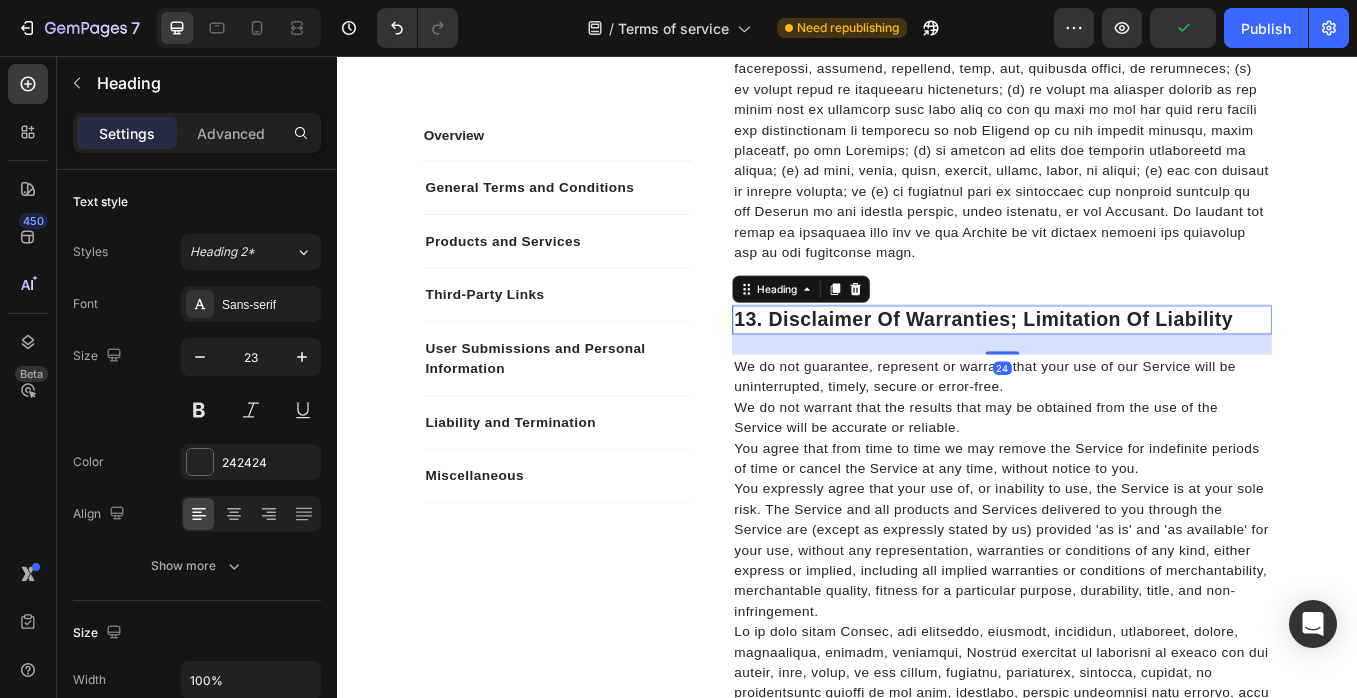 click on "13. Disclaimer Of Warranties; Limitation Of Liability" at bounding box center [1119, 367] 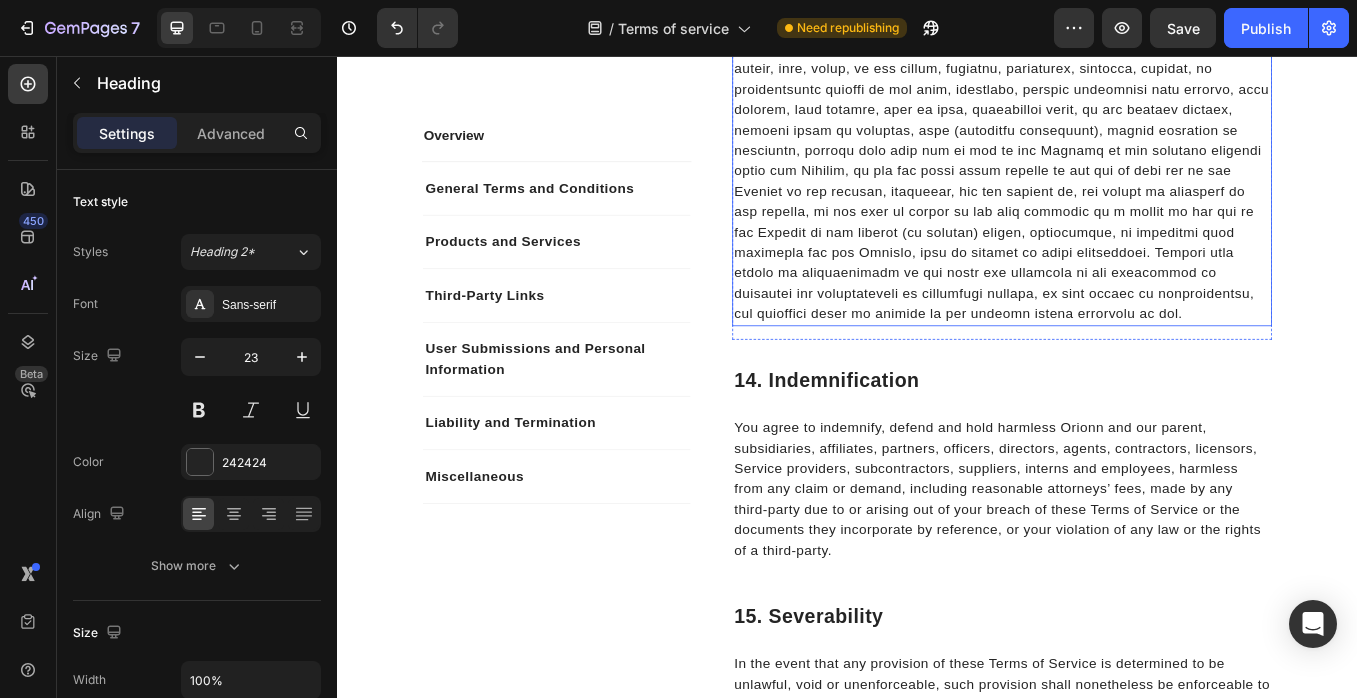 scroll, scrollTop: 6029, scrollLeft: 0, axis: vertical 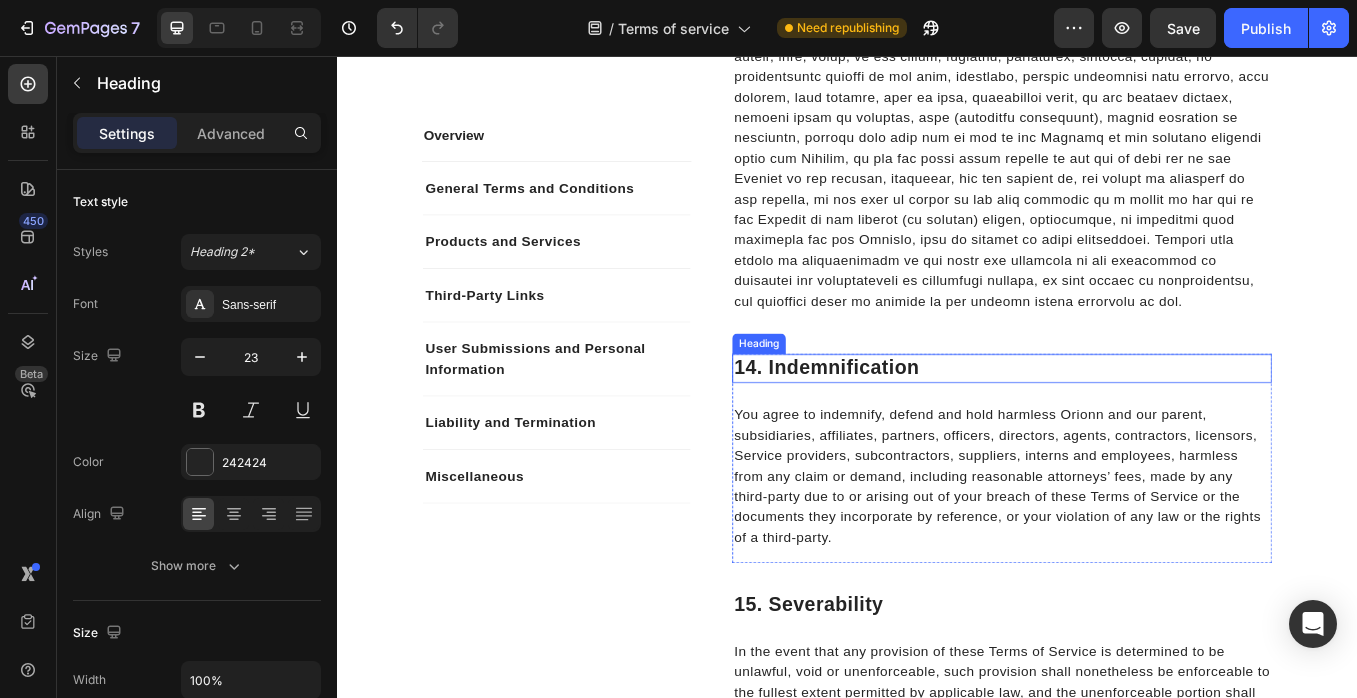click on "14. Indemnification" at bounding box center [1119, 424] 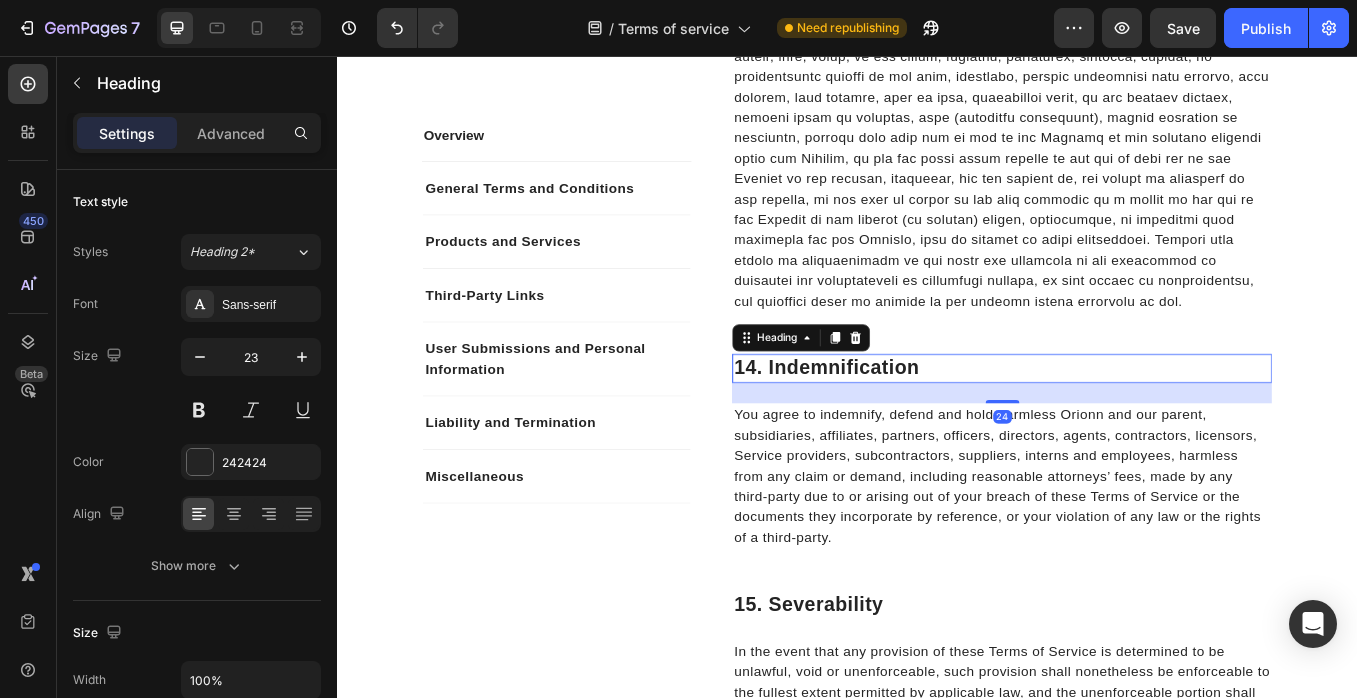 click on "14. Indemnification" at bounding box center (1119, 424) 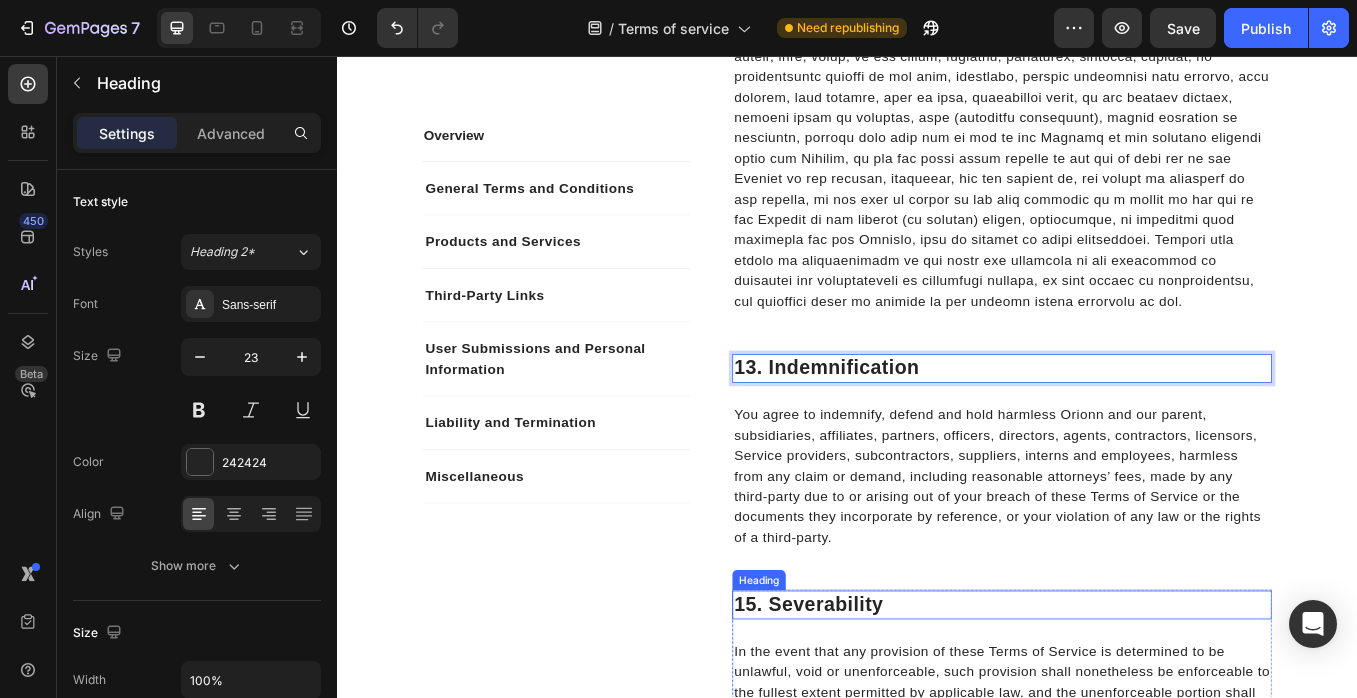 click on "15. Severability" at bounding box center (1119, 702) 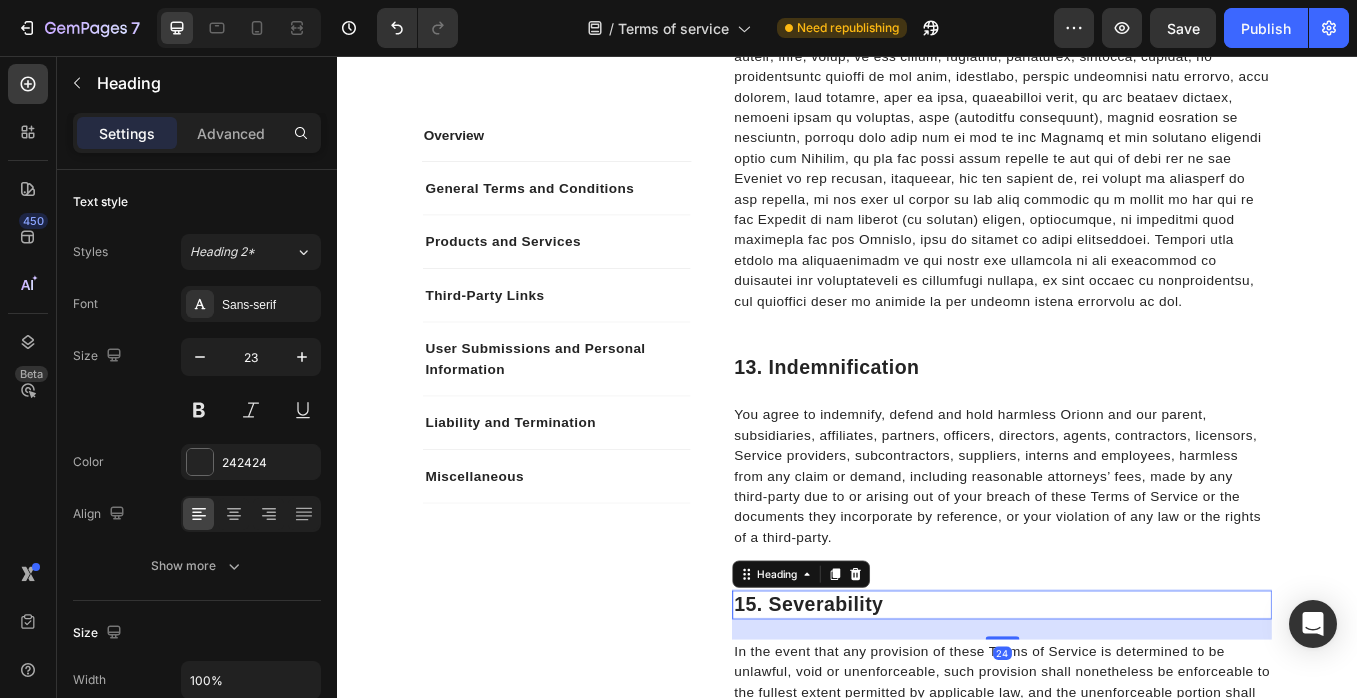 click on "15. Severability" at bounding box center (1119, 702) 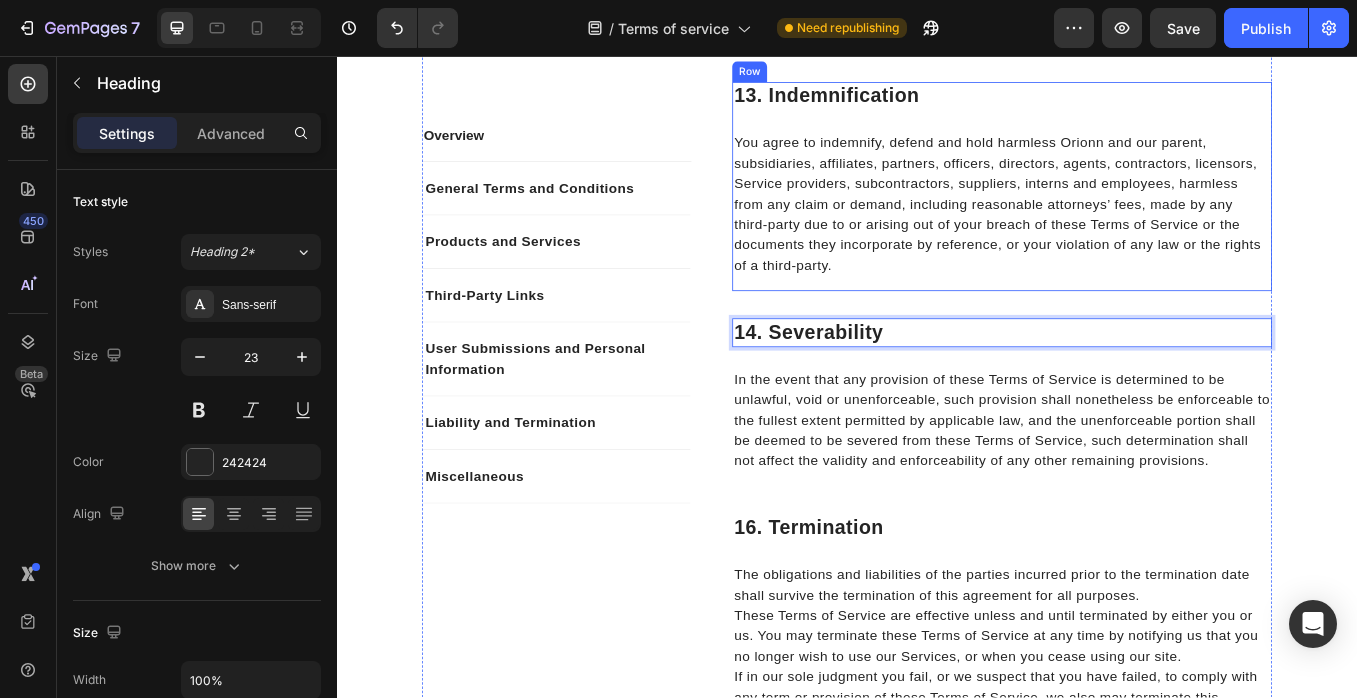 scroll, scrollTop: 6406, scrollLeft: 0, axis: vertical 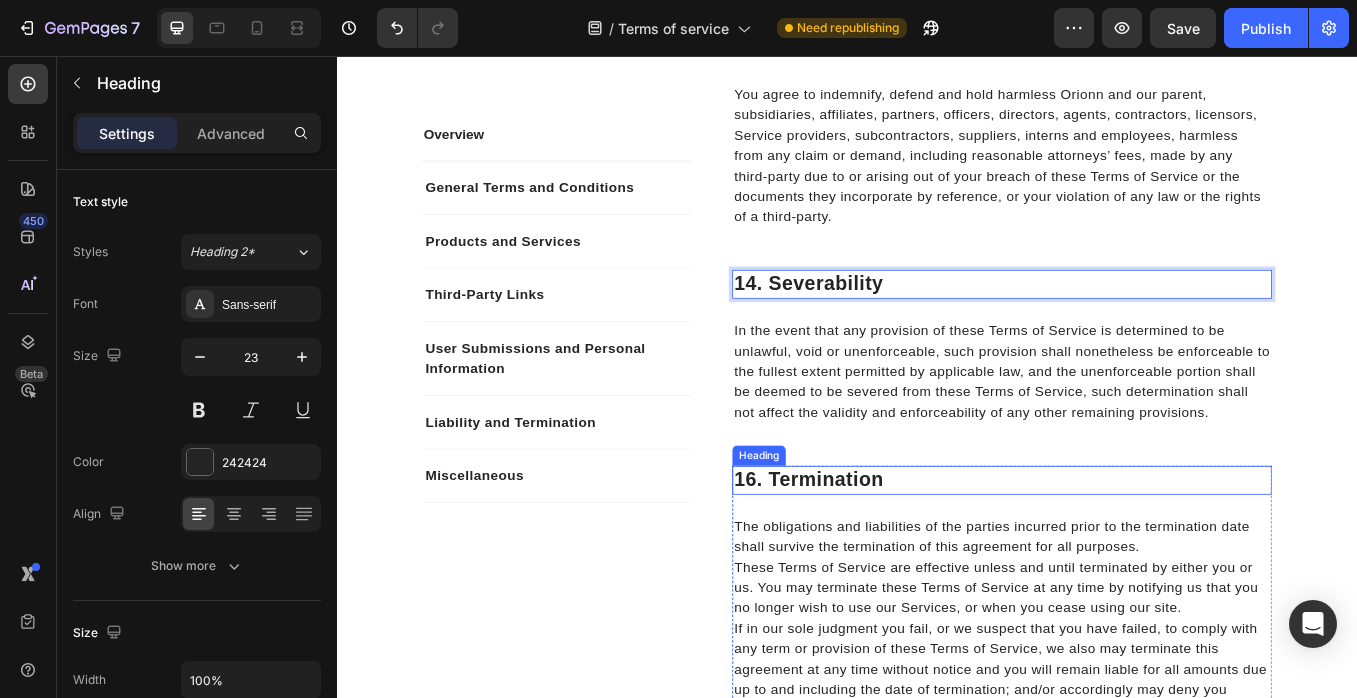 click on "16. Termination" at bounding box center (1119, 555) 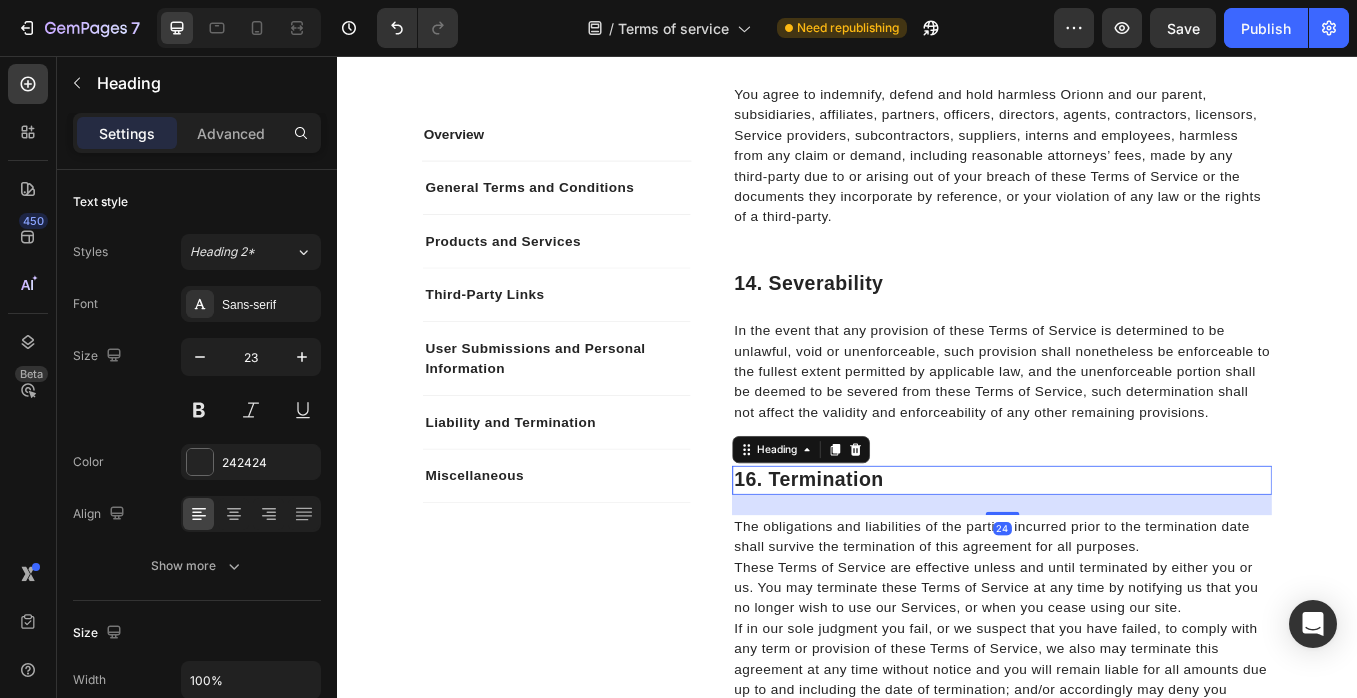 click on "16. Termination" at bounding box center [1119, 555] 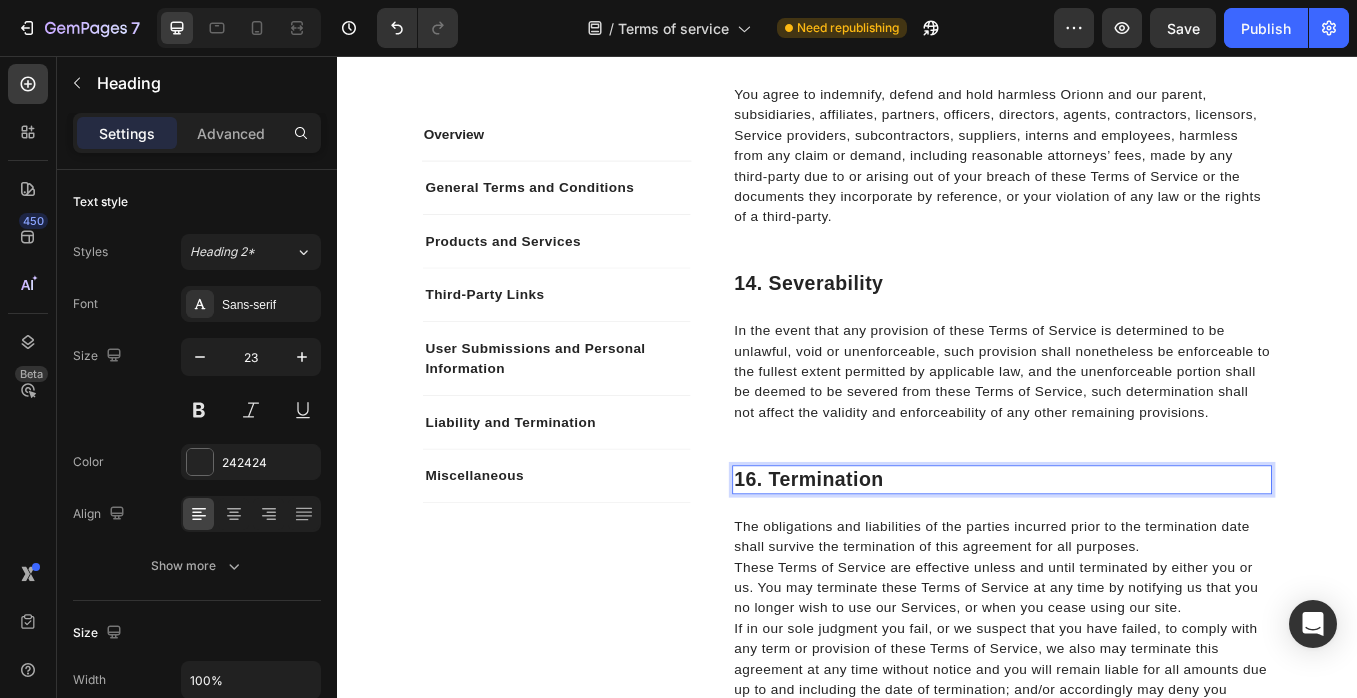 click on "16. Termination" at bounding box center [1119, 555] 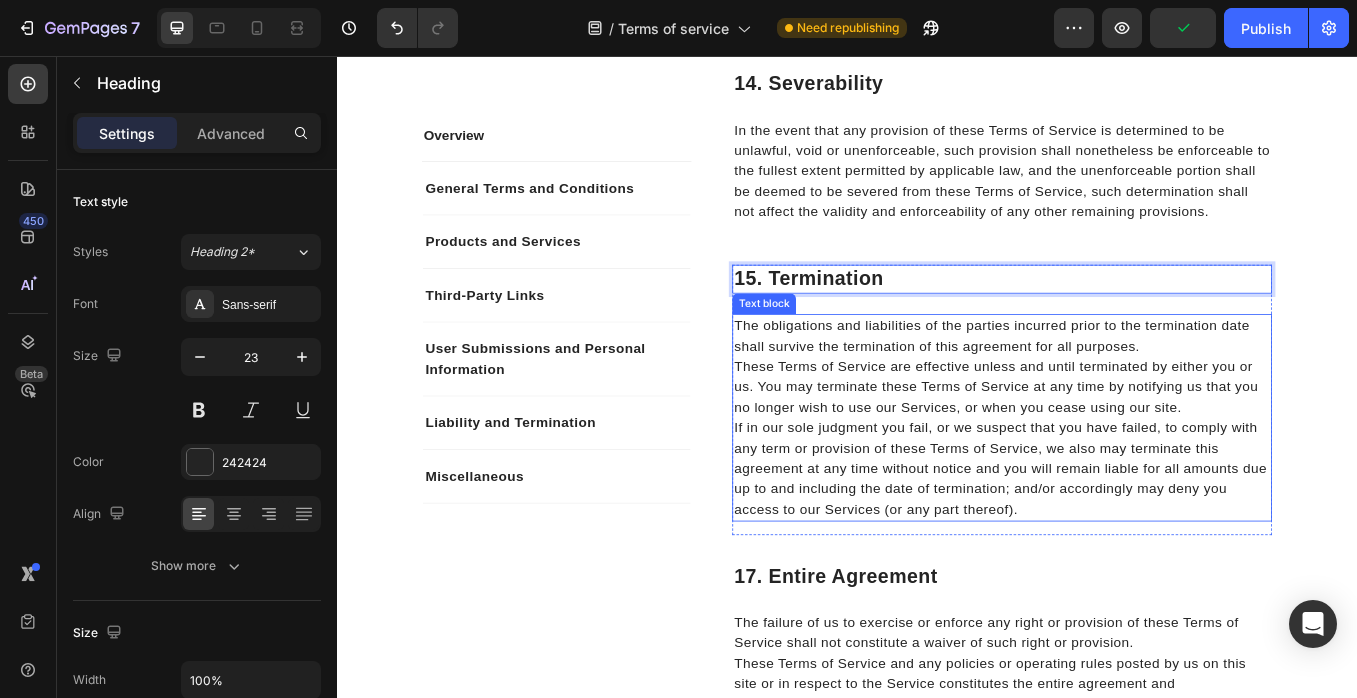 scroll, scrollTop: 6661, scrollLeft: 0, axis: vertical 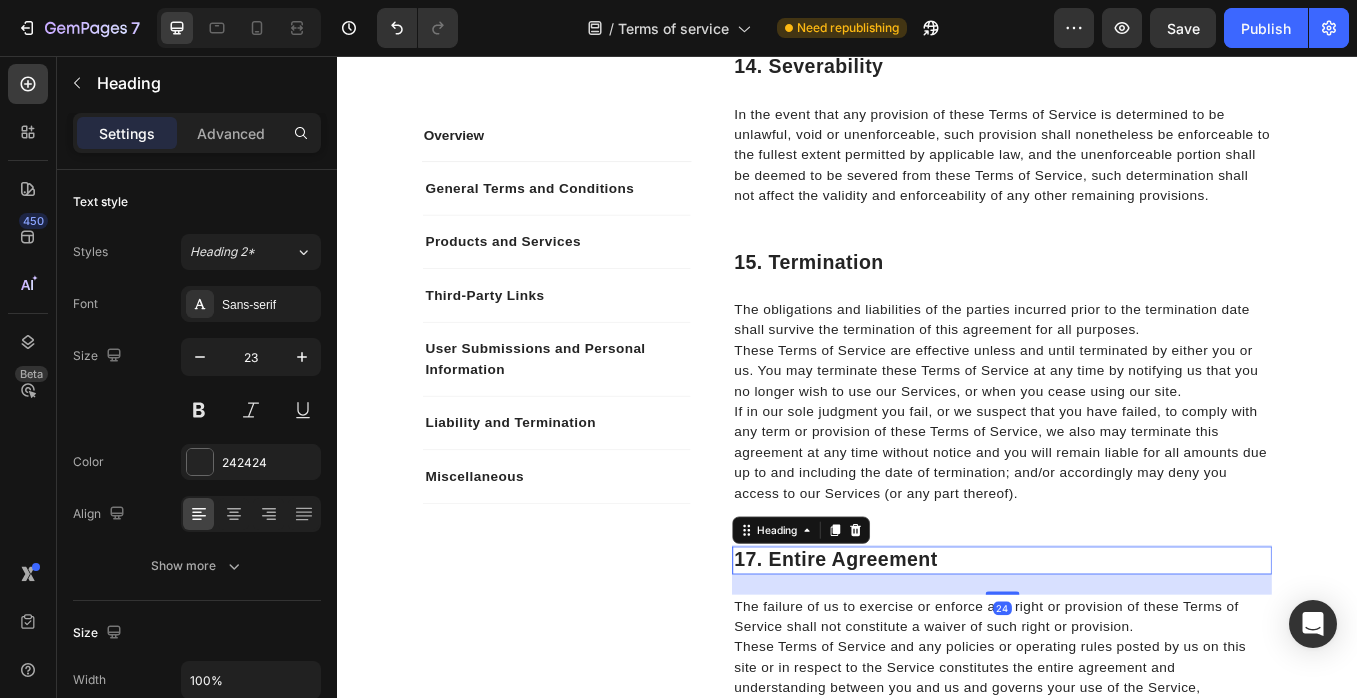 click on "17. Entire Agreement" at bounding box center (1119, 650) 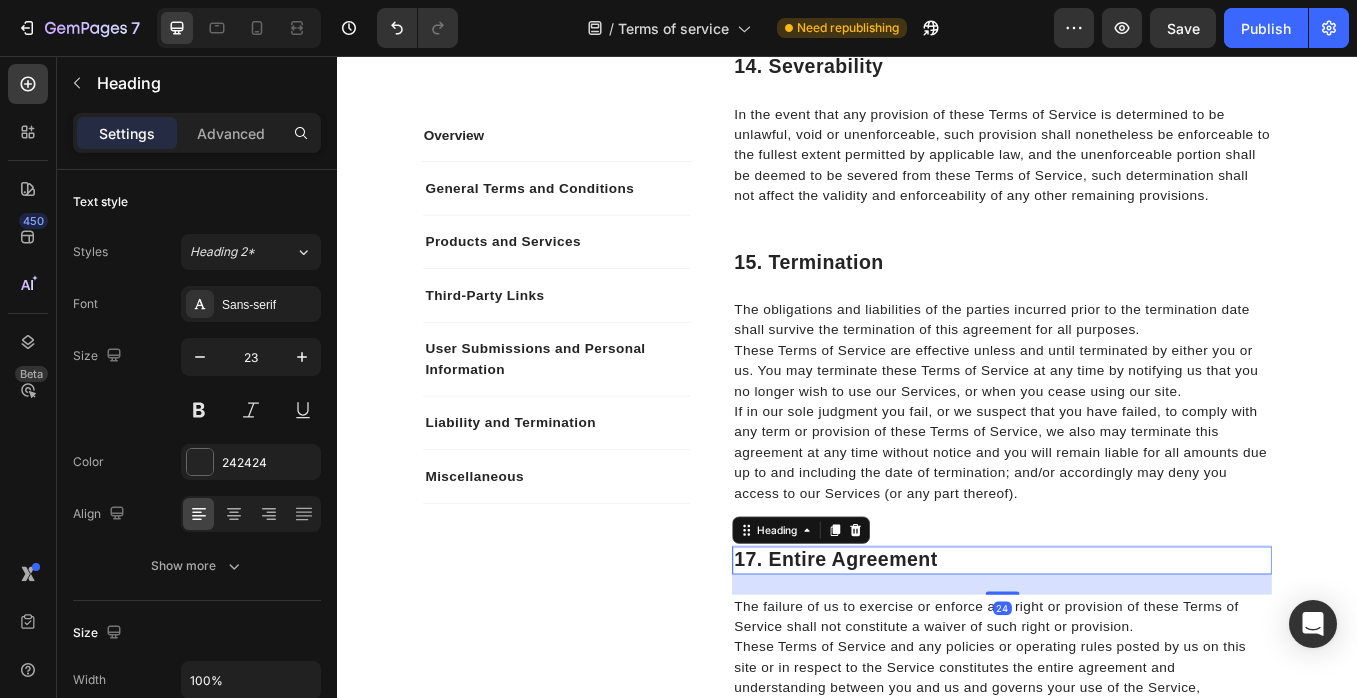 click on "17. Entire Agreement" at bounding box center [1119, 650] 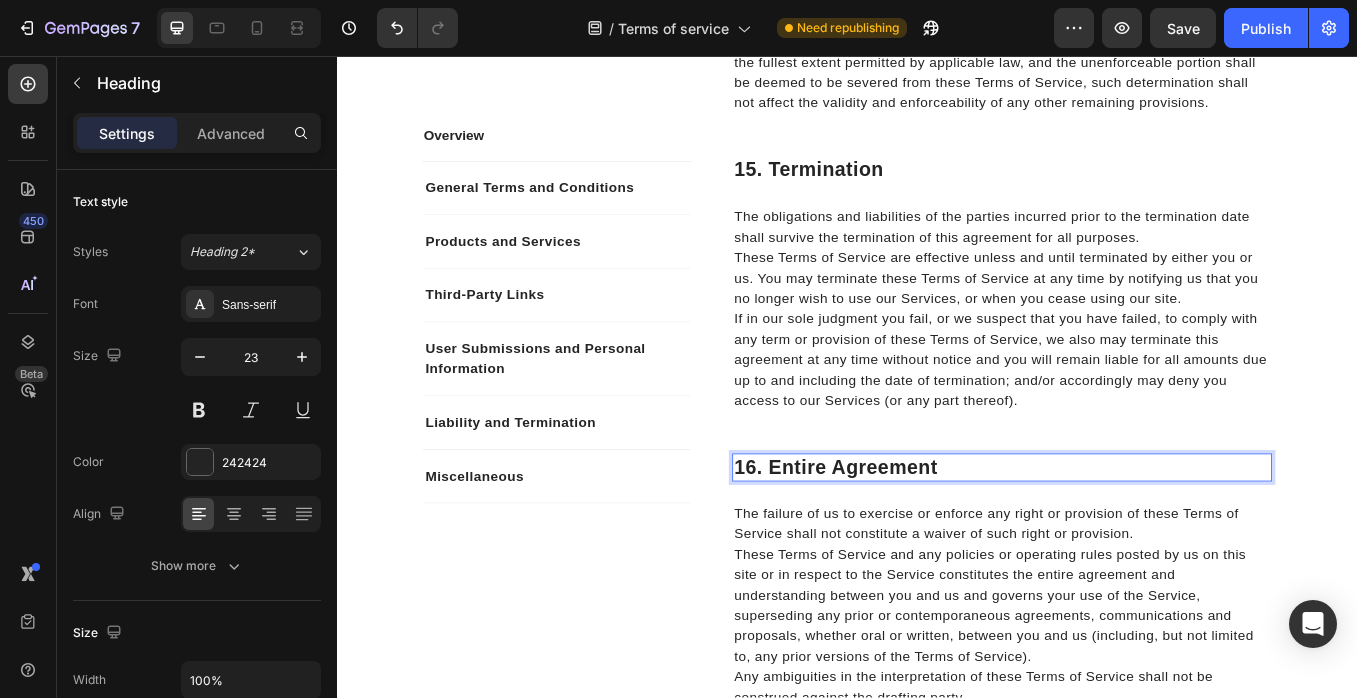 scroll, scrollTop: 7021, scrollLeft: 0, axis: vertical 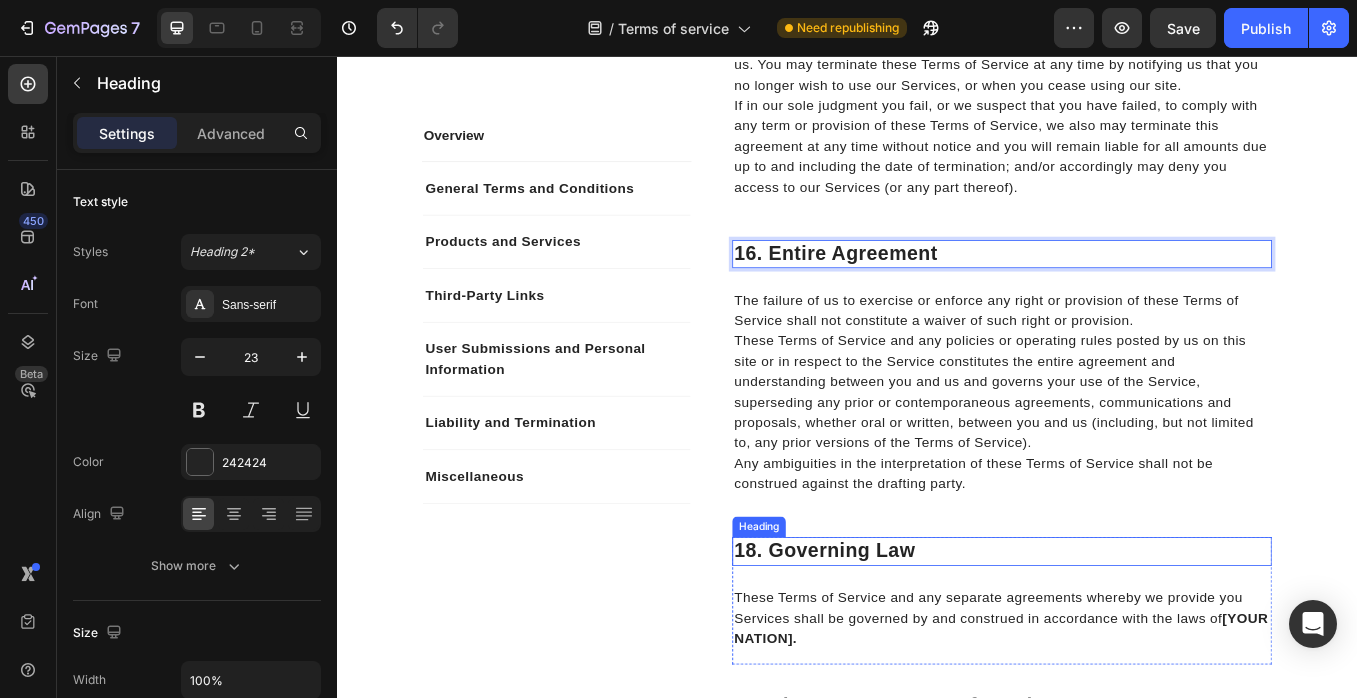 click on "18. Governing Law" at bounding box center (1119, 639) 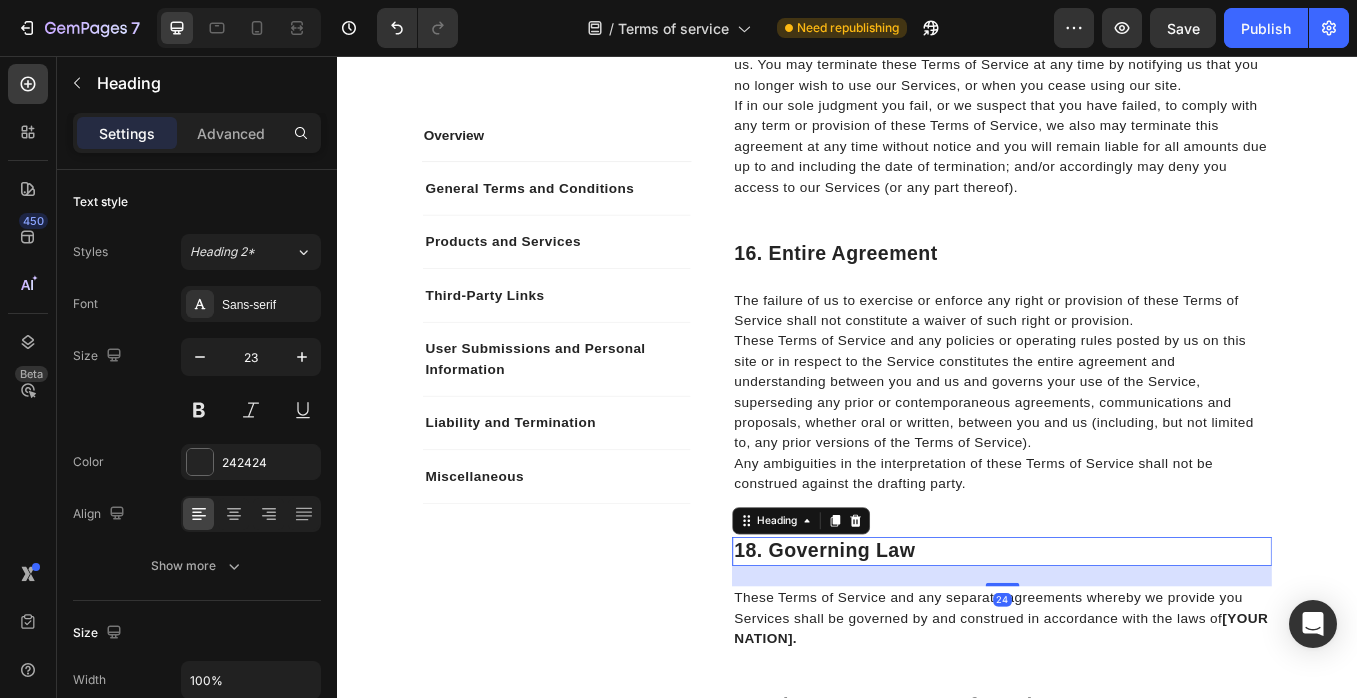 click on "18. Governing Law" at bounding box center [1119, 639] 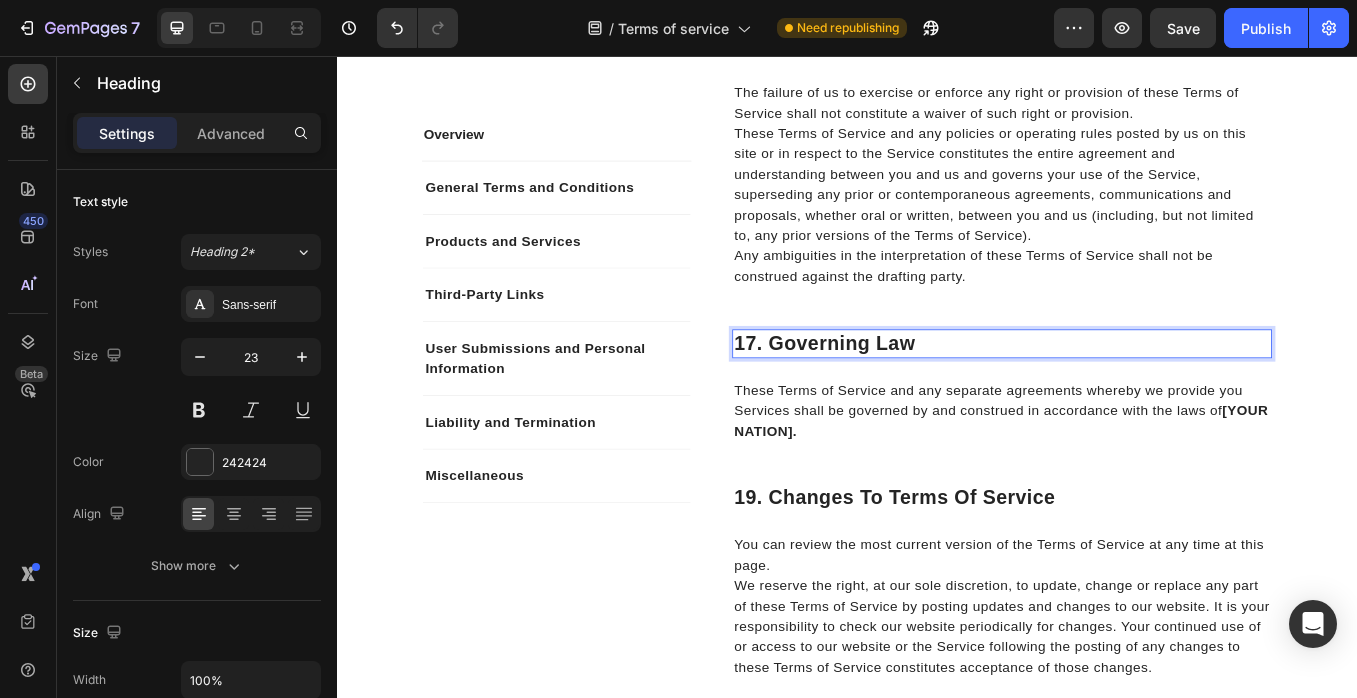 scroll, scrollTop: 7390, scrollLeft: 0, axis: vertical 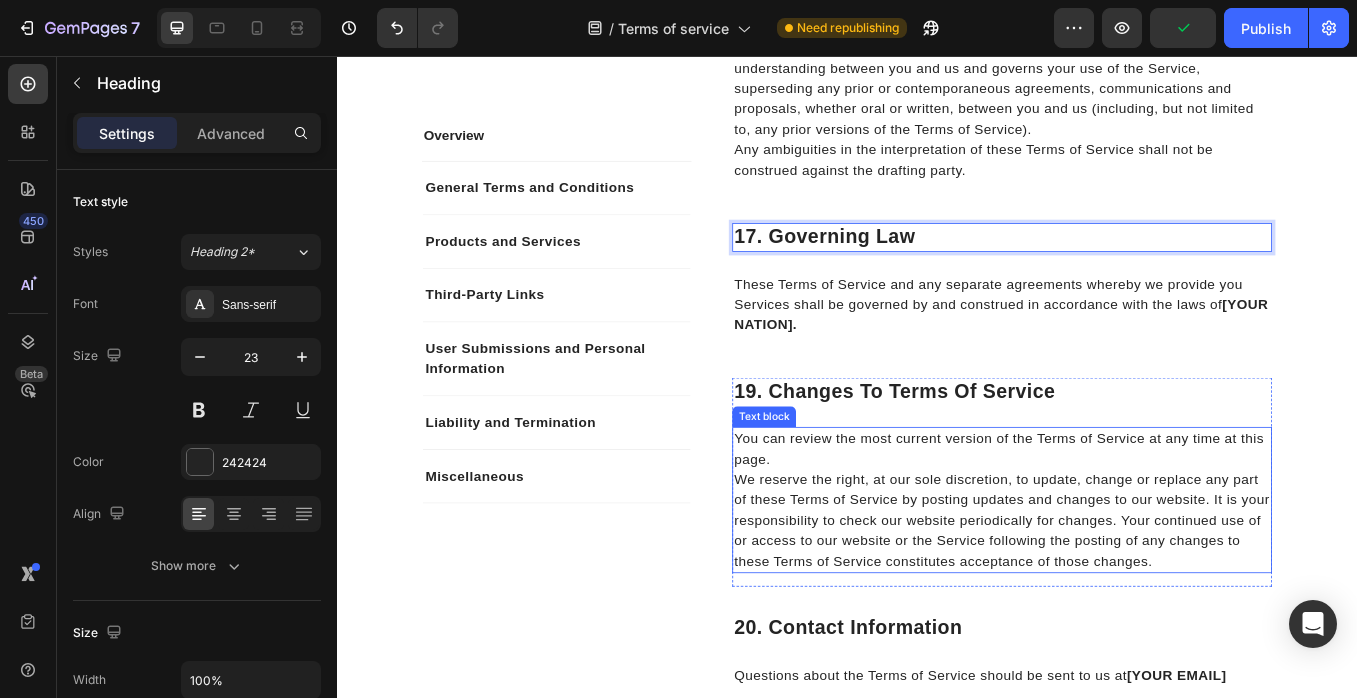 click on "19. Changes To Terms Of Service" at bounding box center [1119, 452] 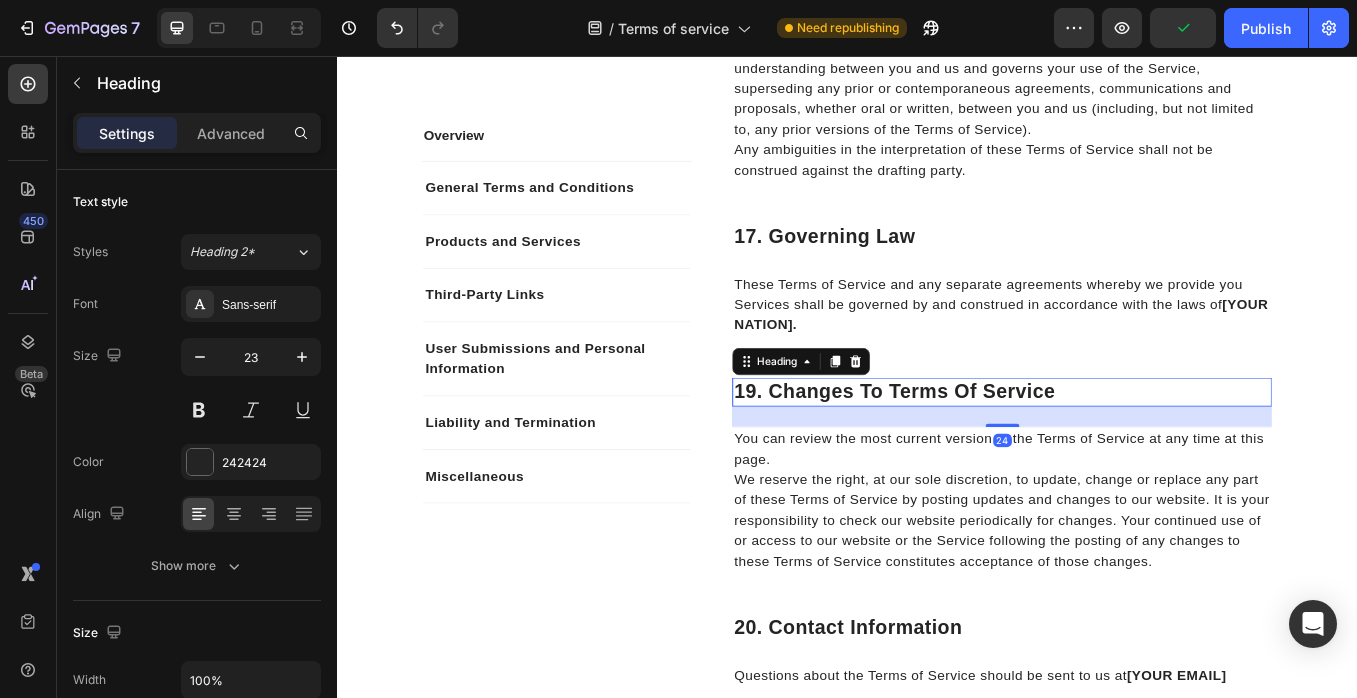 click on "19. Changes To Terms Of Service" at bounding box center (1119, 452) 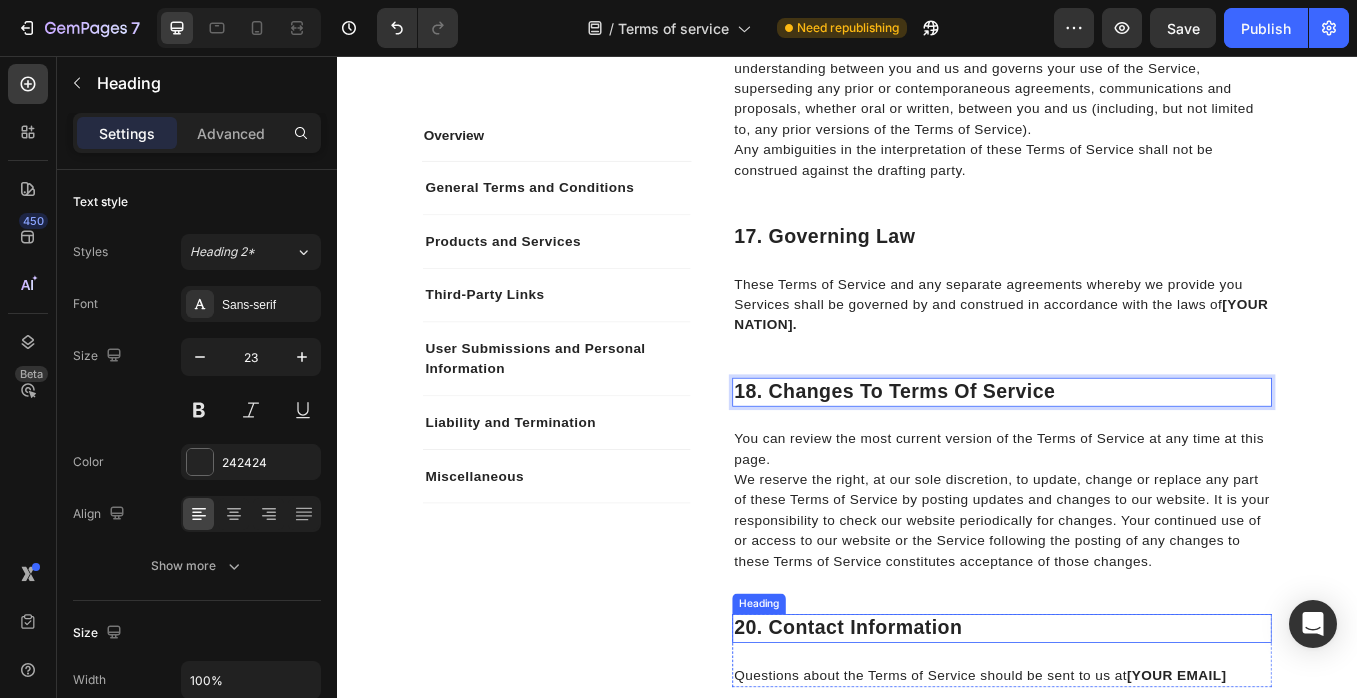 click on "20. Contact Information" at bounding box center [1119, 730] 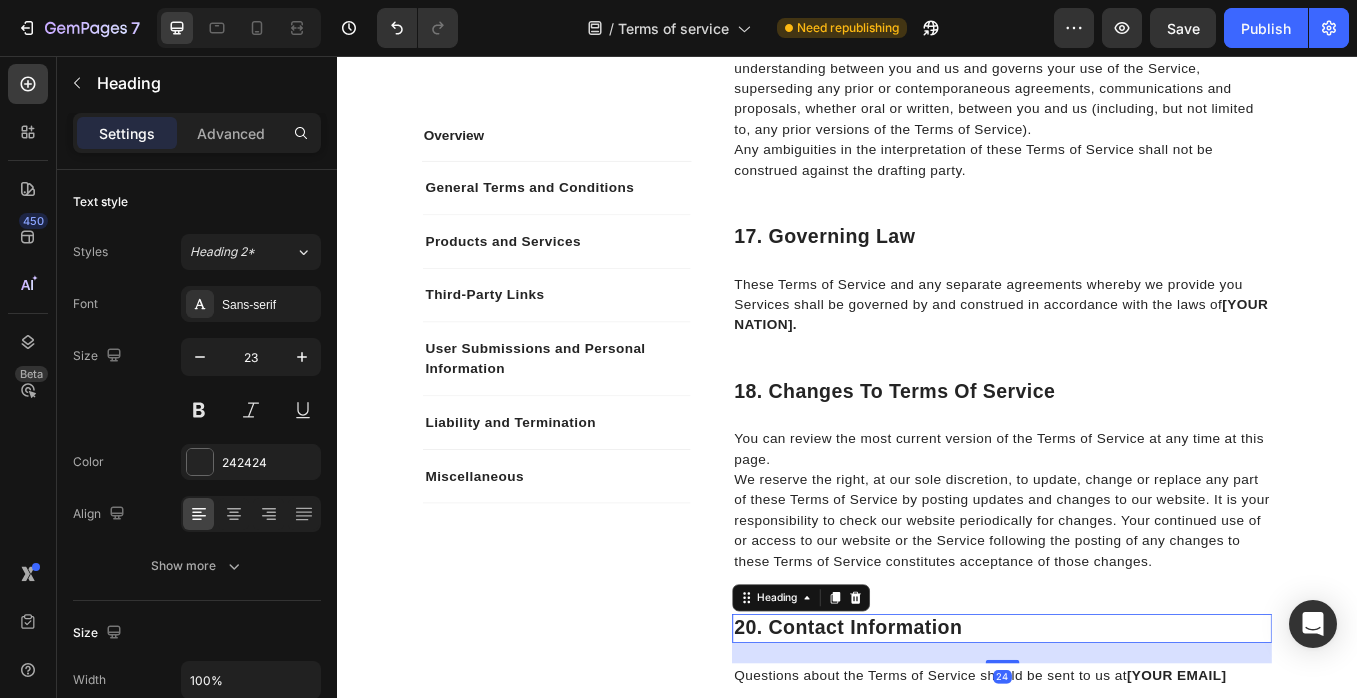 click on "20. Contact Information" at bounding box center [1119, 730] 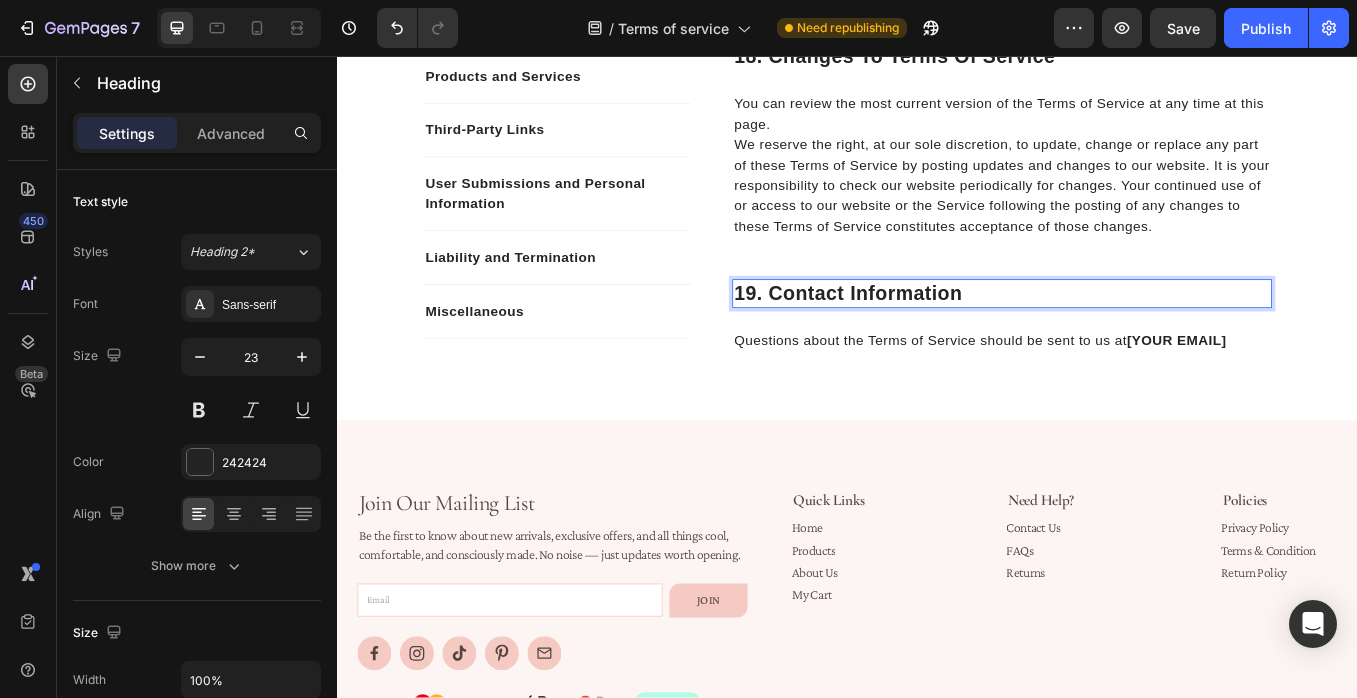 scroll, scrollTop: 7806, scrollLeft: 0, axis: vertical 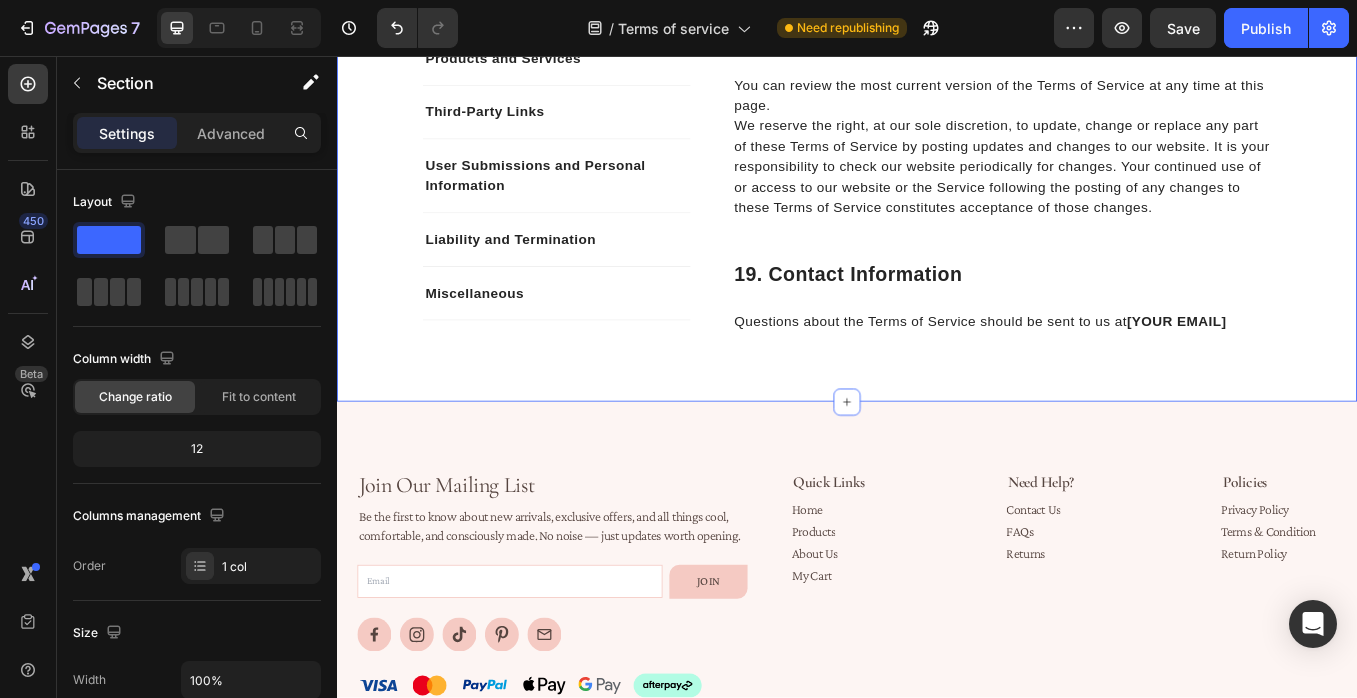 click on "Overview Text block General Terms and Conditions Products and Services Third-Party Links User Submissions and Personal Information Liability and Termination Miscellaneous Accordion Row Overview Heading This website is operated by  Fresche . Throughout the site, the terms “we”, “us” and “our” refer to Fresche. Fresche offers this website, including all information, tools and Services available from this site to you, the user, conditioned upon your acceptance of all terms, conditions, policies and notices stated here. By visiting our site and/ or purchasing something from us, you engage in our “Service” and agree to be bound by the following terms and conditions (“Terms of Service”, “Terms”). These Terms of Service apply to all users of the site, including without limitation users who are browsers, vendors, customers, merchants, and/ or contributors of content. Text block Row 1. Online Store Terms Heading Text block Row 2. General Conditions Heading Text block Row Heading Text block Row" at bounding box center (937, -3455) 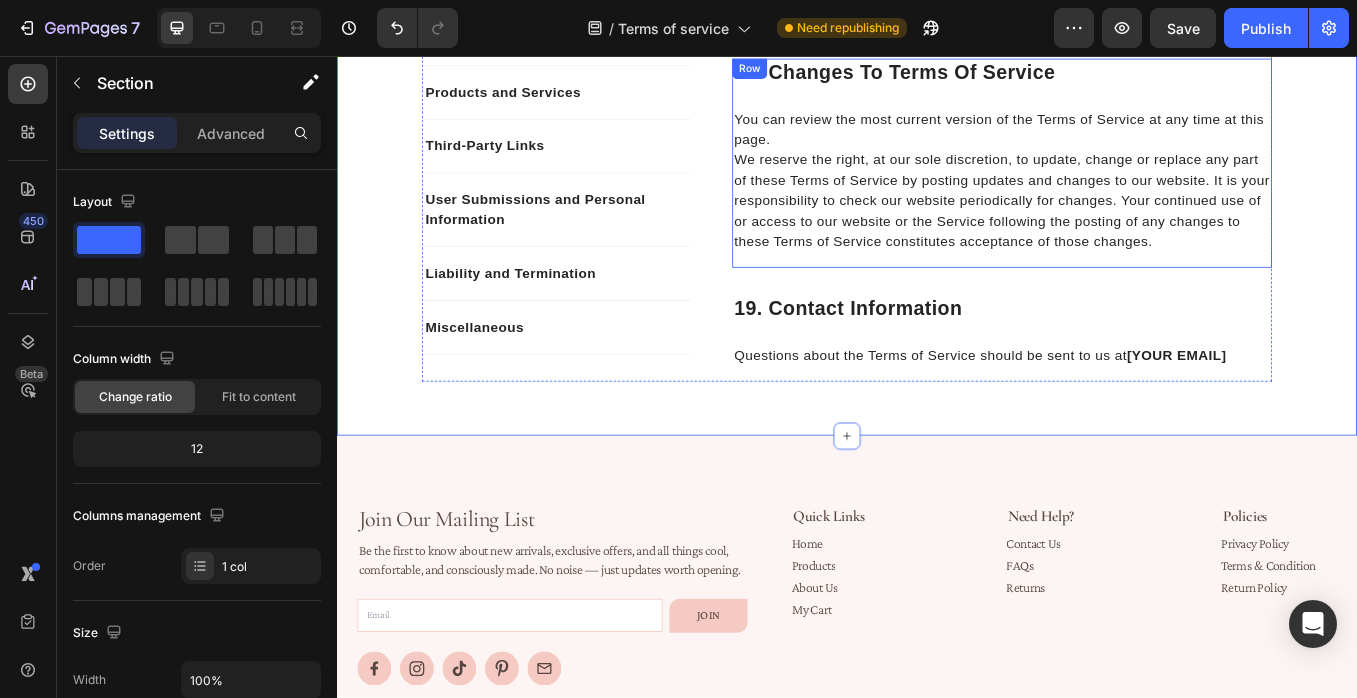 scroll, scrollTop: 7773, scrollLeft: 0, axis: vertical 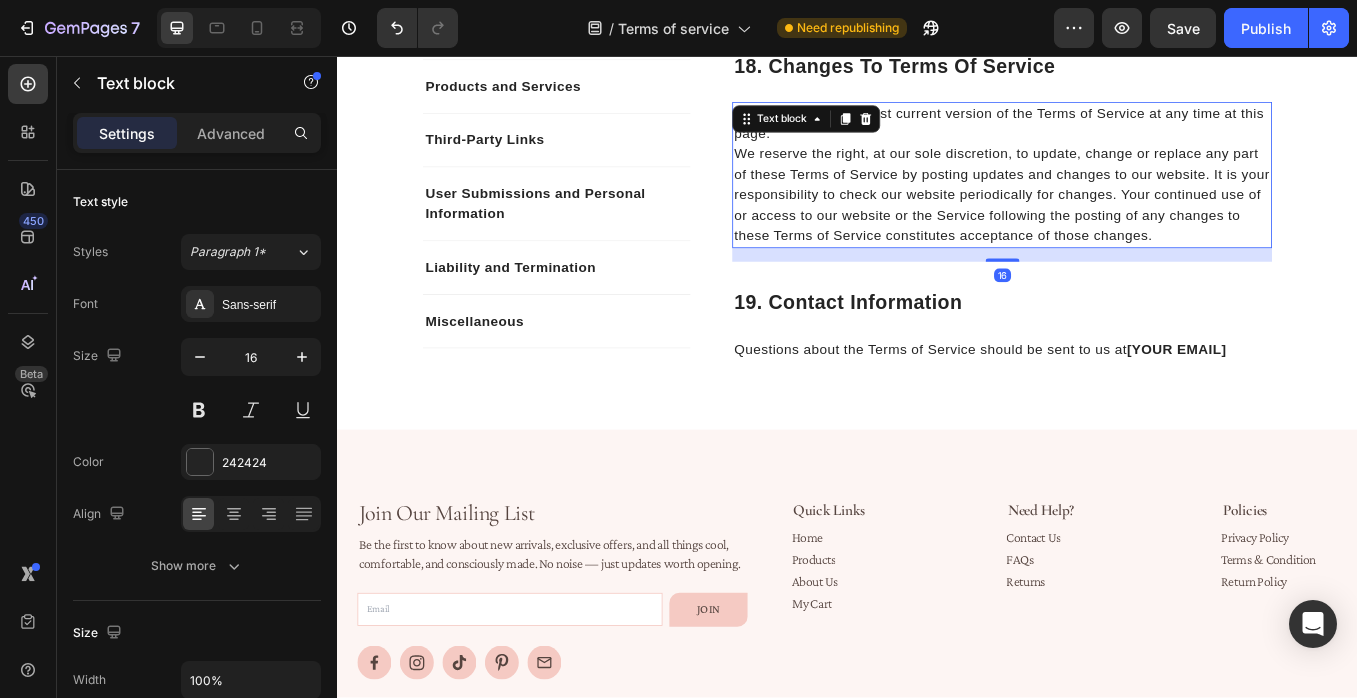 click on "We reserve the right, at our sole discretion, to update, change or replace any part of these Terms of Service by posting updates and changes to our website. It is your responsibility to check our website periodically for changes. Your continued use of or access to our website or the Service following the posting of any changes to these Terms of Service constitutes acceptance of those changes." at bounding box center [1119, 220] 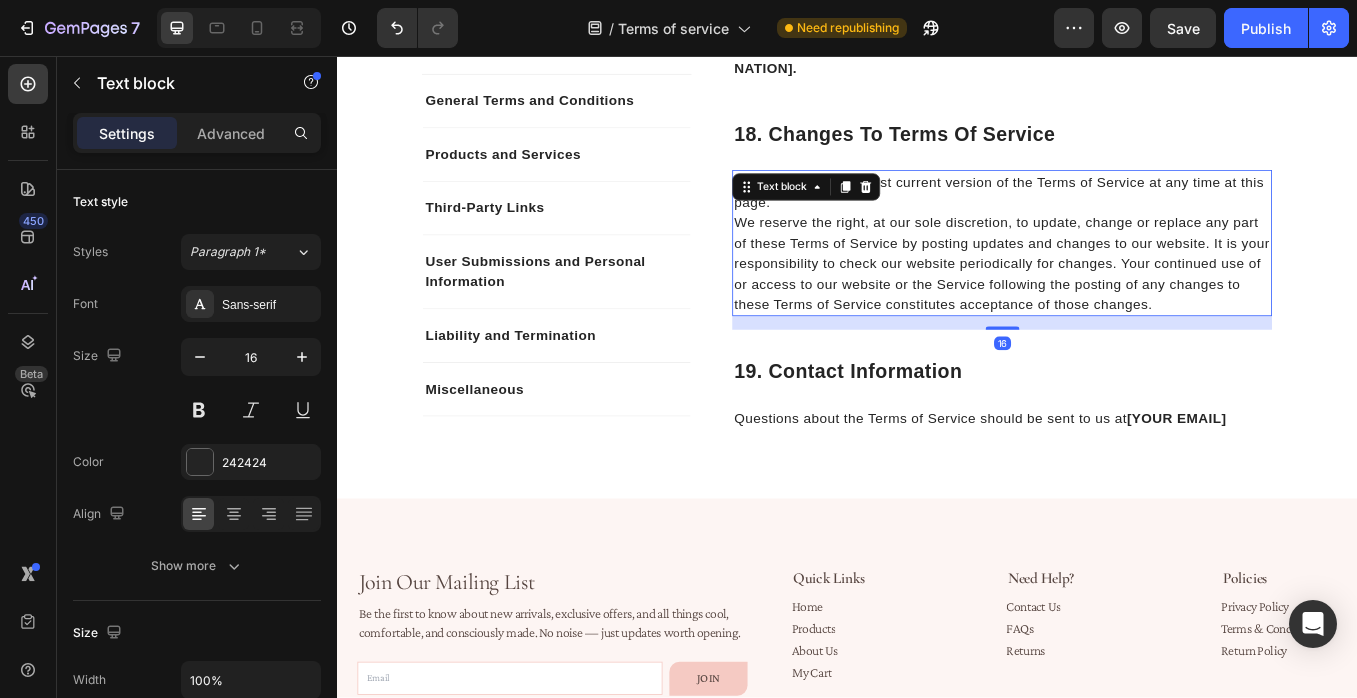 scroll, scrollTop: 7672, scrollLeft: 0, axis: vertical 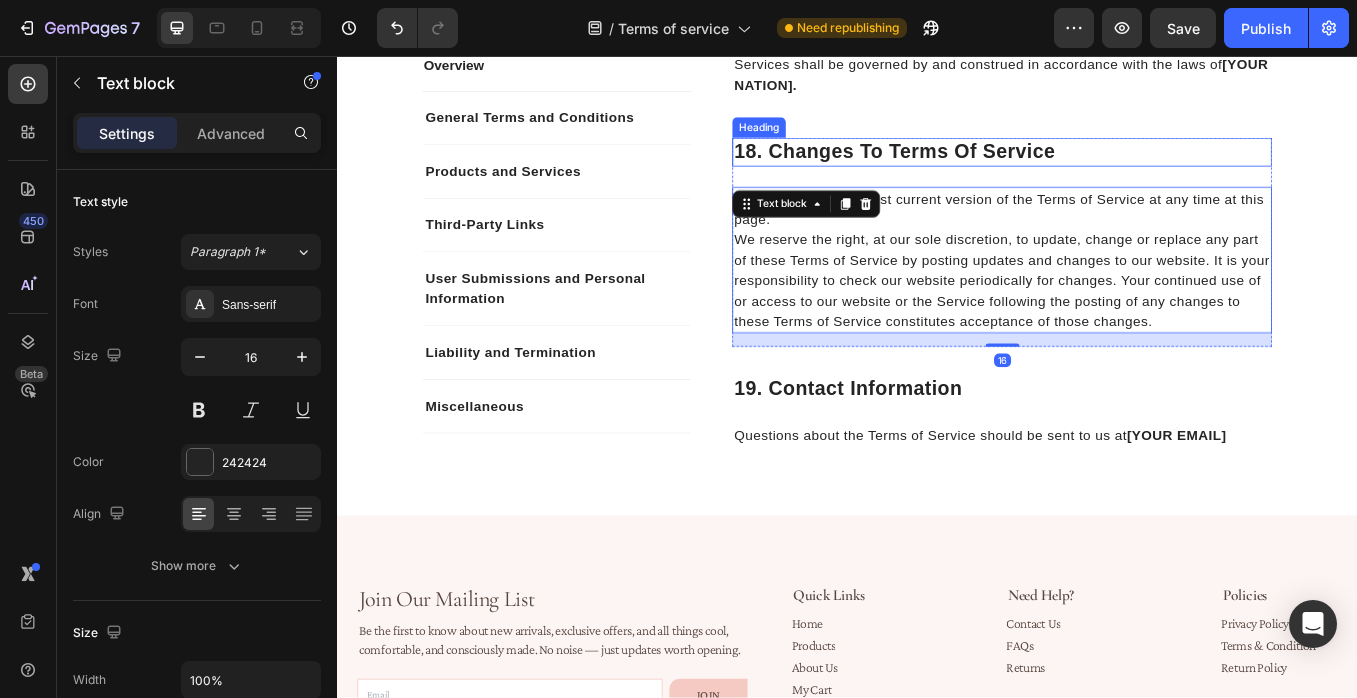 click on "18. Changes To Terms Of Service" at bounding box center (1119, 170) 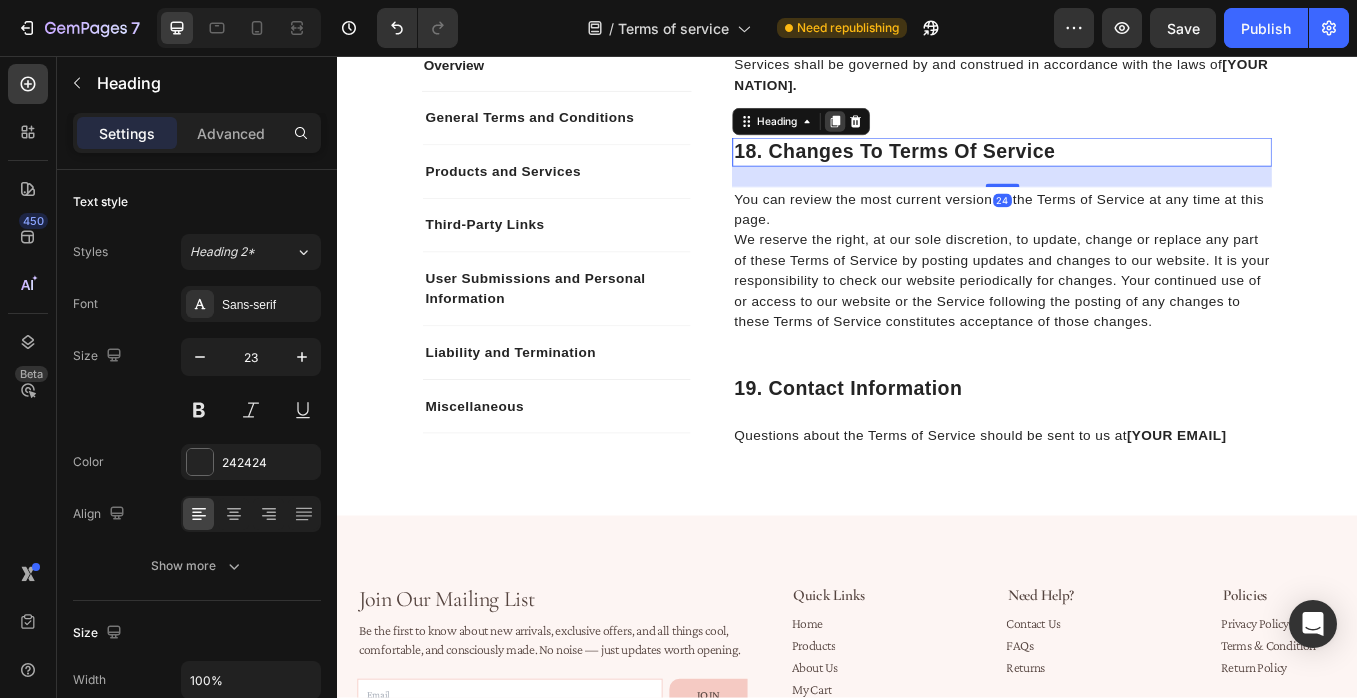 click 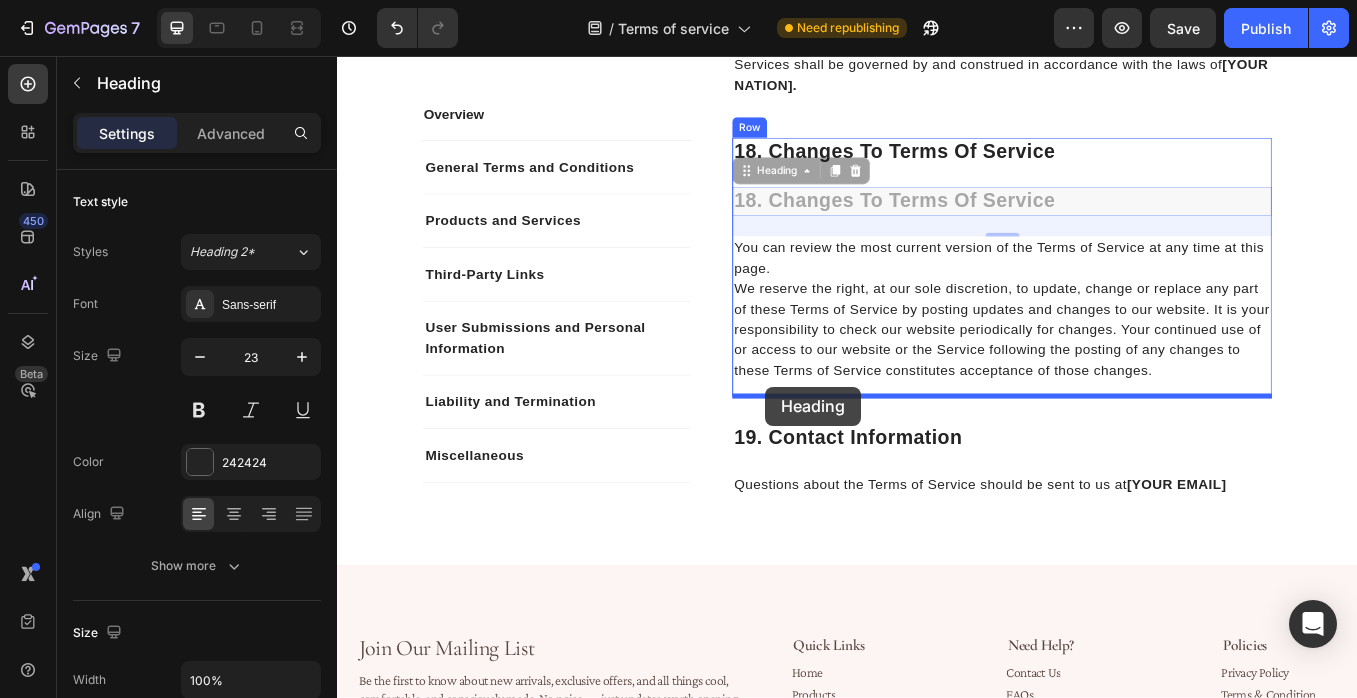 drag, startPoint x: 822, startPoint y: 196, endPoint x: 840, endPoint y: 445, distance: 249.64975 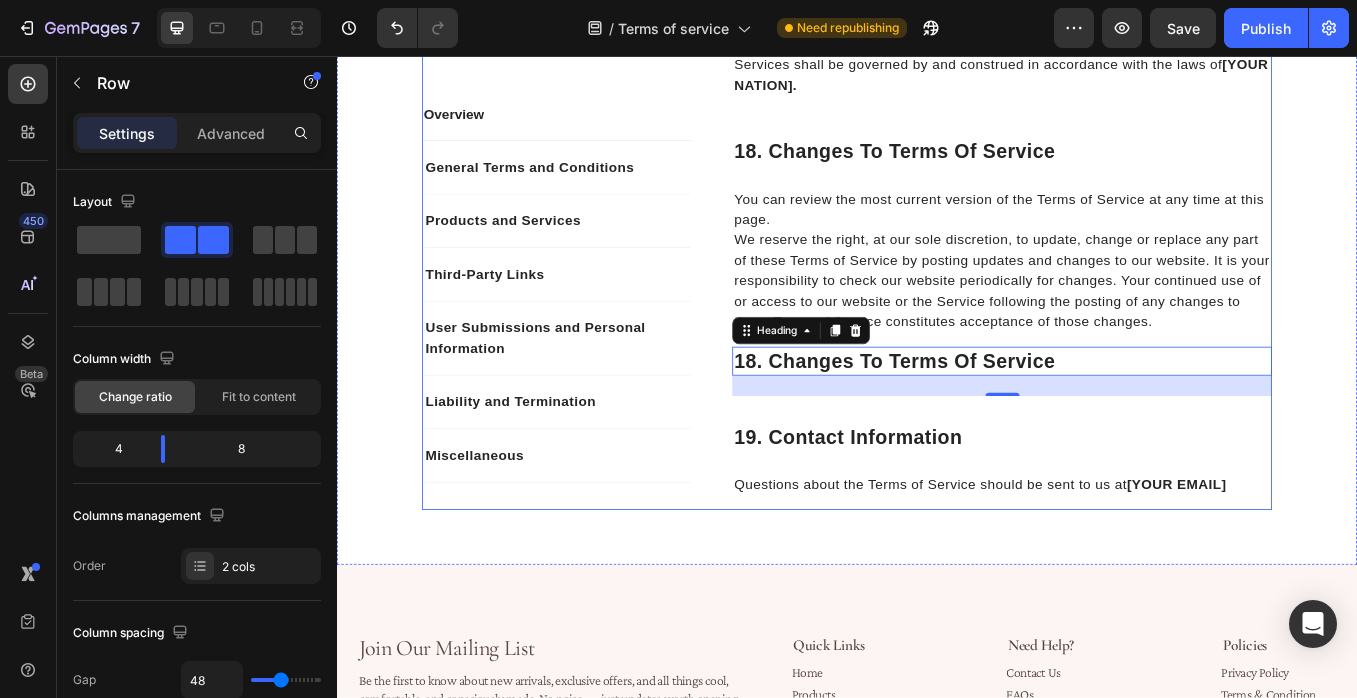 click on "Overview Heading This website is operated by  Fresche . Throughout the site, the terms “we”, “us” and “our” refer to Fresche. Fresche offers this website, including all information, tools and Services available from this site to you, the user, conditioned upon your acceptance of all terms, conditions, policies and notices stated here. By visiting our site and/ or purchasing something from us, you engage in our “Service” and agree to be bound by the following terms and conditions (“Terms of Service”, “Terms”). These Terms of Service apply to all users of the site, including without limitation users who are browsers, vendors, customers, merchants, and/ or contributors of content. Our store is hosted on Shopify Inc. They provide us with the online e-commerce platform that allows us to sell our products to you. Text block Row 1. Online Store Terms Heading A breach or violation of any of the Terms will result in an immediate termination of your Services. Text block Row 2. General Conditions" at bounding box center (1119, -3284) 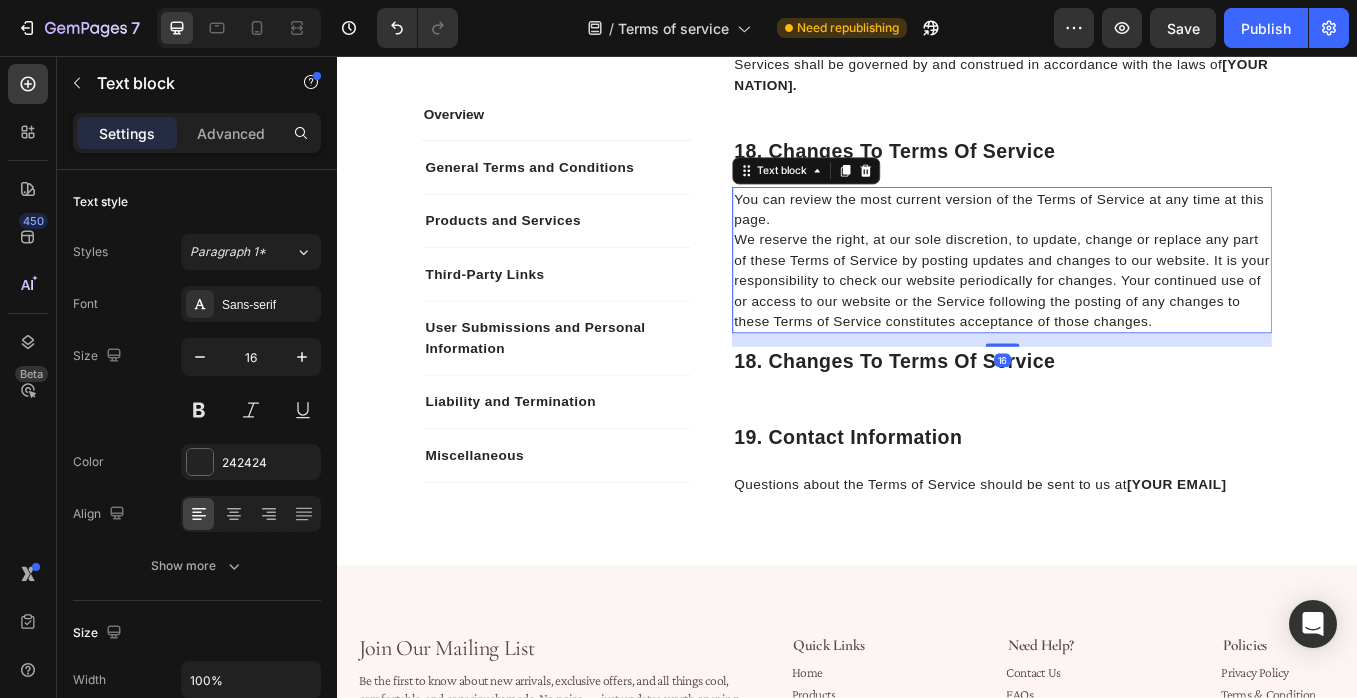 click on "We reserve the right, at our sole discretion, to update, change or replace any part of these Terms of Service by posting updates and changes to our website. It is your responsibility to check our website periodically for changes. Your continued use of or access to our website or the Service following the posting of any changes to these Terms of Service constitutes acceptance of those changes." at bounding box center (1119, 321) 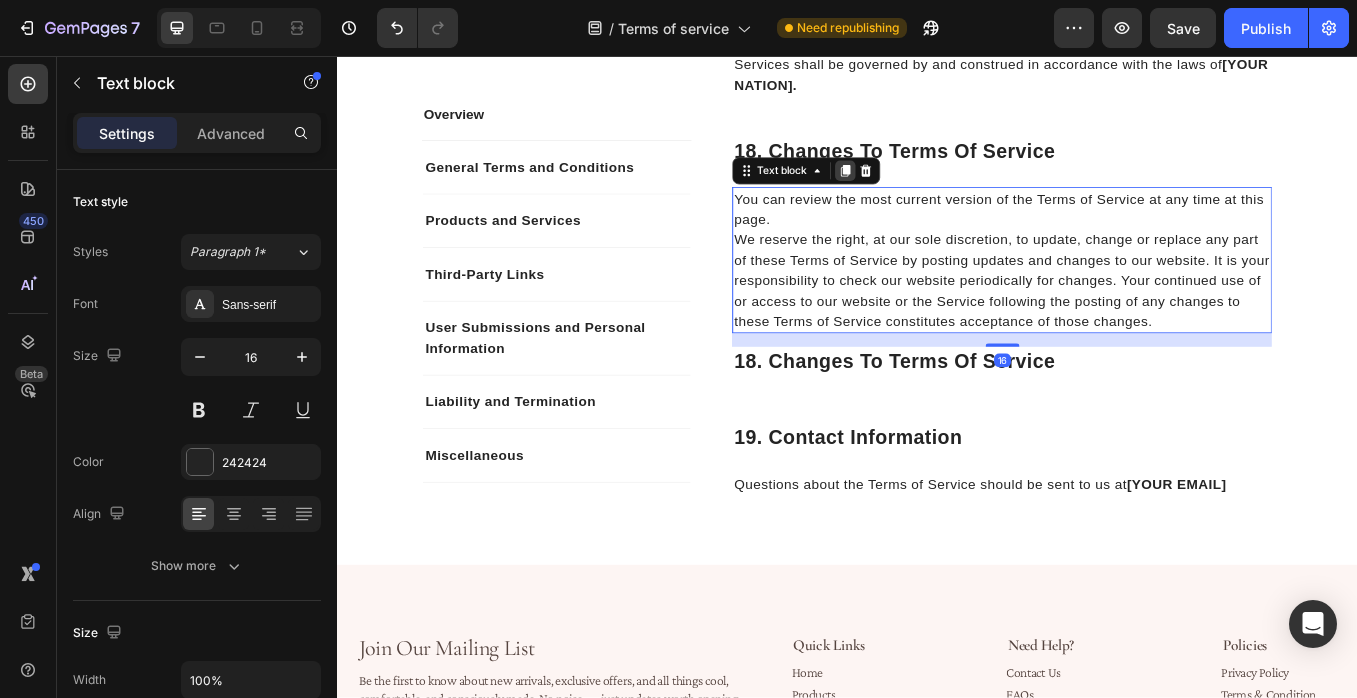 click 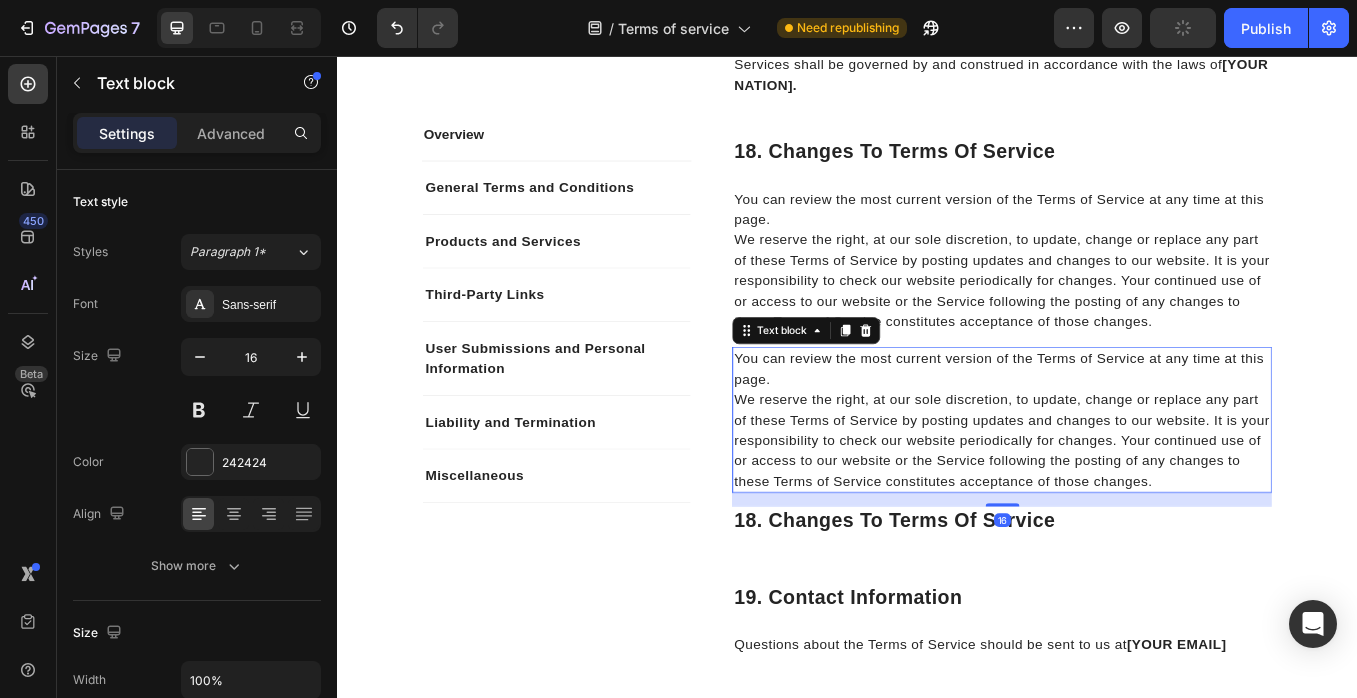 click on "We reserve the right, at our sole discretion, to update, change or replace any part of these Terms of Service by posting updates and changes to our website. It is your responsibility to check our website periodically for changes. Your continued use of or access to our website or the Service following the posting of any changes to these Terms of Service constitutes acceptance of those changes." at bounding box center [1119, 509] 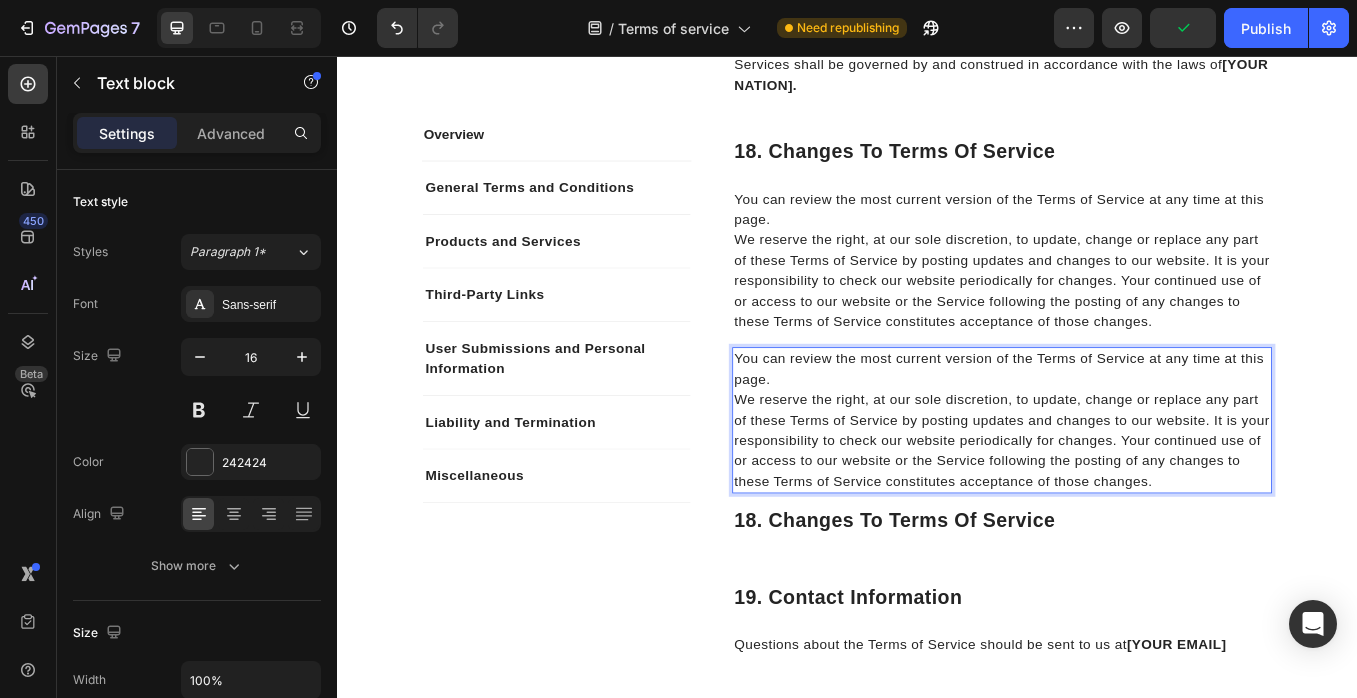 click on "You can review the most current version of the Terms of Service at any time at this page." at bounding box center (1119, 425) 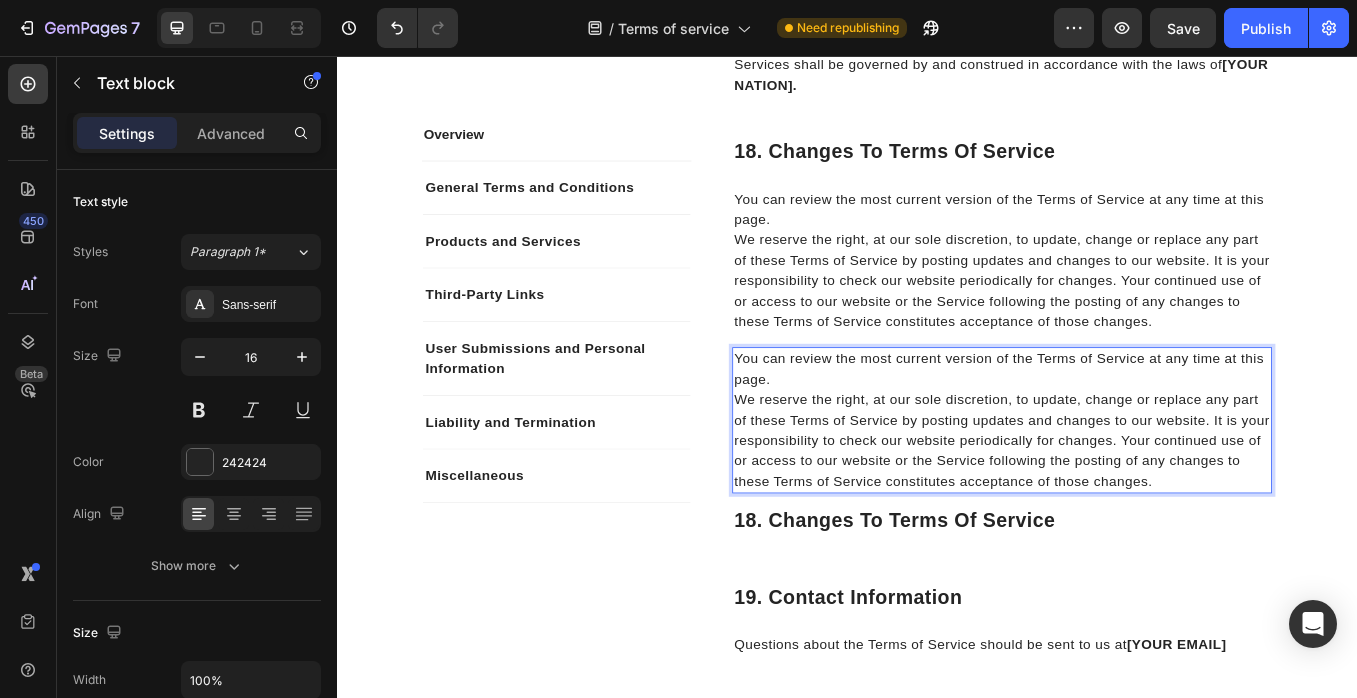 click on "18. Changes To Terms Of Service Heading You can review the most current version of the Terms of Service at any time at this page. We reserve the right, at our sole discretion, to update, change or replace any part of these Terms of Service by posting updates and changes to our website. It is your responsibility to check our website periodically for changes. Your continued use of or access to our website or the Service following the posting of any changes to these Terms of Service constitutes acceptance of those changes. Text block You can review the most current version of the Terms of Service at any time at this page. We reserve the right, at our sole discretion, to update, change or replace any part of these Terms of Service by posting updates and changes to our website. It is your responsibility to check our website periodically for changes. Your continued use of or access to our website or the Service following the posting of any changes to these Terms of Service constitutes acceptance of those changes." at bounding box center (1119, 399) 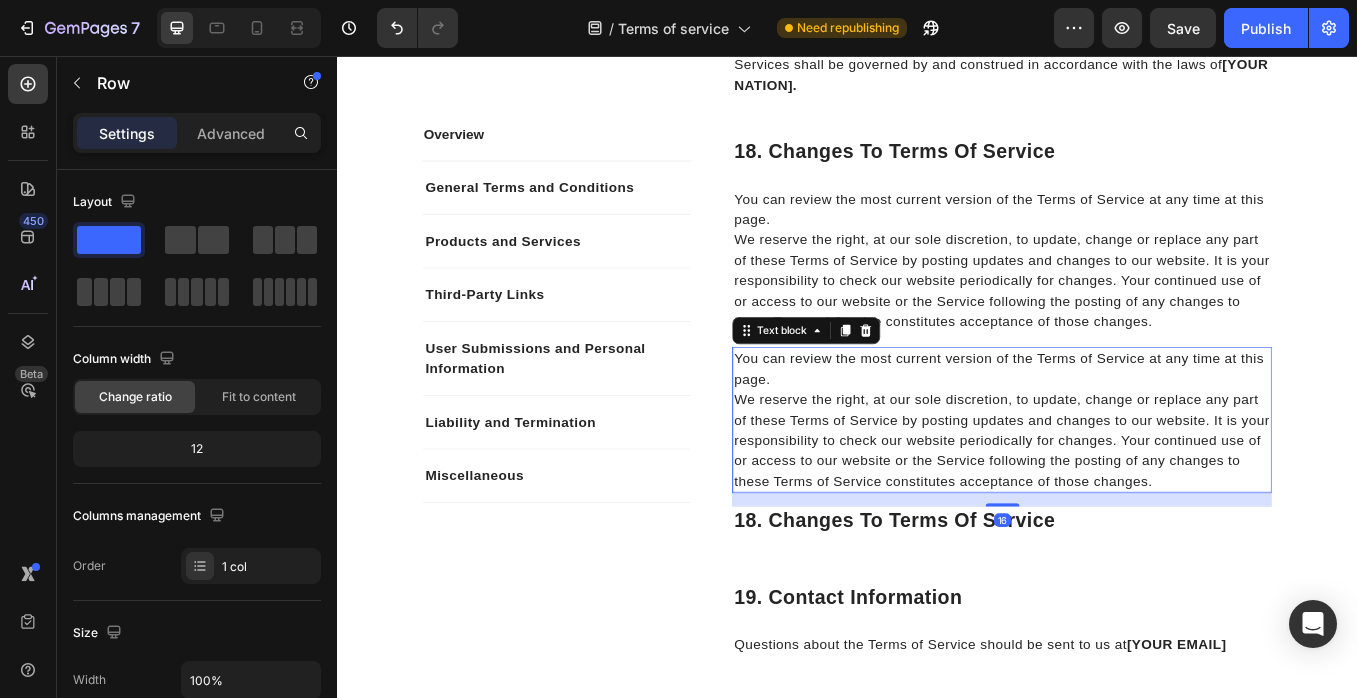 click on "You can review the most current version of the Terms of Service at any time at this page." at bounding box center [1119, 425] 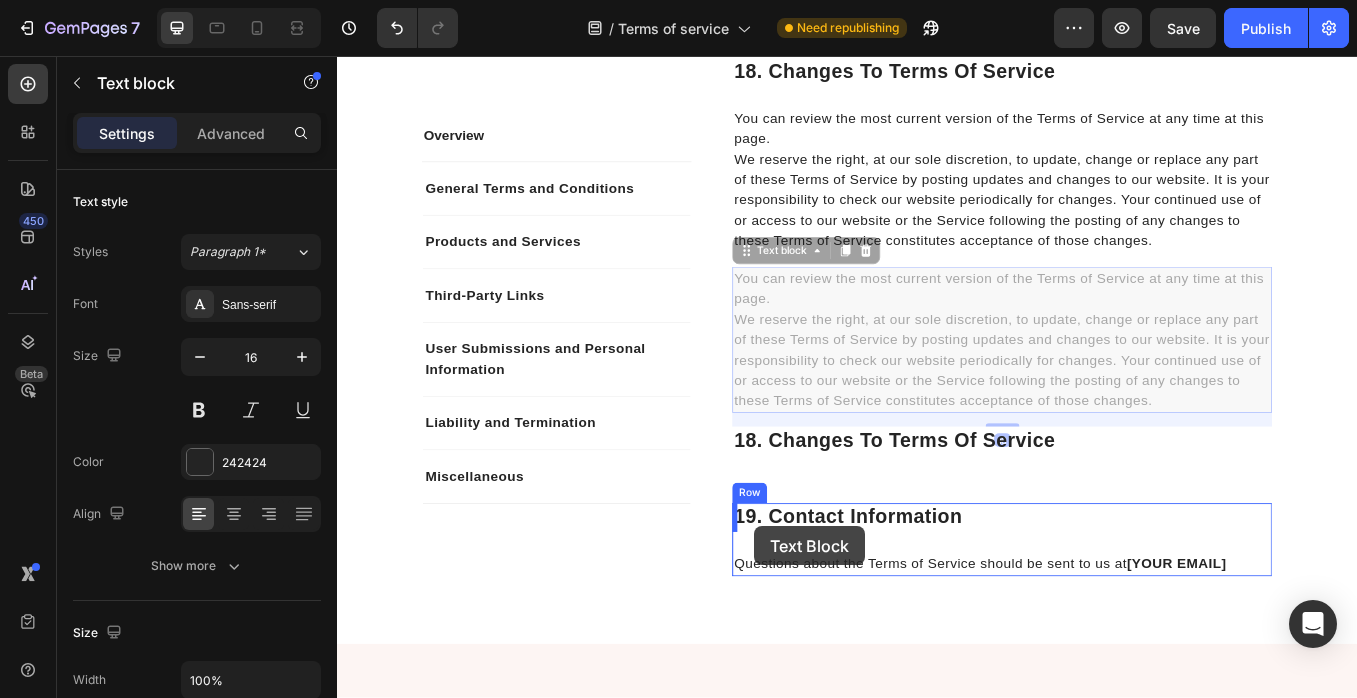 scroll, scrollTop: 7770, scrollLeft: 0, axis: vertical 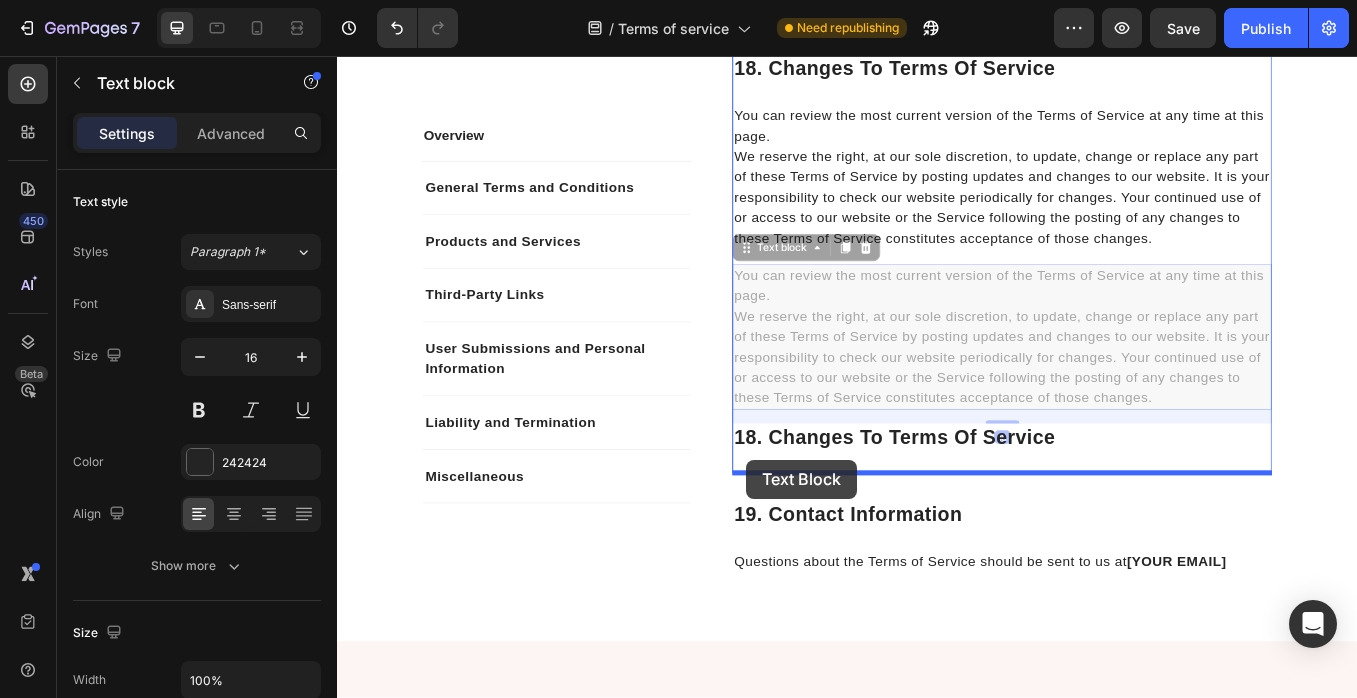 drag, startPoint x: 817, startPoint y: 383, endPoint x: 818, endPoint y: 531, distance: 148.00337 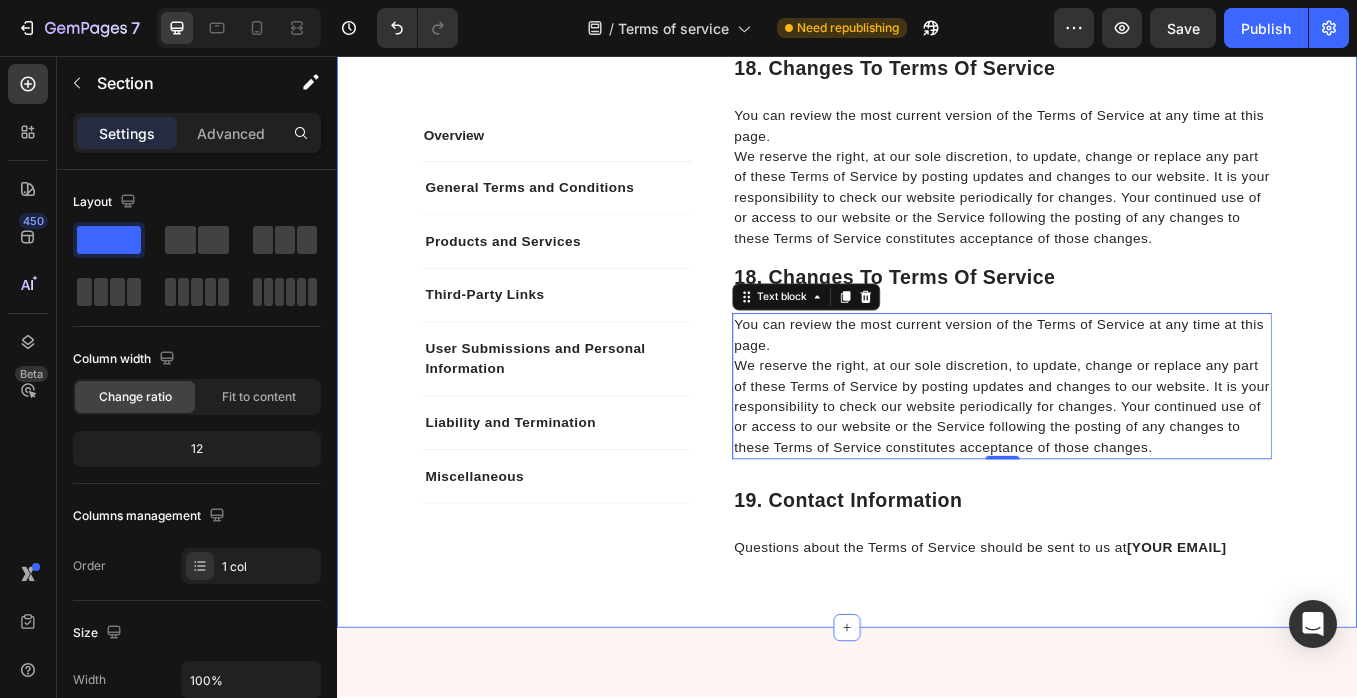 click on "Overview Text block General Terms and Conditions Products and Services Third-Party Links User Submissions and Personal Information Liability and Termination Miscellaneous Accordion Row Overview Heading This website is operated by  Fresche . Throughout the site, the terms “we”, “us” and “our” refer to Fresche. Fresche offers this website, including all information, tools and Services available from this site to you, the user, conditioned upon your acceptance of all terms, conditions, policies and notices stated here. By visiting our site and/ or purchasing something from us, you engage in our “Service” and agree to be bound by the following terms and conditions (“Terms of Service”, “Terms”). These Terms of Service apply to all users of the site, including without limitation users who are browsers, vendors, customers, merchants, and/ or contributors of content. Text block Row 1. Online Store Terms Heading Text block Row 2. General Conditions Heading Text block Row Heading Text block Row" at bounding box center [937, -3288] 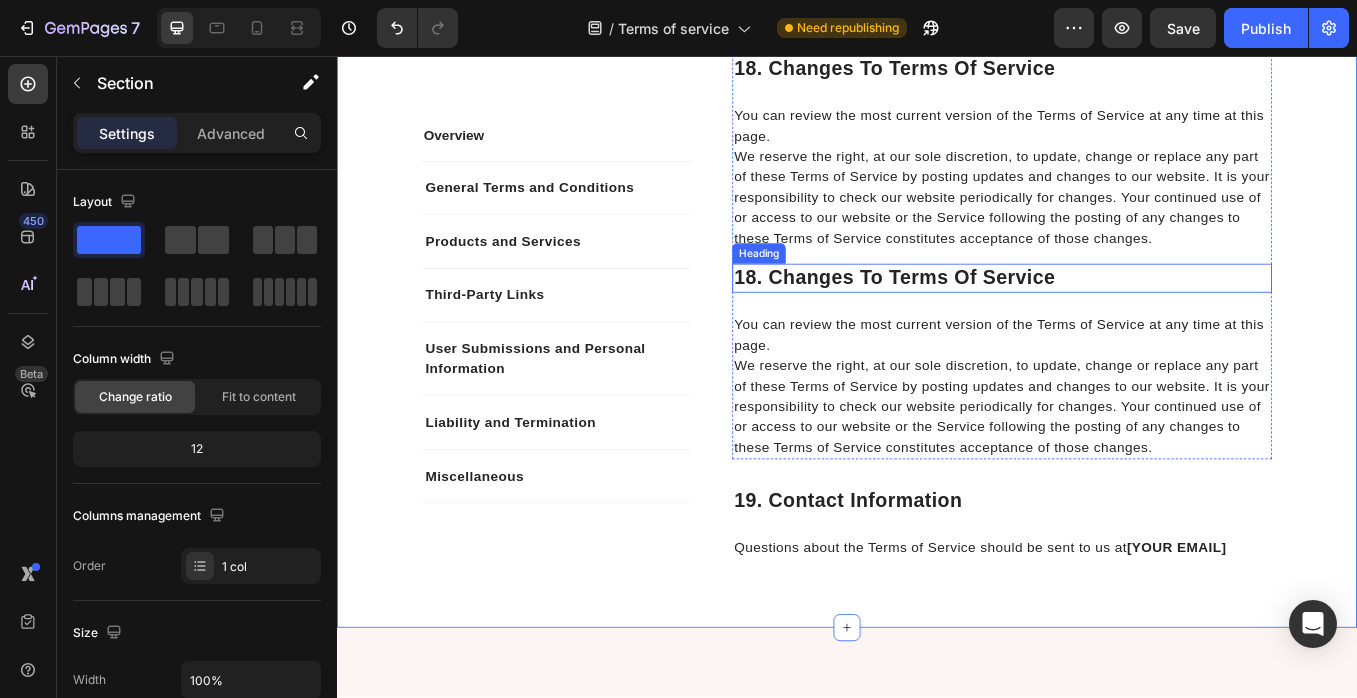 click on "18. Changes To Terms Of Service" at bounding box center [1119, 318] 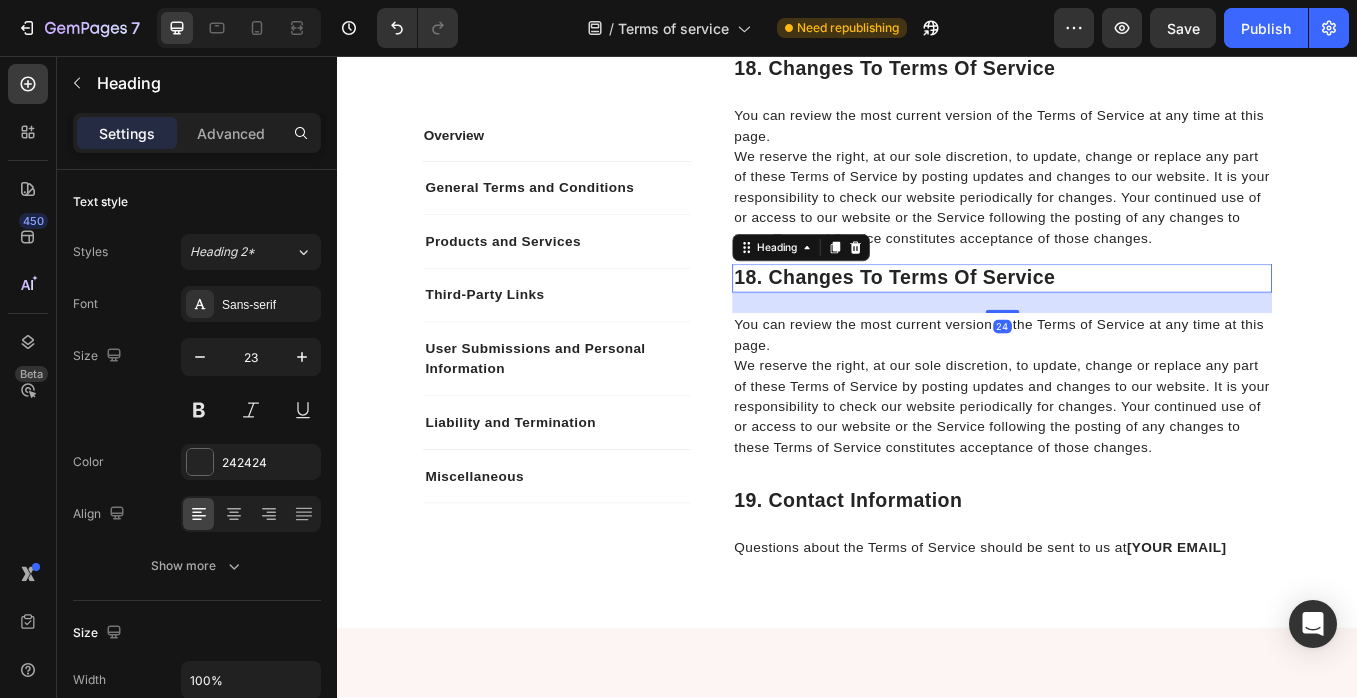 click on "18. Changes To Terms Of Service" at bounding box center (1119, 318) 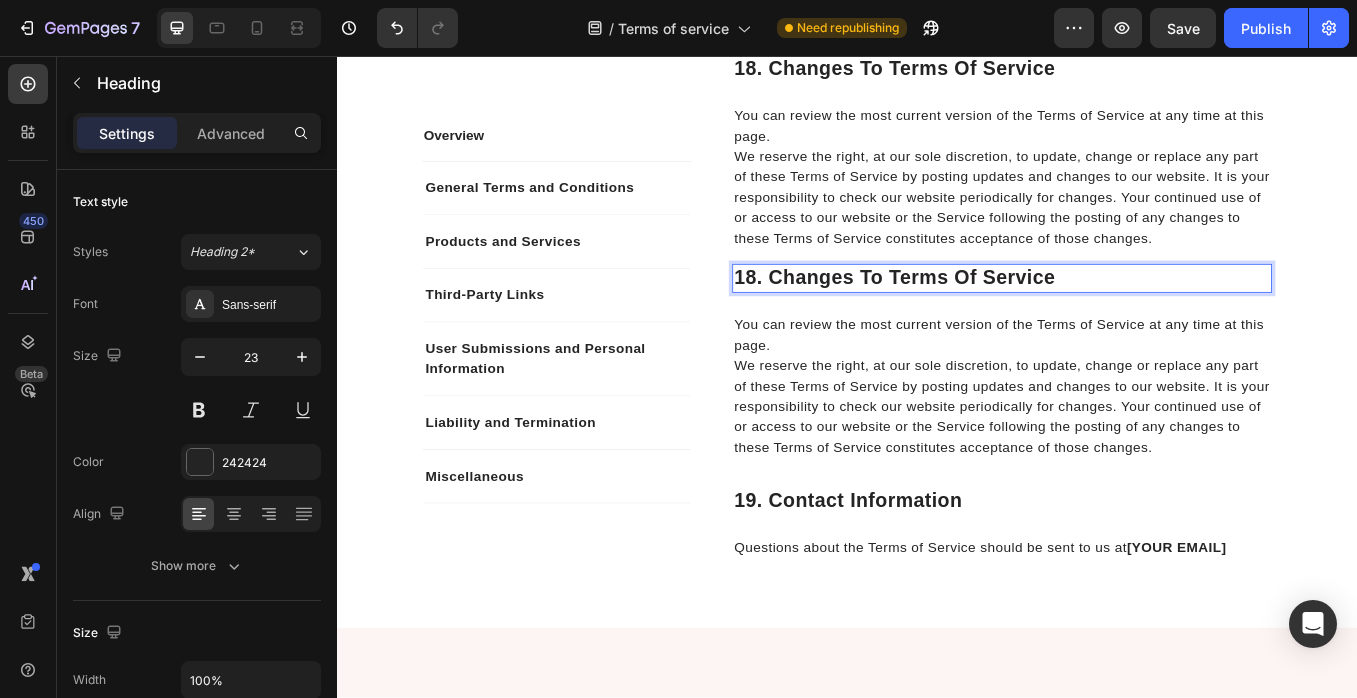 click on "18. Changes To Terms Of Service" at bounding box center [1119, 318] 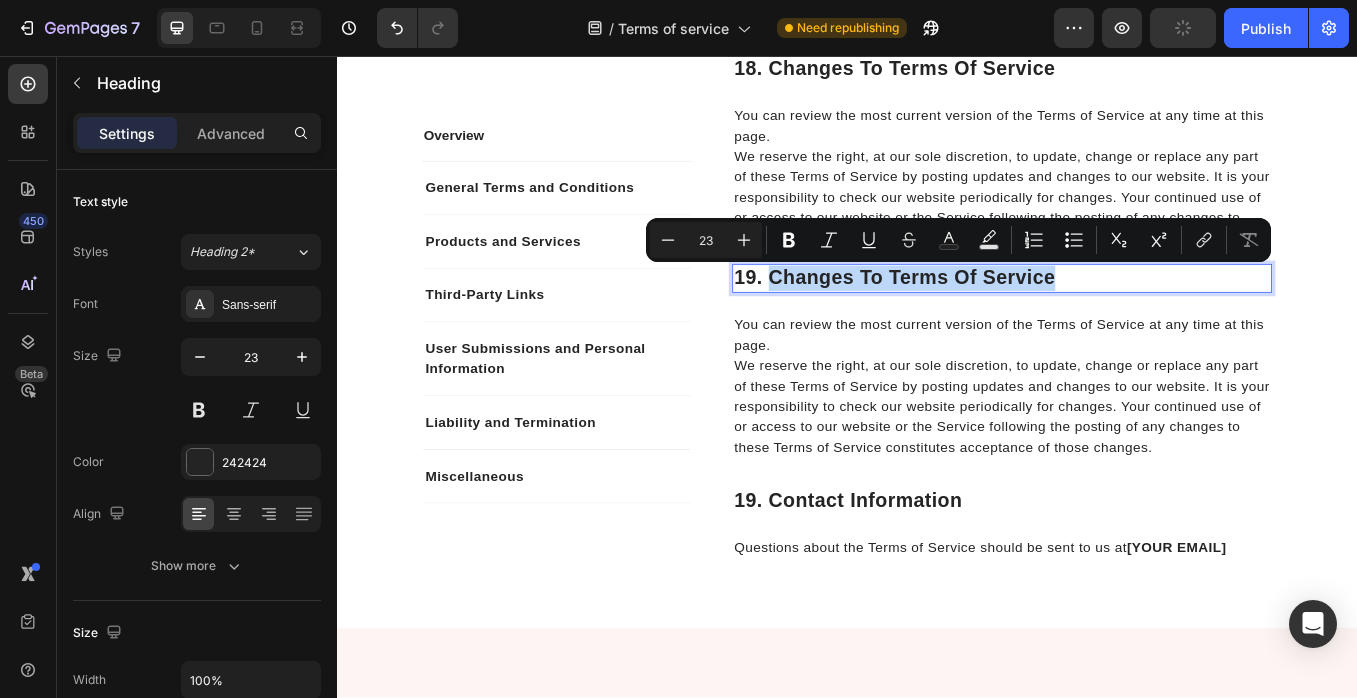 drag, startPoint x: 848, startPoint y: 321, endPoint x: 1179, endPoint y: 322, distance: 331.0015 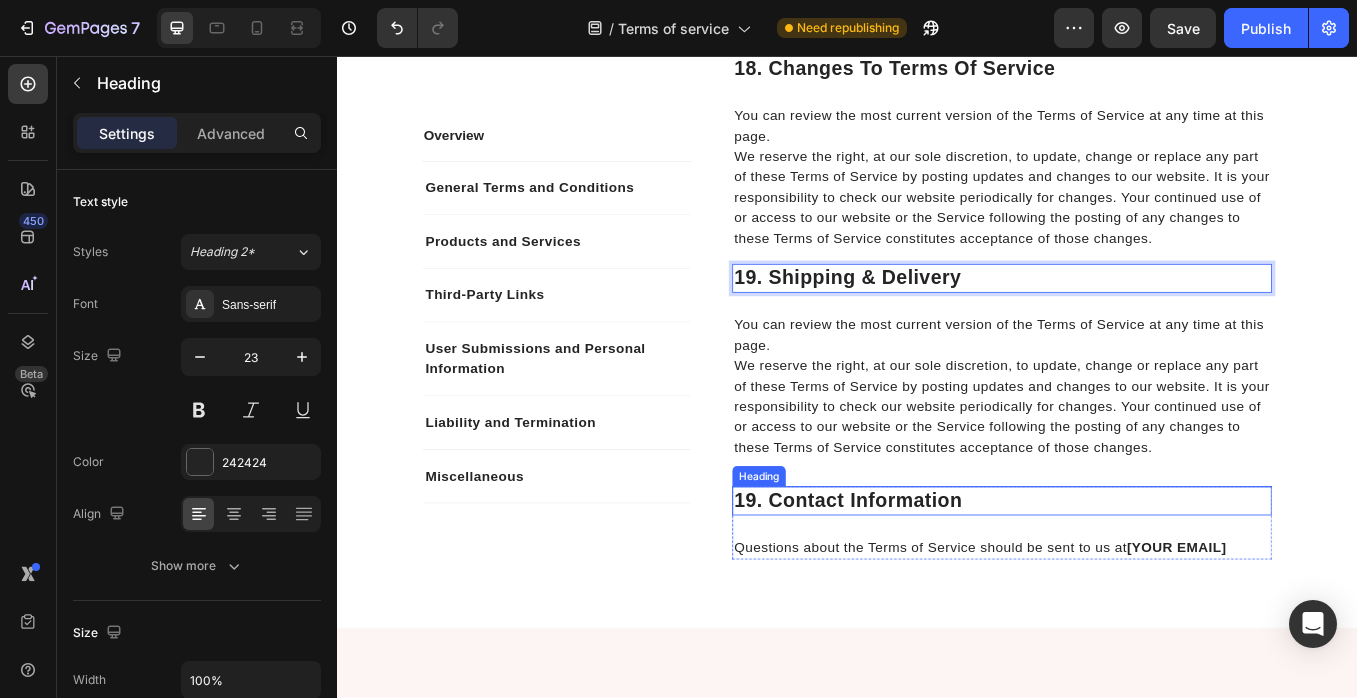 click on "19. Contact Information" at bounding box center (1119, 580) 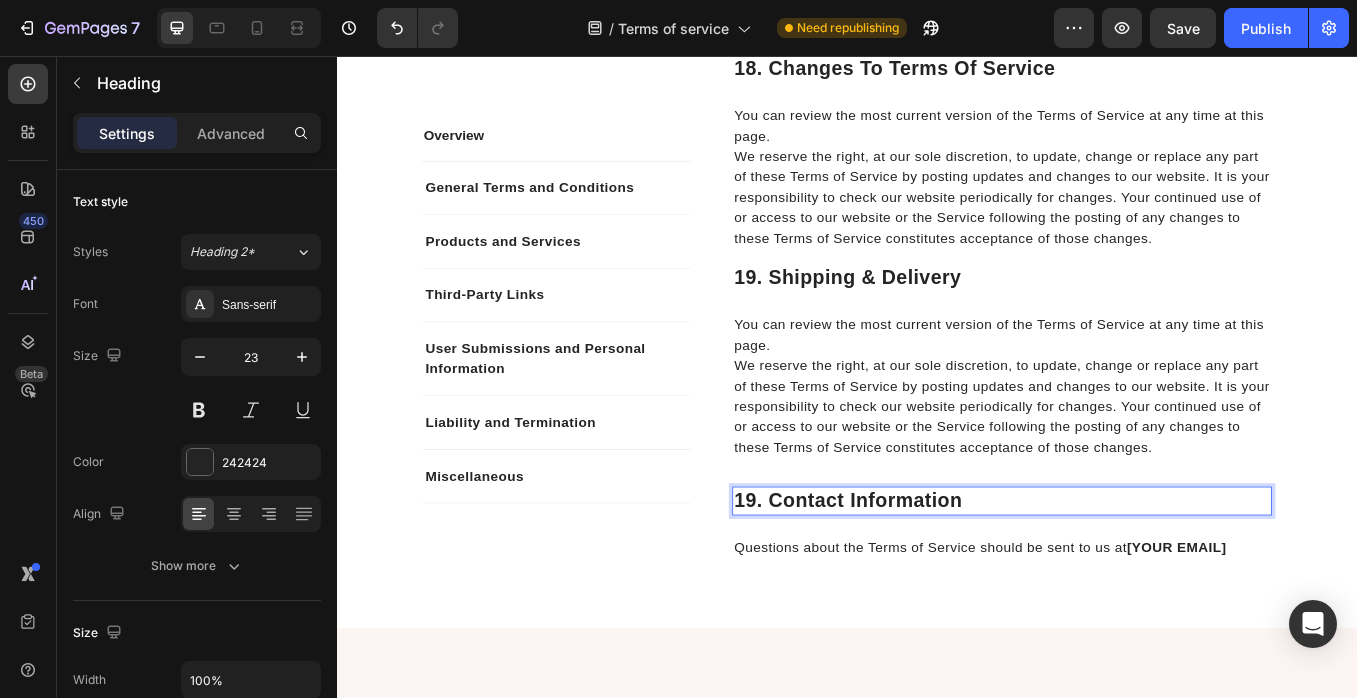 click on "19. Contact Information" at bounding box center (1119, 580) 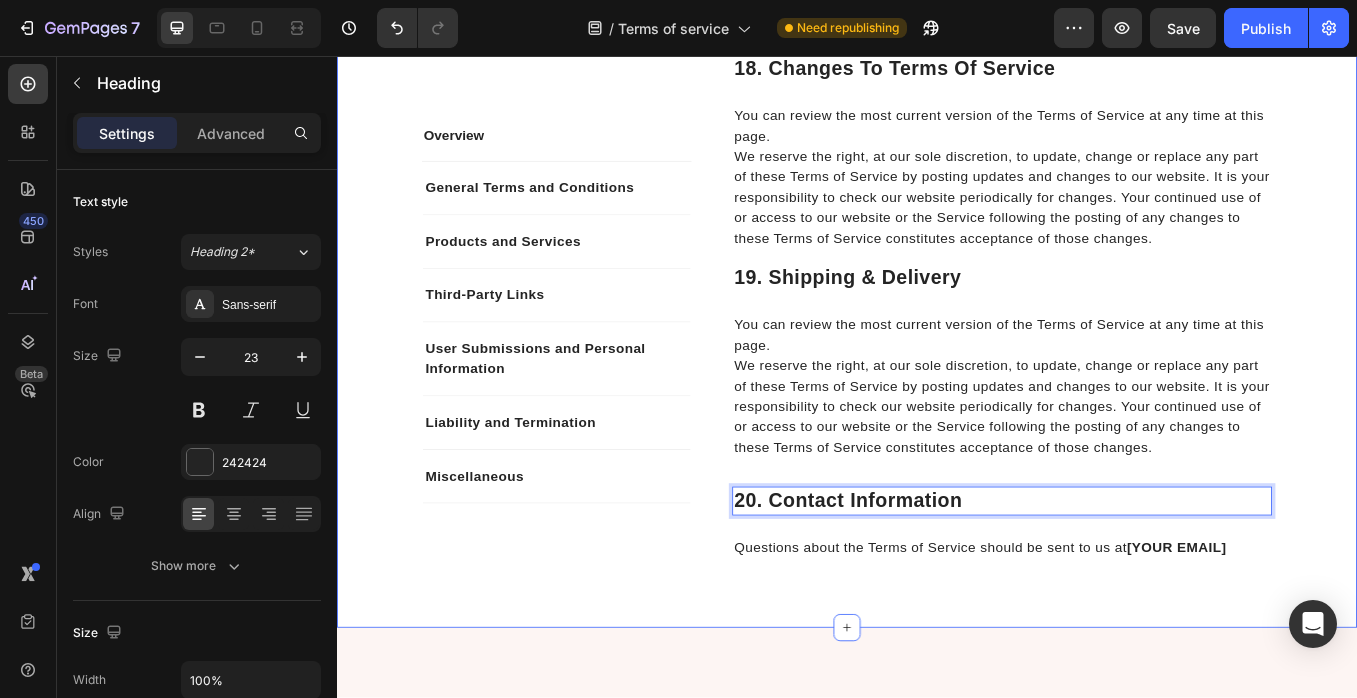 click on "Overview Text block General Terms and Conditions Products and Services Third-Party Links User Submissions and Personal Information Liability and Termination Miscellaneous Accordion Row Overview Heading This website is operated by  Fresche . Throughout the site, the terms “we”, “us” and “our” refer to Fresche. Fresche offers this website, including all information, tools and Services available from this site to you, the user, conditioned upon your acceptance of all terms, conditions, policies and notices stated here. By visiting our site and/ or purchasing something from us, you engage in our “Service” and agree to be bound by the following terms and conditions (“Terms of Service”, “Terms”). These Terms of Service apply to all users of the site, including without limitation users who are browsers, vendors, customers, merchants, and/ or contributors of content. Text block Row 1. Online Store Terms Heading Text block Row 2. General Conditions Heading Text block Row Heading Text block Row" at bounding box center (937, -3304) 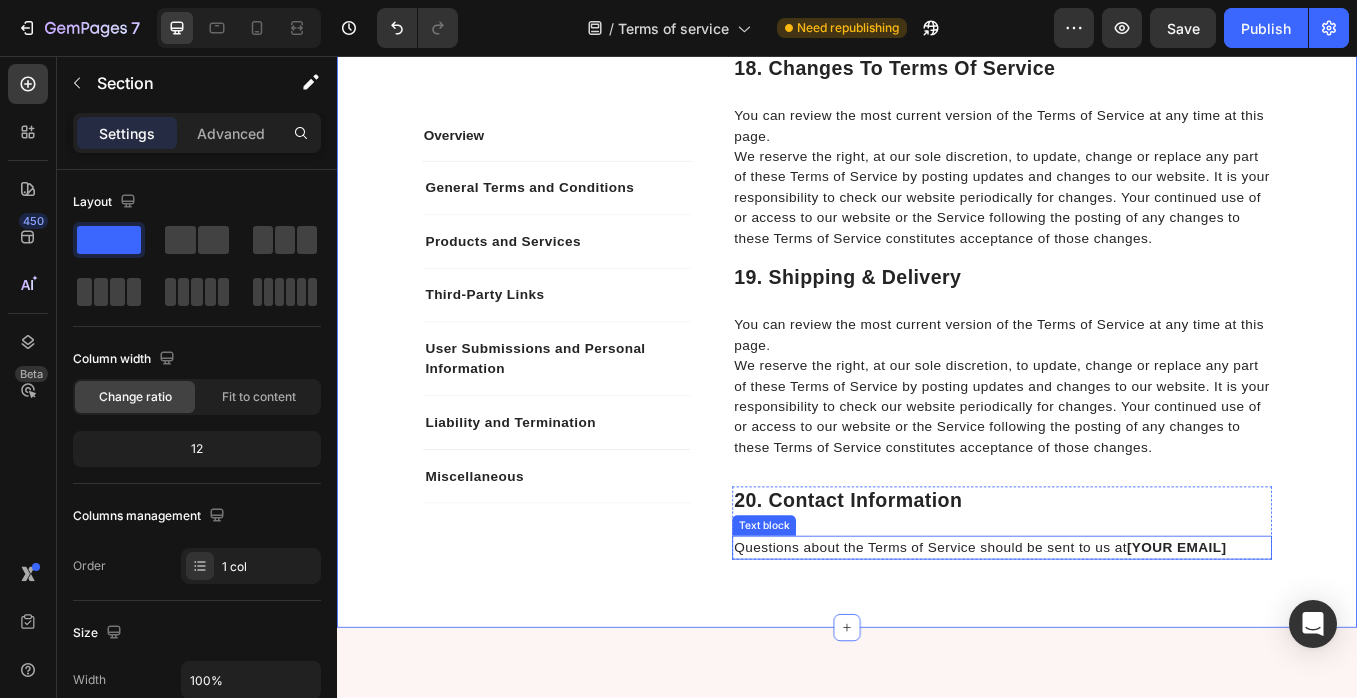 click on "[YOUR EMAIL]" at bounding box center [1324, 634] 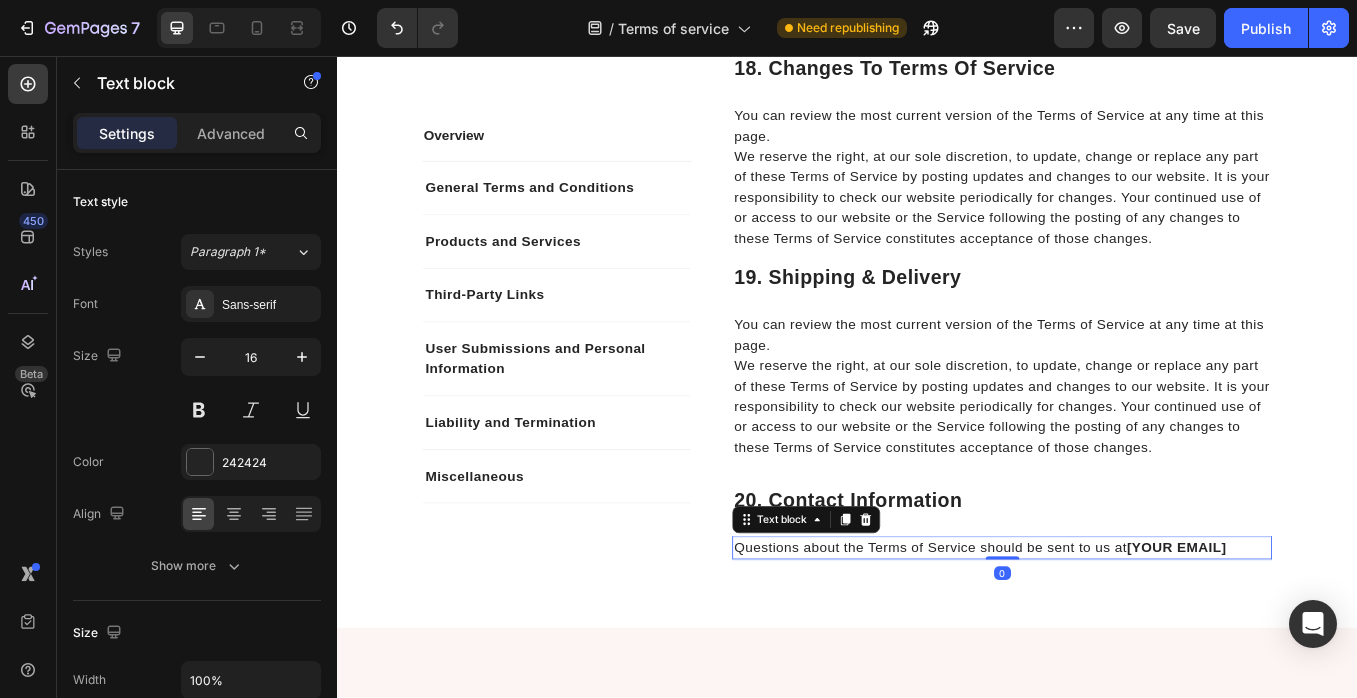 click on "Questions about the Terms of Service should be sent to us at  [YOUR EMAIL]" at bounding box center (1119, 635) 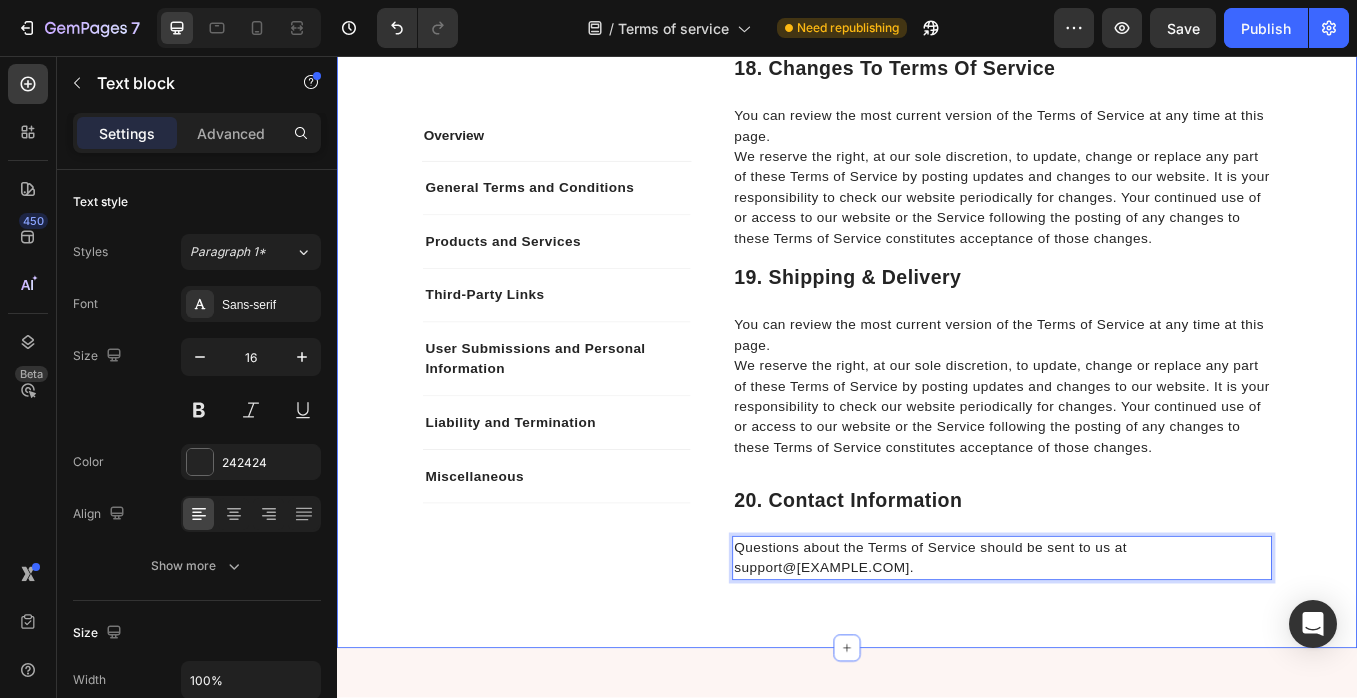 click on "Overview Text block General Terms and Conditions Products and Services Third-Party Links User Submissions and Personal Information Liability and Termination Miscellaneous Accordion Row Overview Heading This website is operated by  Fresche . Throughout the site, the terms “we”, “us” and “our” refer to Fresche. Fresche offers this website, including all information, tools and Services available from this site to you, the user, conditioned upon your acceptance of all terms, conditions, policies and notices stated here. By visiting our site and/ or purchasing something from us, you engage in our “Service” and agree to be bound by the following terms and conditions (“Terms of Service”, “Terms”). These Terms of Service apply to all users of the site, including without limitation users who are browsers, vendors, customers, merchants, and/ or contributors of content. Text block Row 1. Online Store Terms Heading Text block Row 2. General Conditions Heading Text block Row Heading Text block Row" at bounding box center (937, -3292) 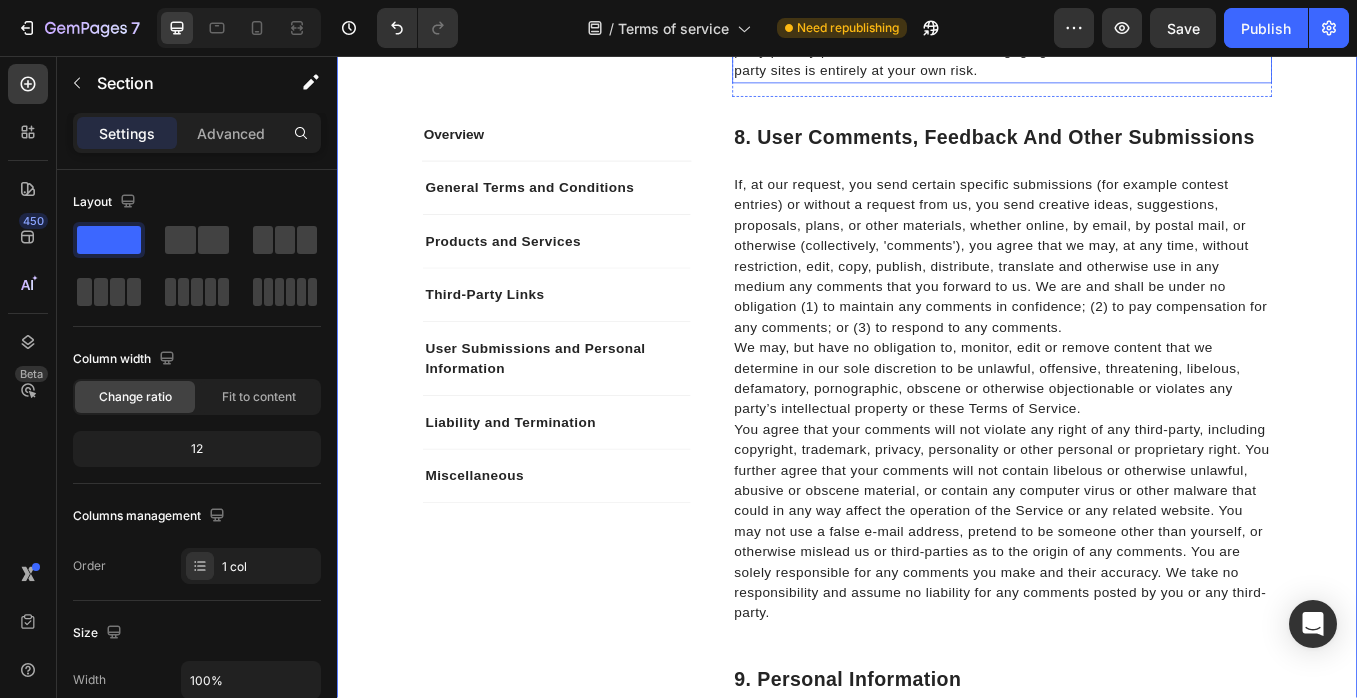 scroll, scrollTop: 3814, scrollLeft: 0, axis: vertical 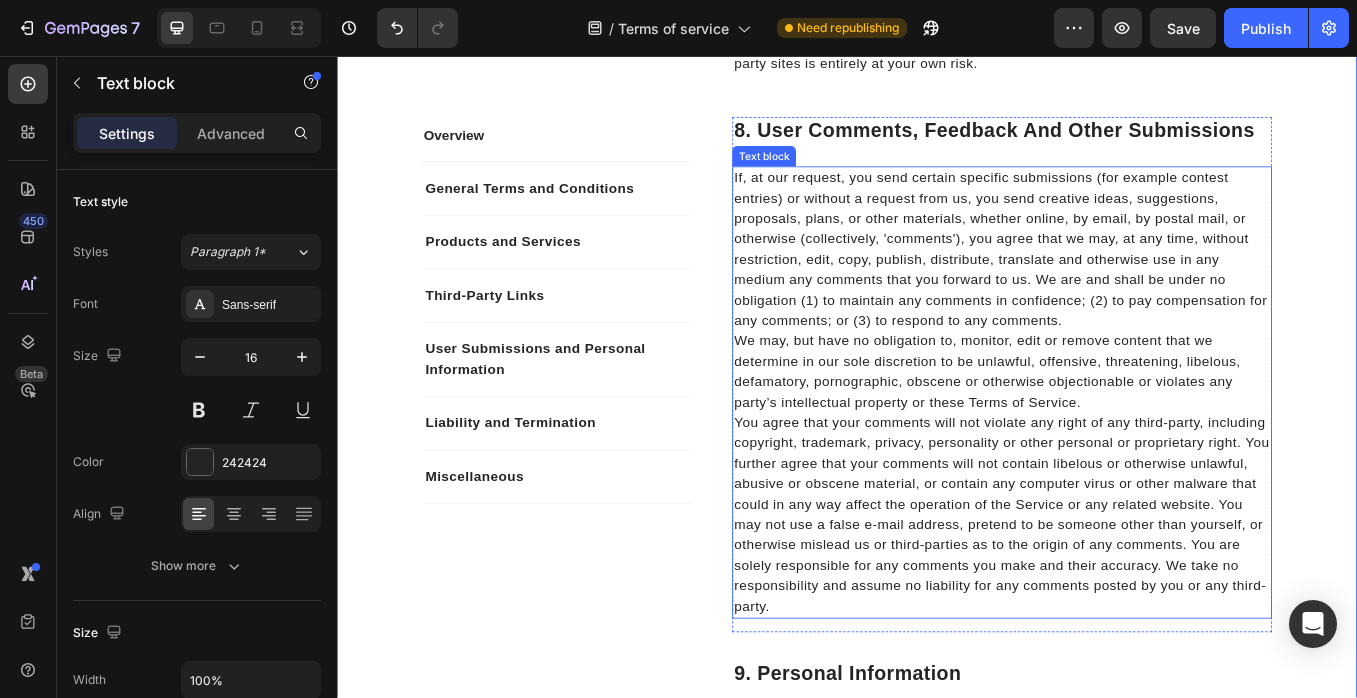 click on "If, at our request, you send certain specific submissions (for example contest entries) or without a request from us, you send creative ideas, suggestions, proposals, plans, or other materials, whether online, by email, by postal mail, or otherwise (collectively, 'comments'), you agree that we may, at any time, without restriction, edit, copy, publish, distribute, translate and otherwise use in any medium any comments that you forward to us. We are and shall be under no obligation (1) to maintain any comments in confidence; (2) to pay compensation for any comments; or (3) to respond to any comments." at bounding box center [1119, 284] 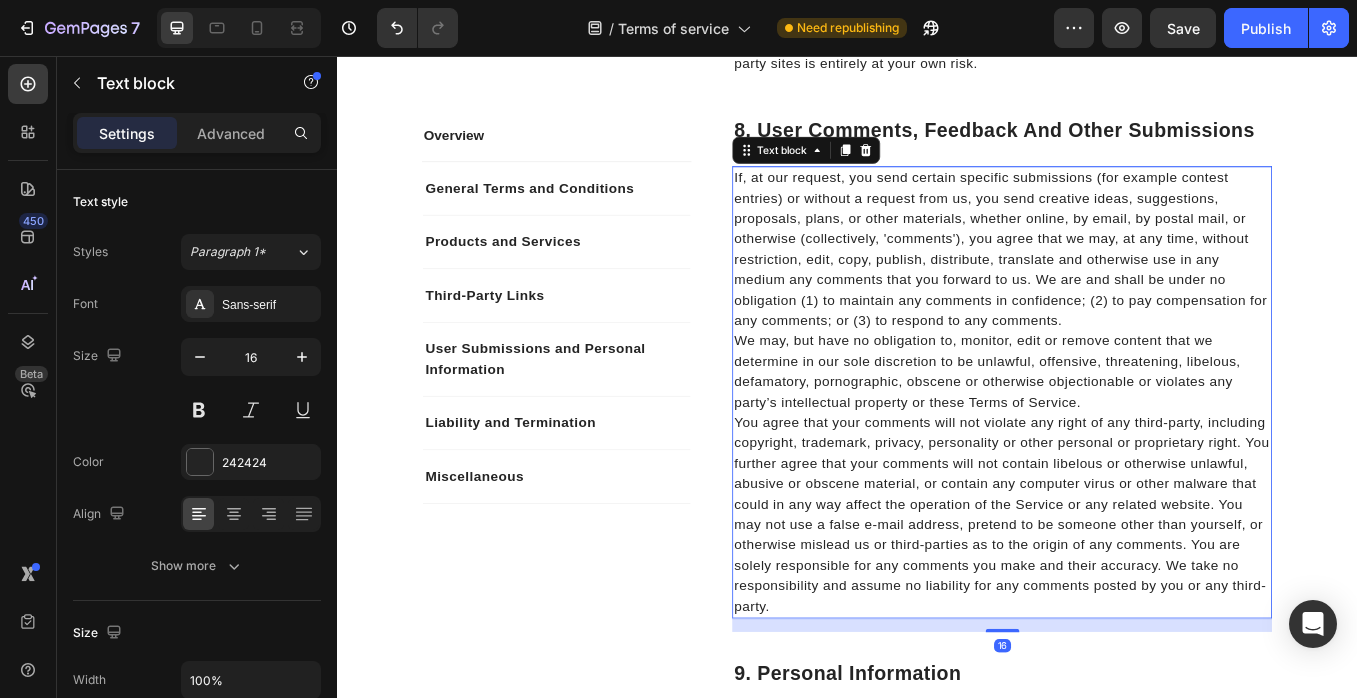 click on "If, at our request, you send certain specific submissions (for example contest entries) or without a request from us, you send creative ideas, suggestions, proposals, plans, or other materials, whether online, by email, by postal mail, or otherwise (collectively, 'comments'), you agree that we may, at any time, without restriction, edit, copy, publish, distribute, translate and otherwise use in any medium any comments that you forward to us. We are and shall be under no obligation (1) to maintain any comments in confidence; (2) to pay compensation for any comments; or (3) to respond to any comments." at bounding box center [1119, 284] 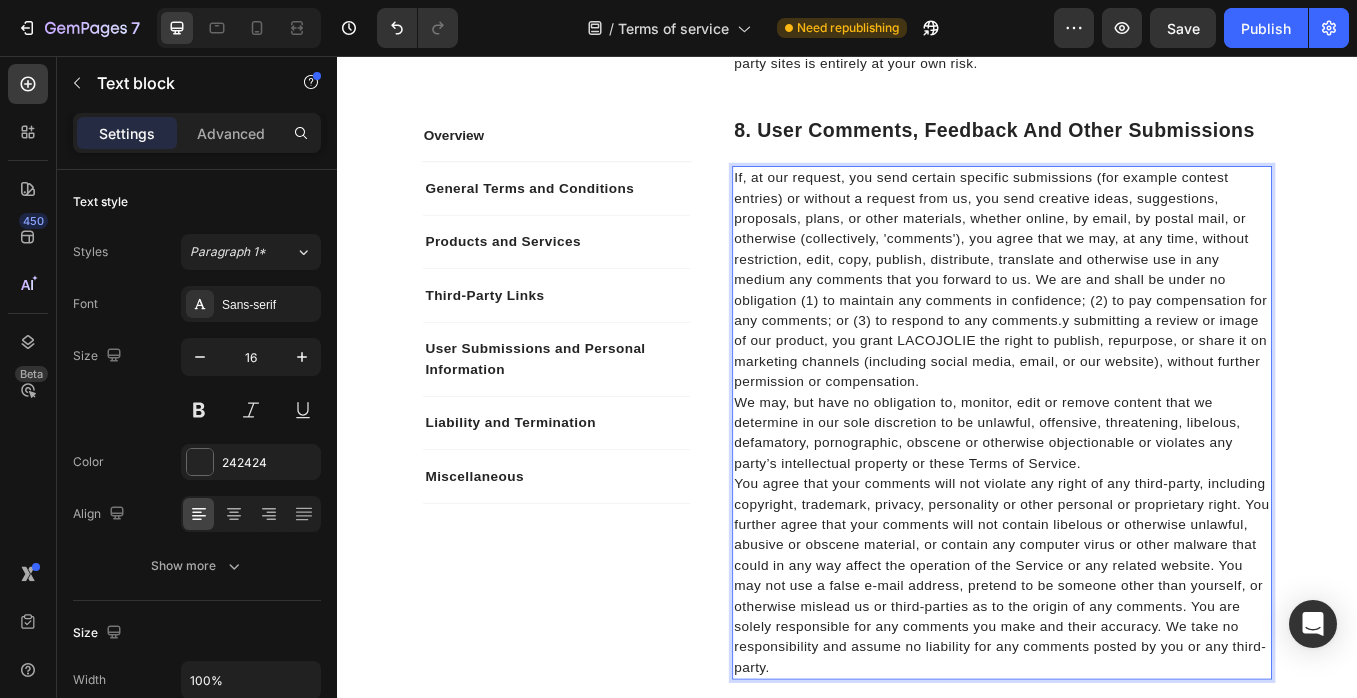 click on "y submitting a review or image of our product, you grant LACOJOLIÉ the right to publish, repurpose, or share it on marketing channels (including social media, email, or our website), without further permission or compensation." at bounding box center (1117, 403) 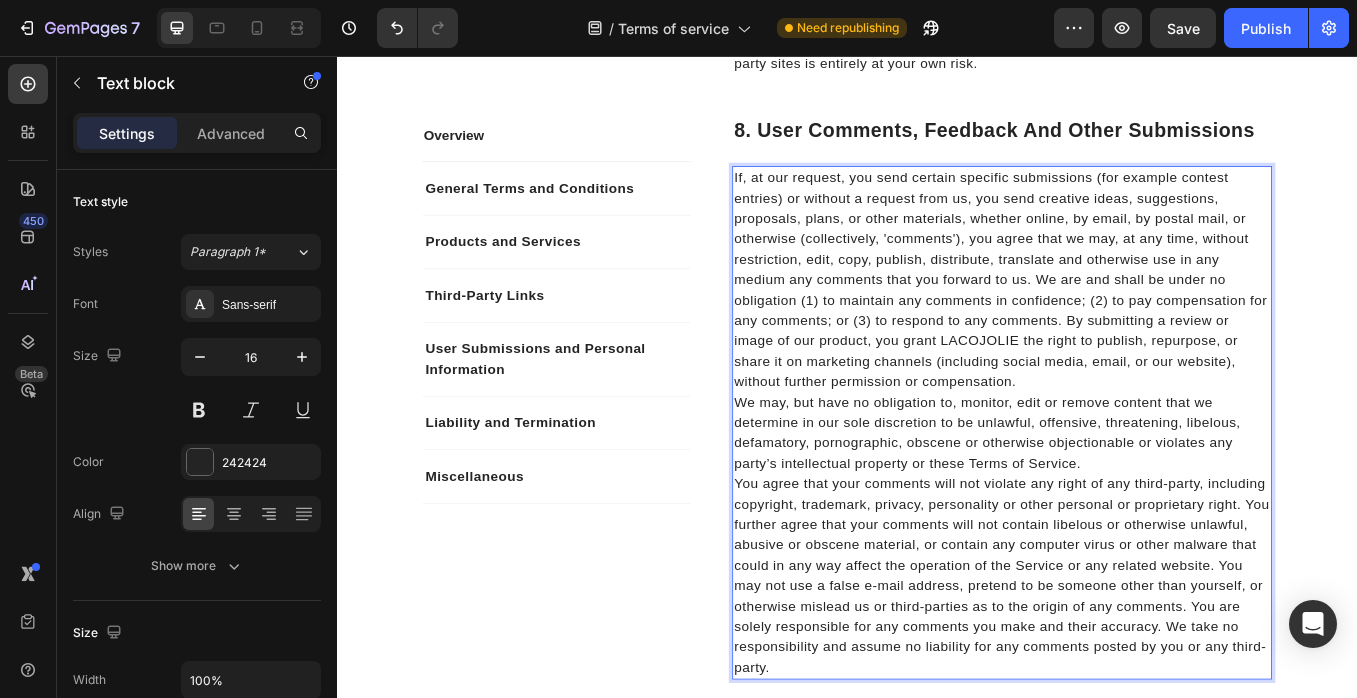 click on "y submitting a review or image of our product, you grant LACOJOLIÉ the right to publish, repurpose, or share it on marketing channels (including social media, email, or our website), without further permission or compensation." at bounding box center [1100, 403] 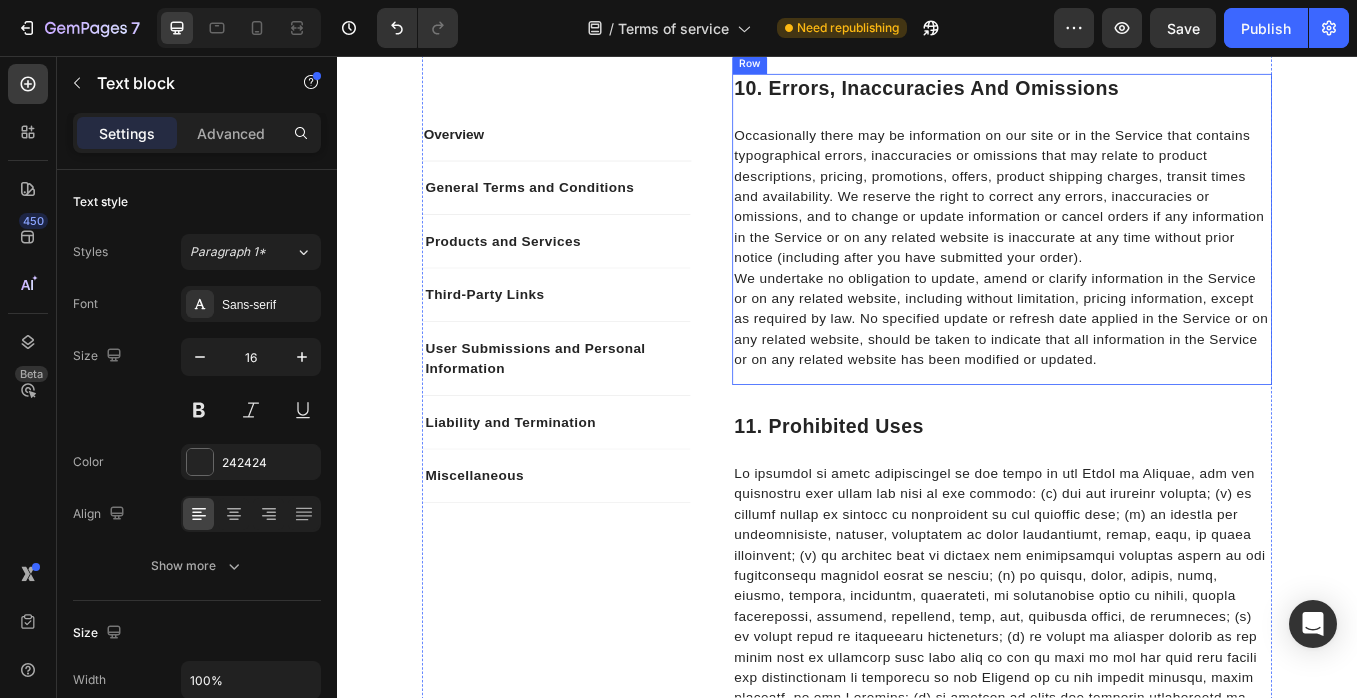 scroll, scrollTop: 4735, scrollLeft: 0, axis: vertical 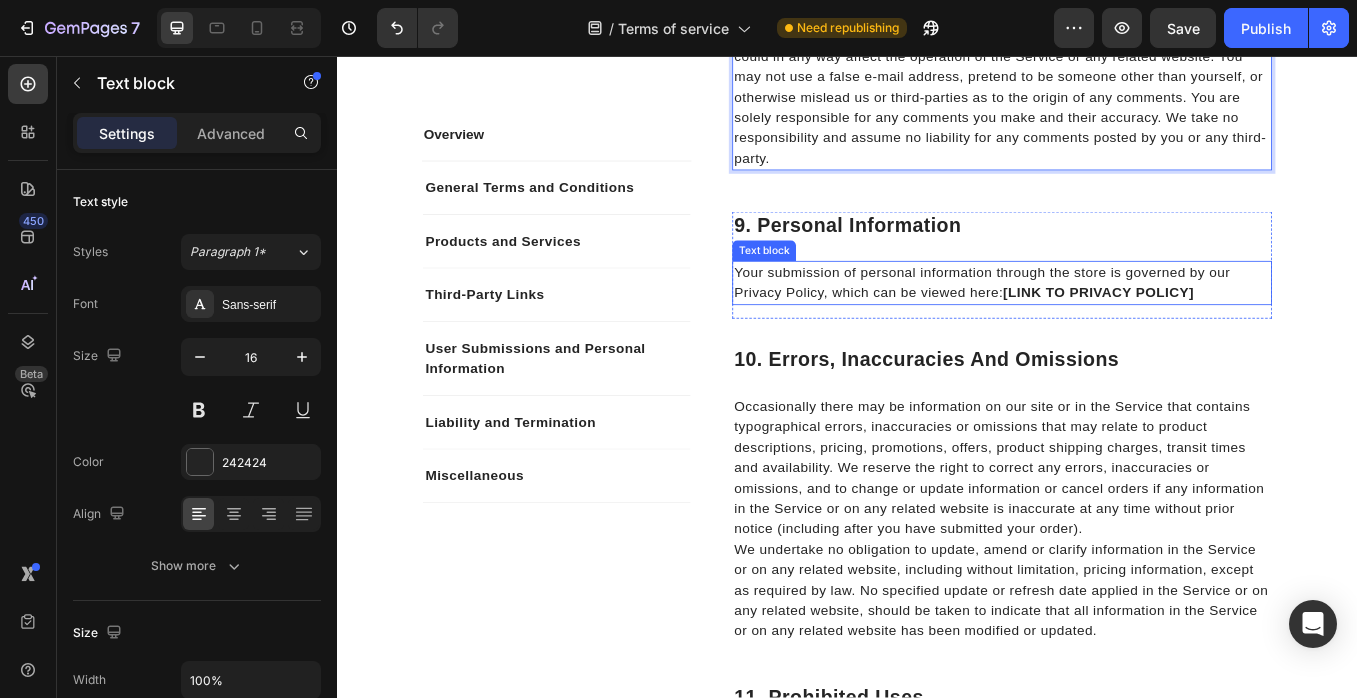 click on "Your submission of personal information through the store is governed by our Privacy Policy, which can be viewed here:  [LINK TO PRIVACY POLICY]" at bounding box center (1119, 323) 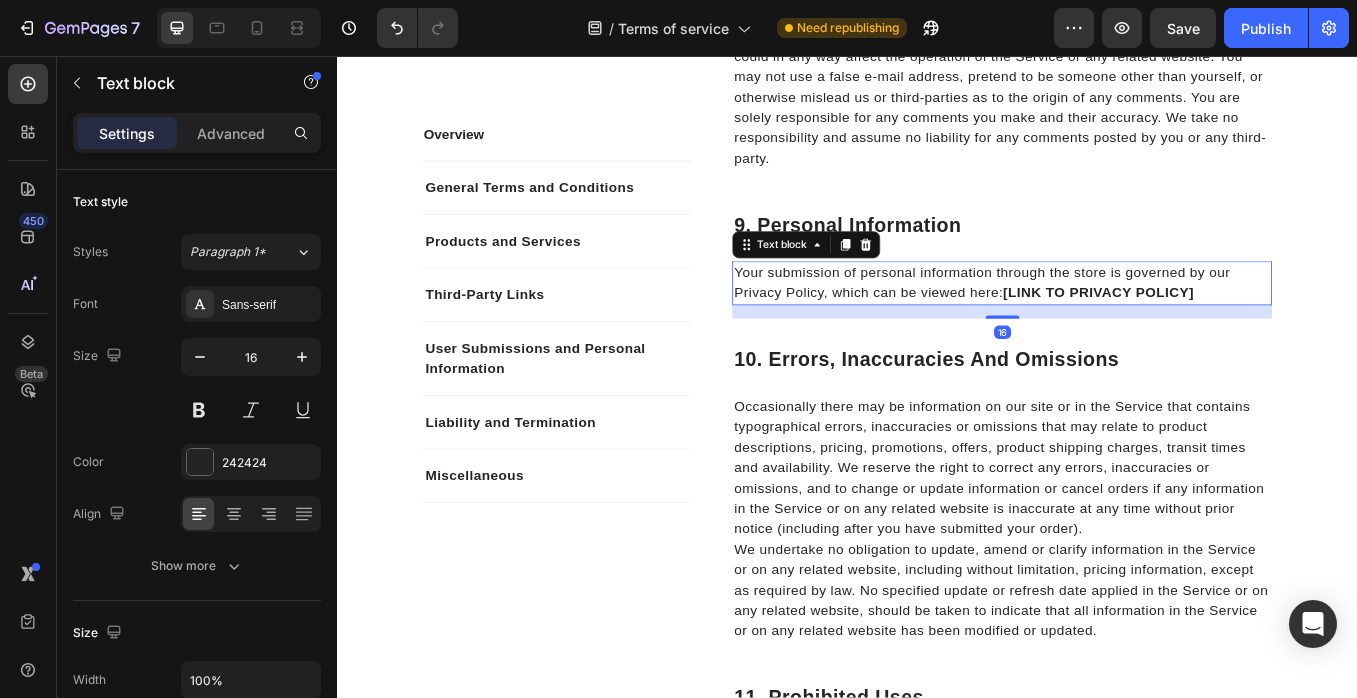click on "Your submission of personal information through the store is governed by our Privacy Policy, which can be viewed here:  [LINK TO PRIVACY POLICY]" at bounding box center (1119, 323) 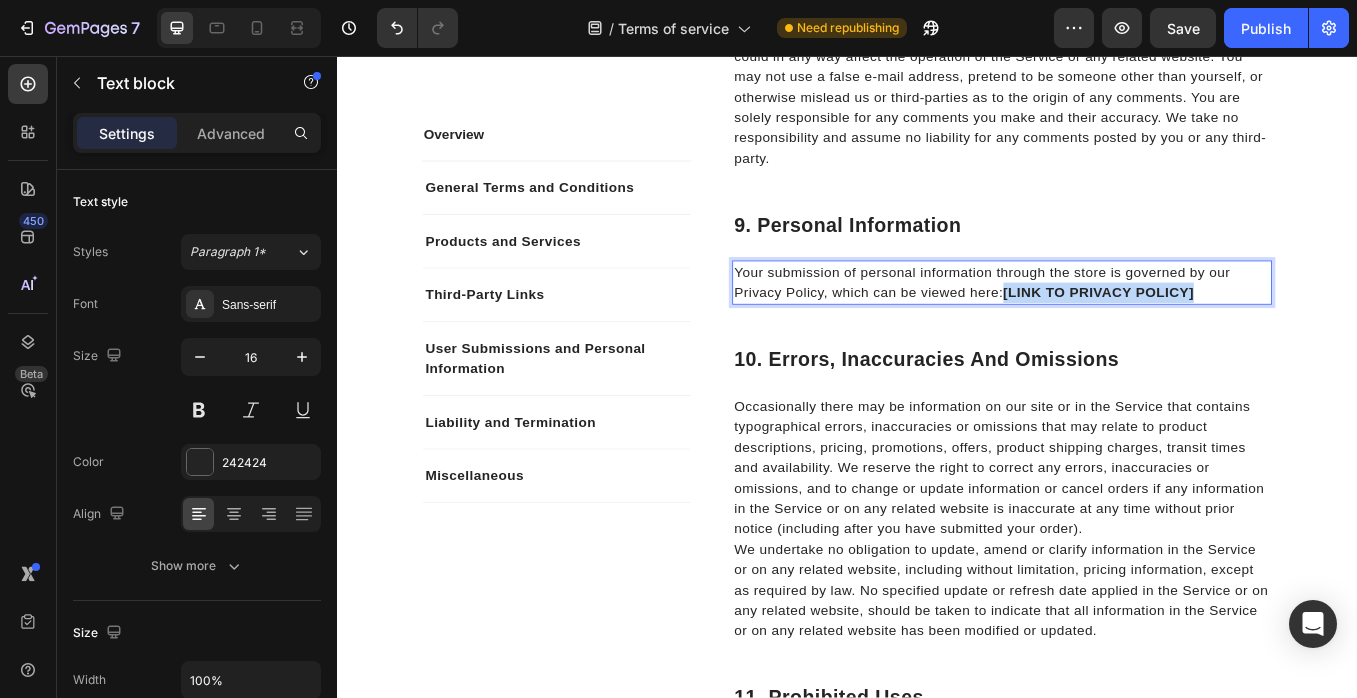 drag, startPoint x: 1353, startPoint y: 330, endPoint x: 1125, endPoint y: 331, distance: 228.0022 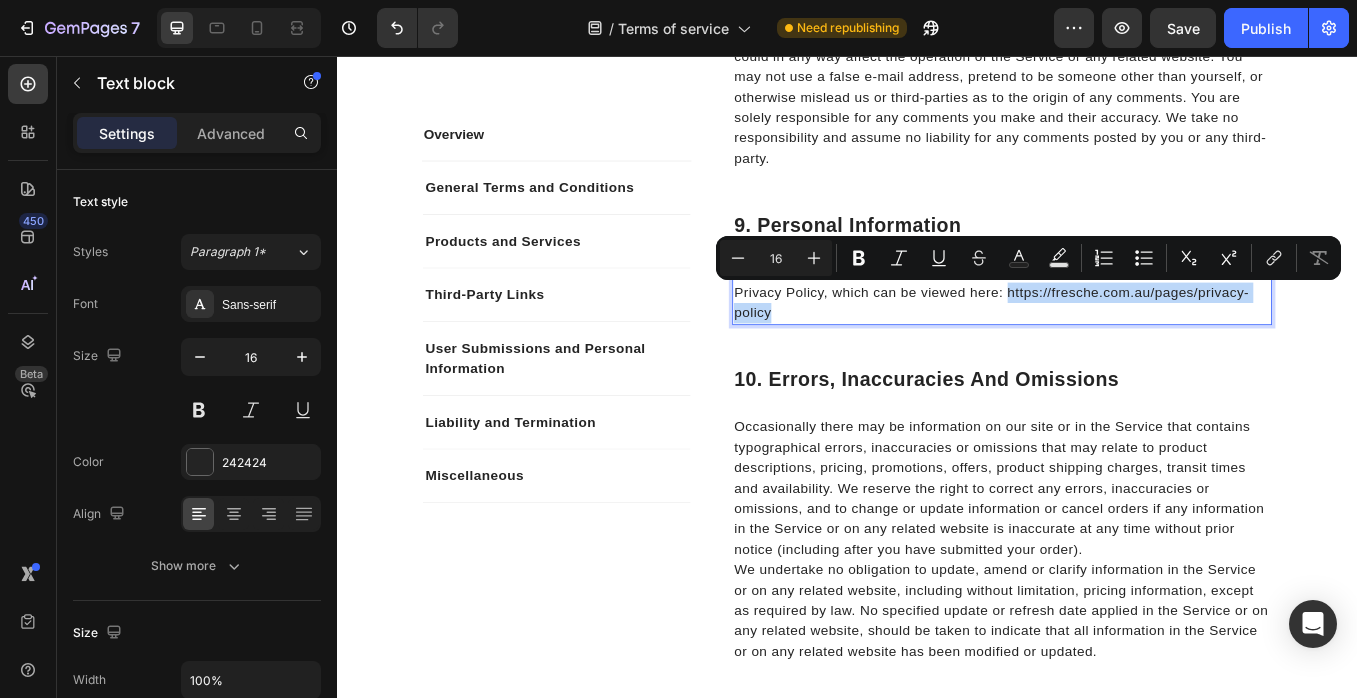 drag, startPoint x: 1124, startPoint y: 331, endPoint x: 1147, endPoint y: 354, distance: 32.526913 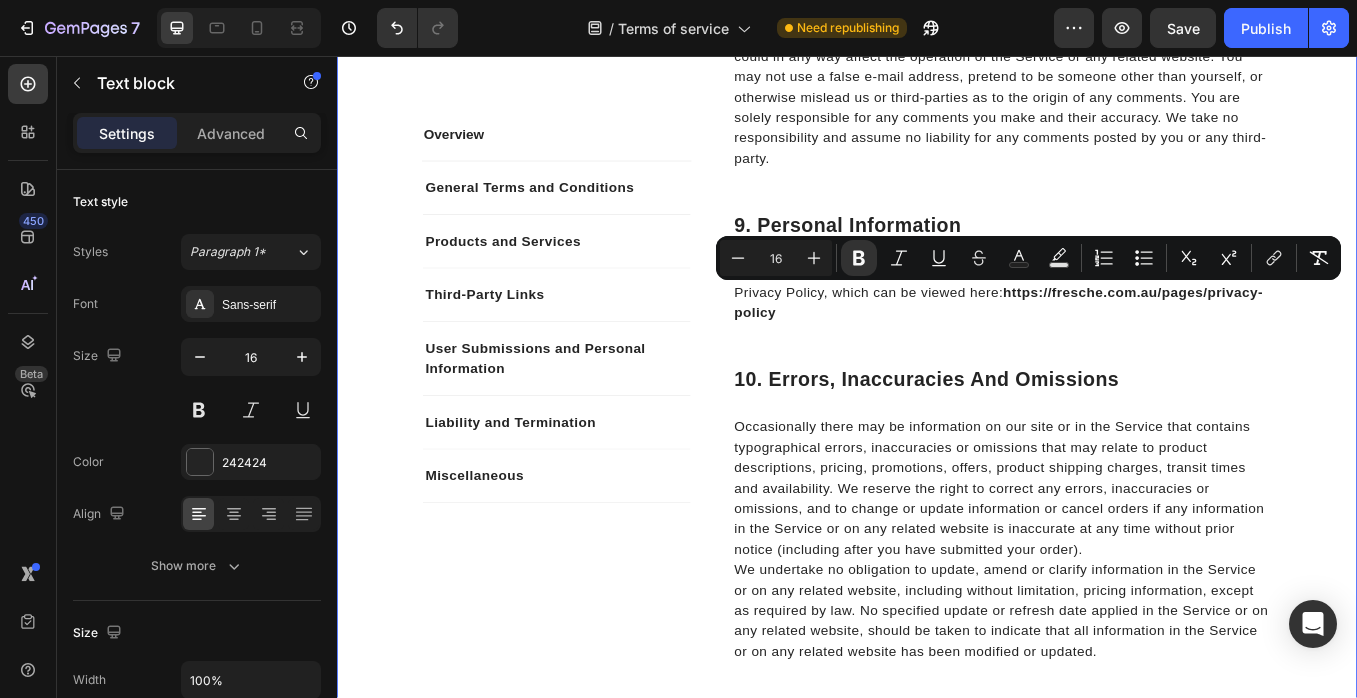 click on "Overview Text block General Terms and Conditions Products and Services Third-Party Links User Submissions and Personal Information Liability and Termination Miscellaneous Accordion Row Overview Heading This website is operated by  Fresche . Throughout the site, the terms “we”, “us” and “our” refer to Fresche. Fresche offers this website, including all information, tools and Services available from this site to you, the user, conditioned upon your acceptance of all terms, conditions, policies and notices stated here. By visiting our site and/ or purchasing something from us, you engage in our “Service” and agree to be bound by the following terms and conditions (“Terms of Service”, “Terms”). These Terms of Service apply to all users of the site, including without limitation users who are browsers, vendors, customers, merchants, and/ or contributors of content. Text block Row 1. Online Store Terms Heading Text block Row 2. General Conditions Heading Text block Row Heading Text block Row" at bounding box center (937, 129) 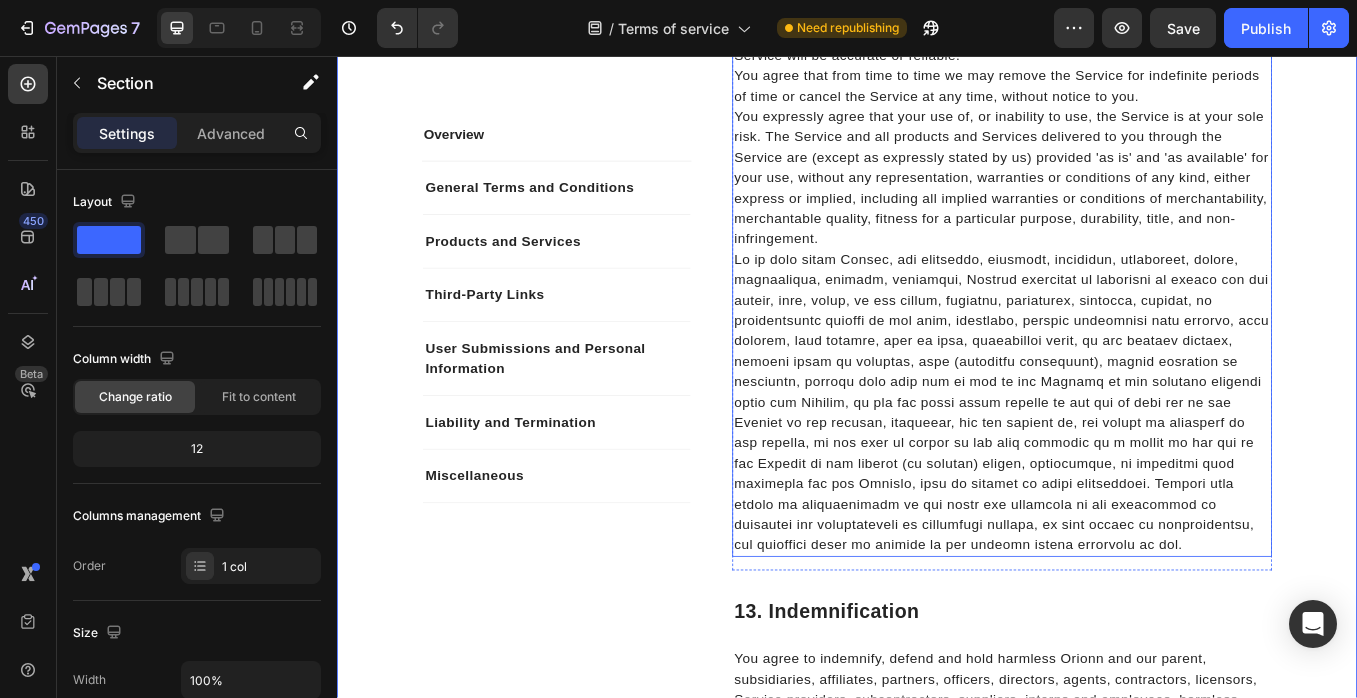 scroll, scrollTop: 5841, scrollLeft: 0, axis: vertical 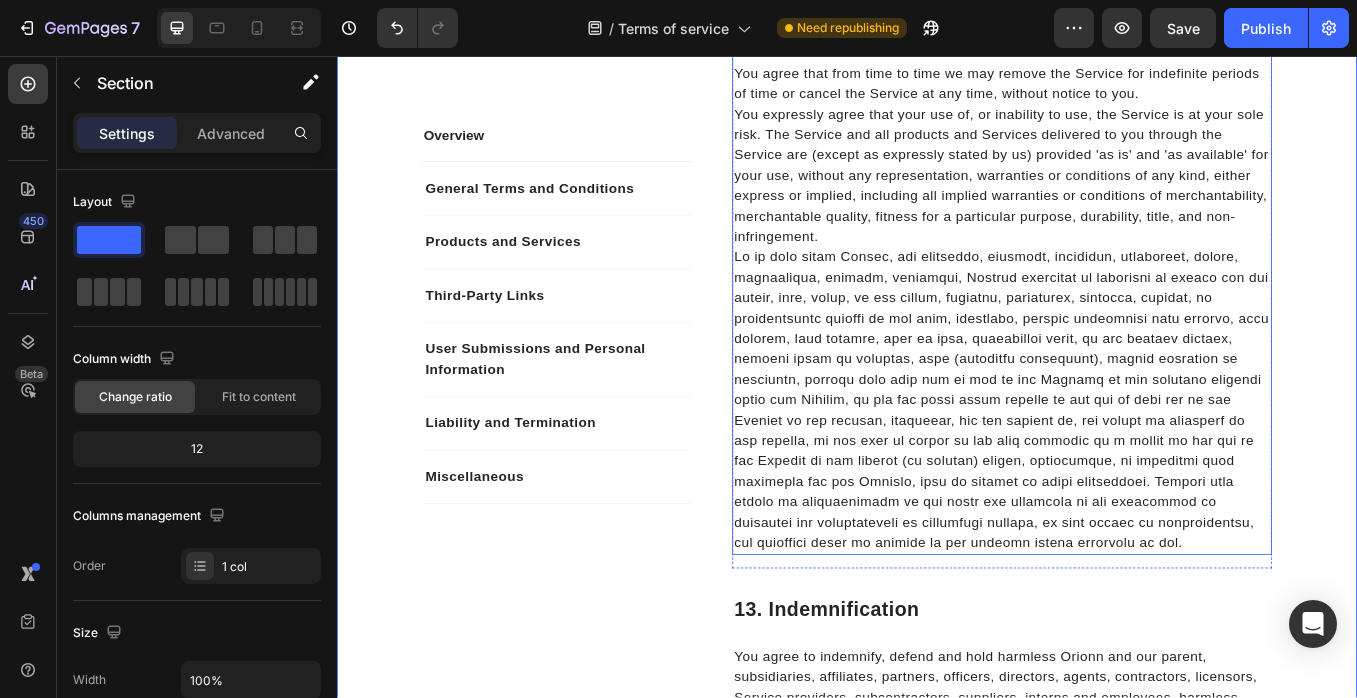 click on "You expressly agree that your use of, or inability to use, the Service is at your sole risk. The Service and all products and Services delivered to you through the Service are (except as expressly stated by us) provided 'as is' and 'as available' for your use, without any representation, warranties or conditions of any kind, either express or implied, including all implied warranties or conditions of merchantability, merchantable quality, fitness for a particular purpose, durability, title, and non-infringement." at bounding box center (1119, 197) 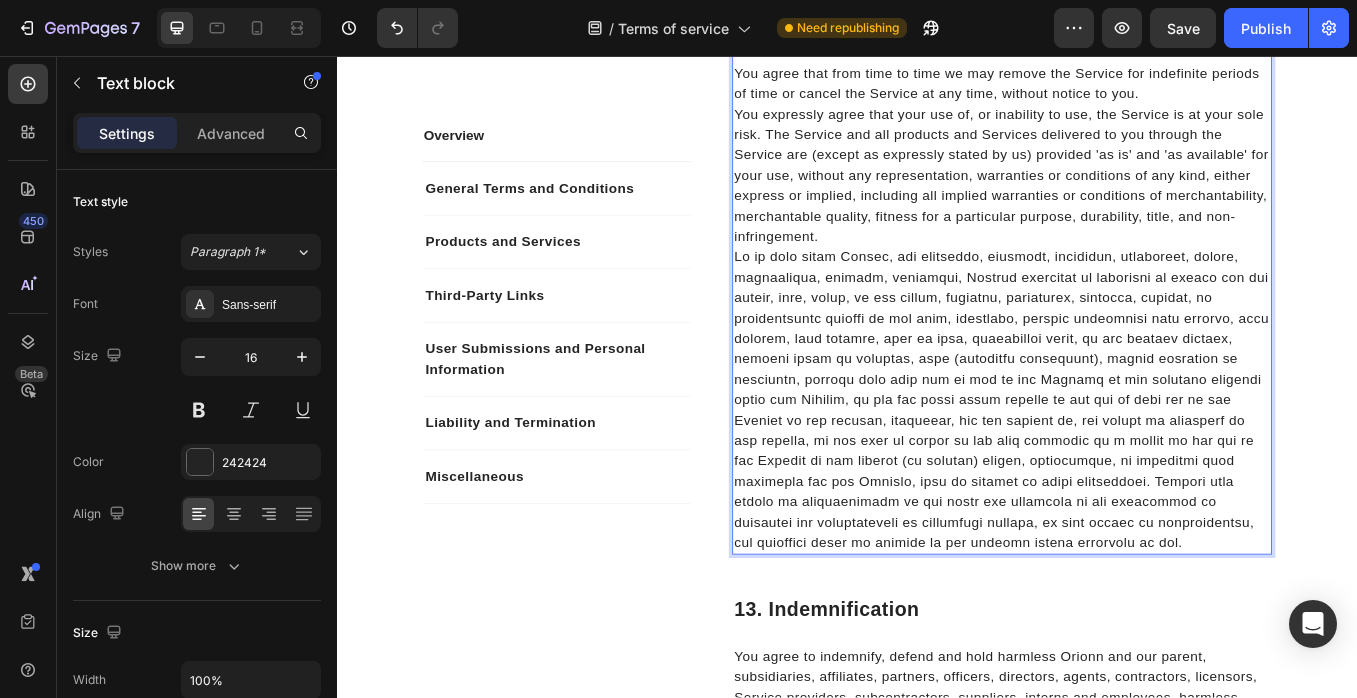 click on "You expressly agree that your use of, or inability to use, the Service is at your sole risk. The Service and all products and Services delivered to you through the Service are (except as expressly stated by us) provided 'as is' and 'as available' for your use, without any representation, warranties or conditions of any kind, either express or implied, including all implied warranties or conditions of merchantability, merchantable quality, fitness for a particular purpose, durability, title, and non-infringement." at bounding box center [1119, 197] 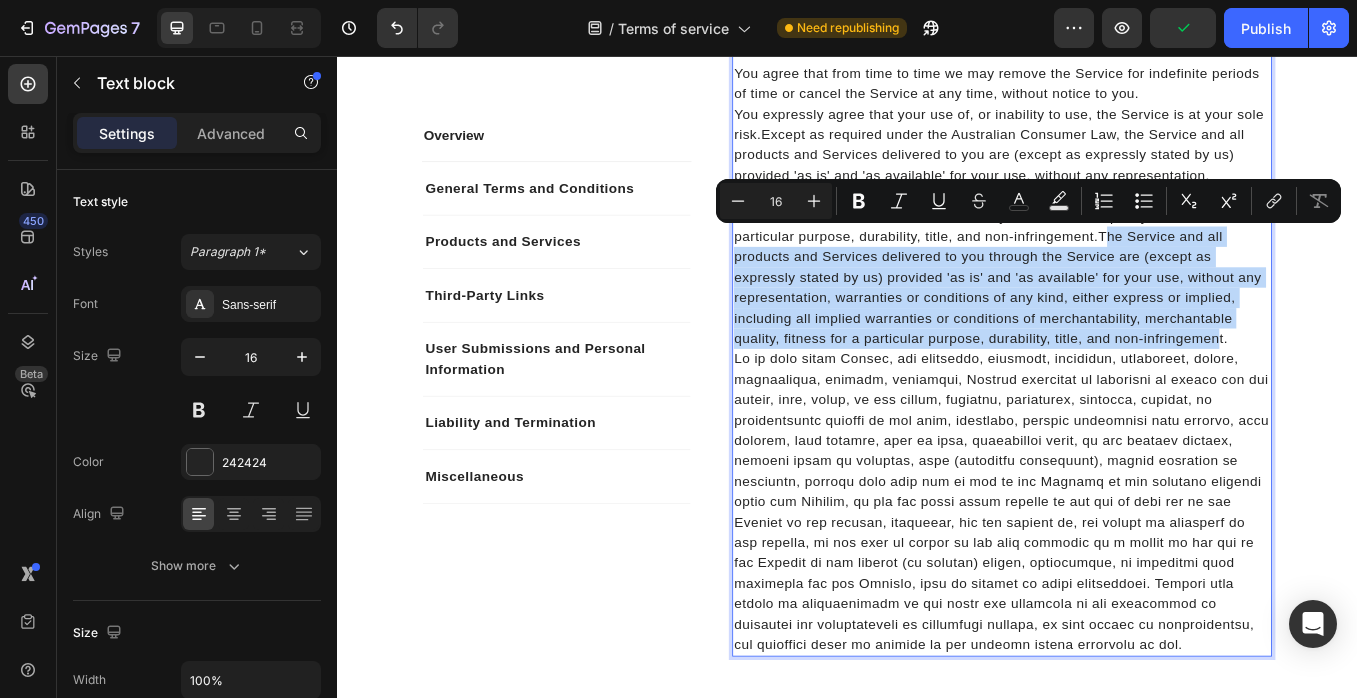 drag, startPoint x: 1242, startPoint y: 269, endPoint x: 1375, endPoint y: 388, distance: 178.46568 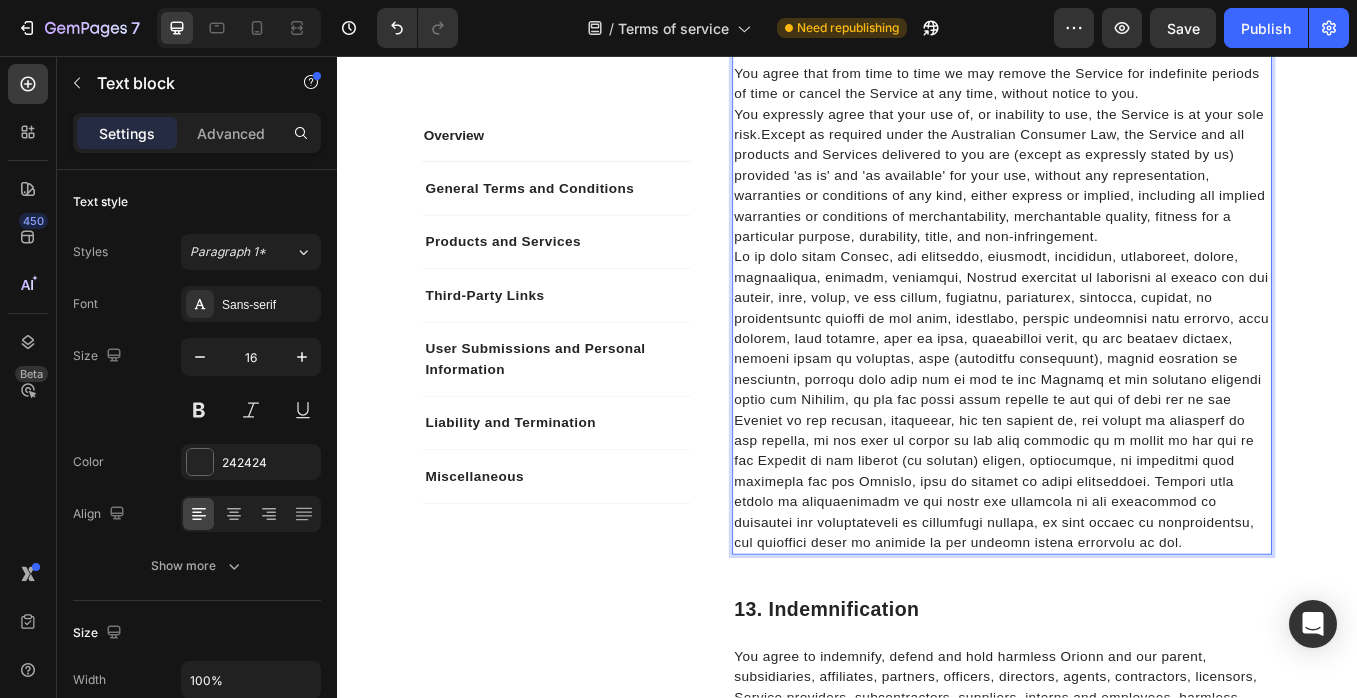 click at bounding box center [1119, 461] 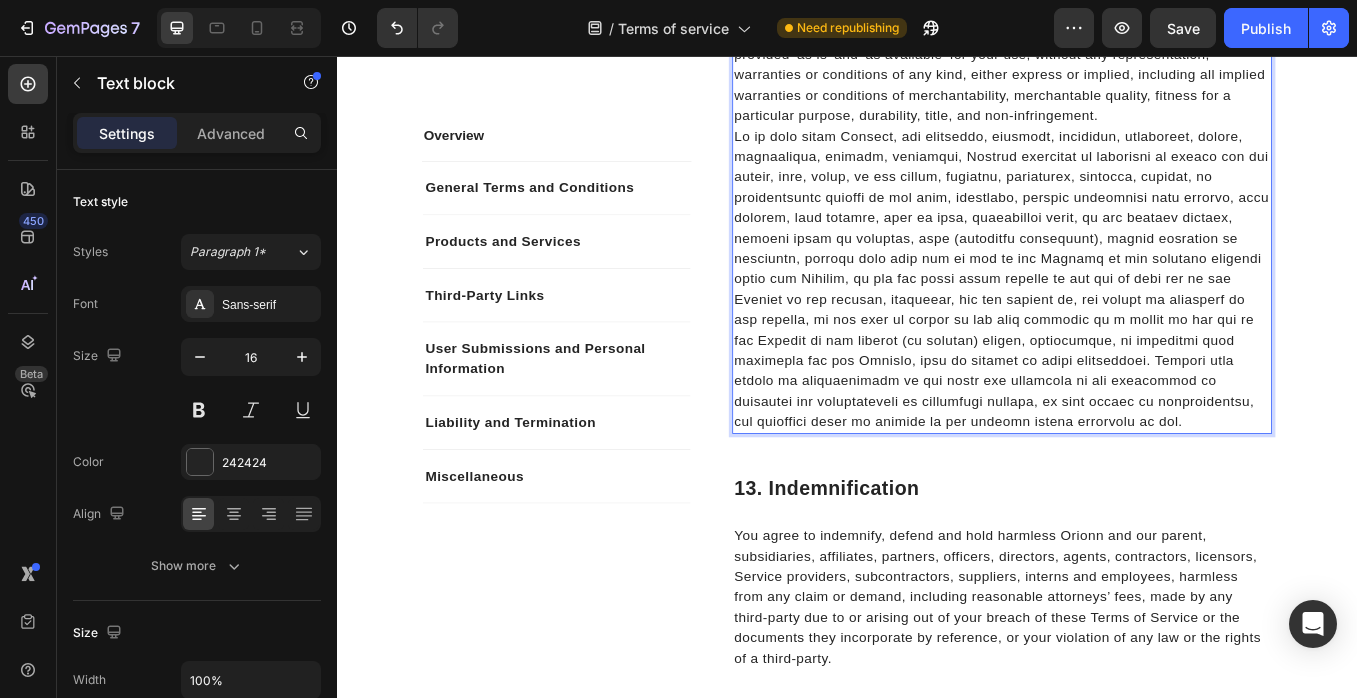 scroll, scrollTop: 5991, scrollLeft: 0, axis: vertical 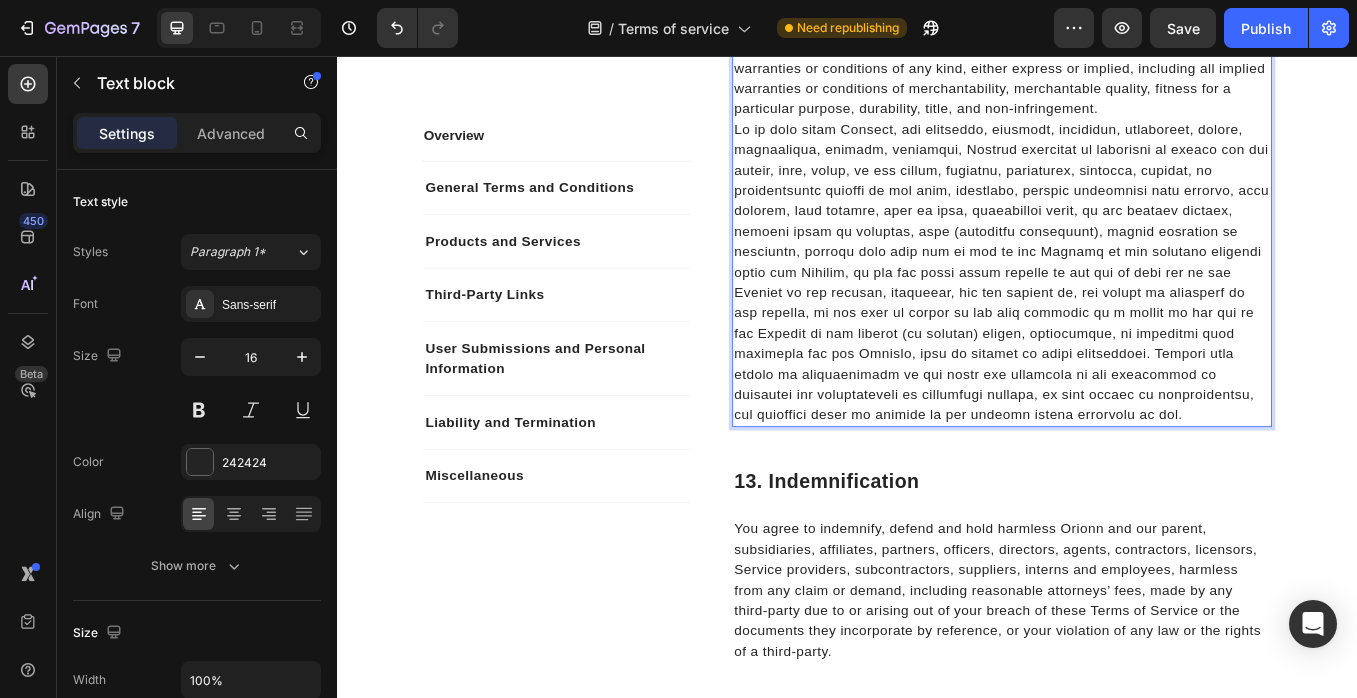 click at bounding box center (1119, 311) 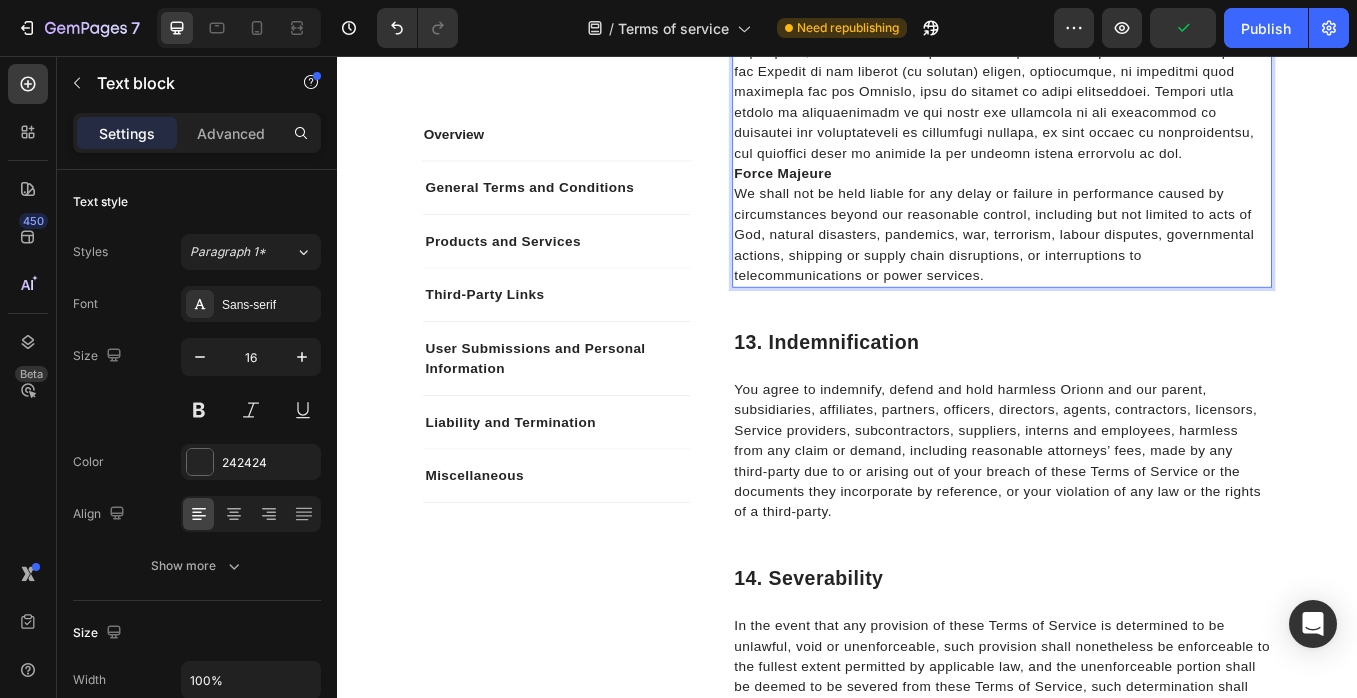 scroll, scrollTop: 6300, scrollLeft: 0, axis: vertical 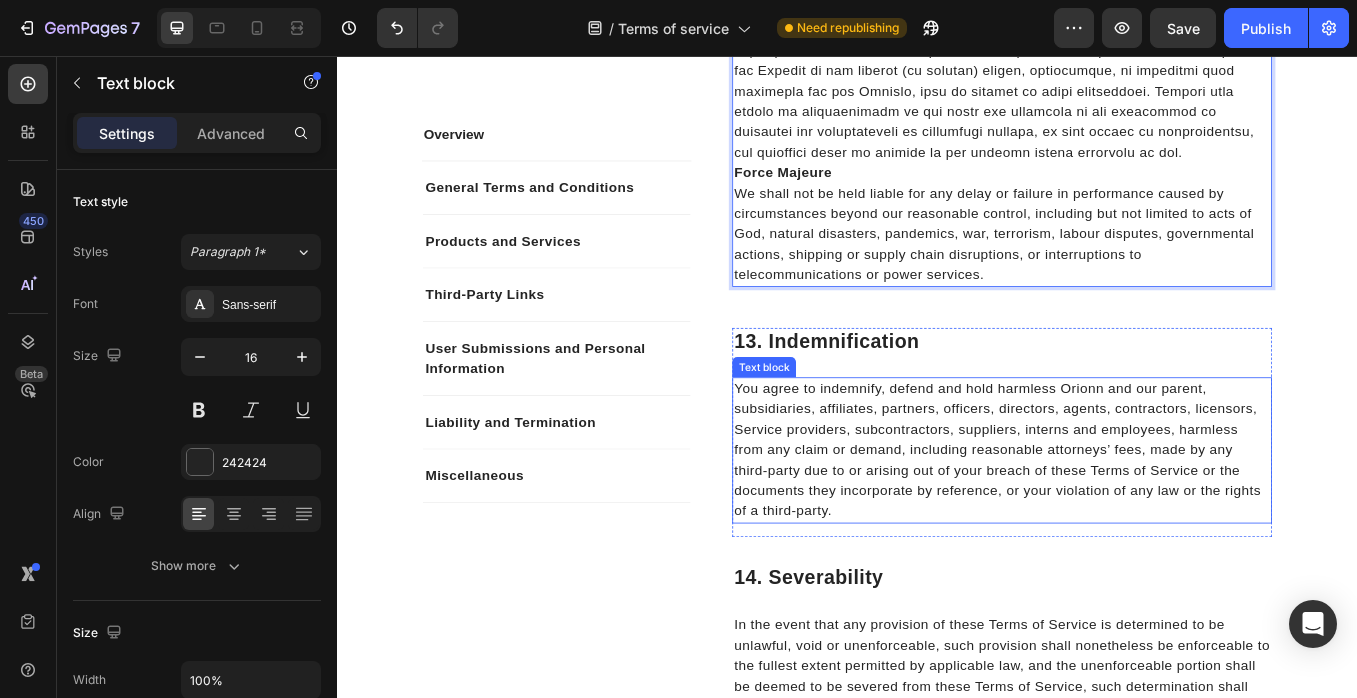 click on "You agree to indemnify, defend and hold harmless Orionn and our parent, subsidiaries, affiliates, partners, officers, directors, agents, contractors, licensors, Service providers, subcontractors, suppliers, interns and employees, harmless from any claim or demand, including reasonable attorneys’ fees, made by any third-party due to or arising out of your breach of these Terms of Service or the documents they incorporate by reference, or your violation of any law or the rights of a third-party." at bounding box center (1119, 520) 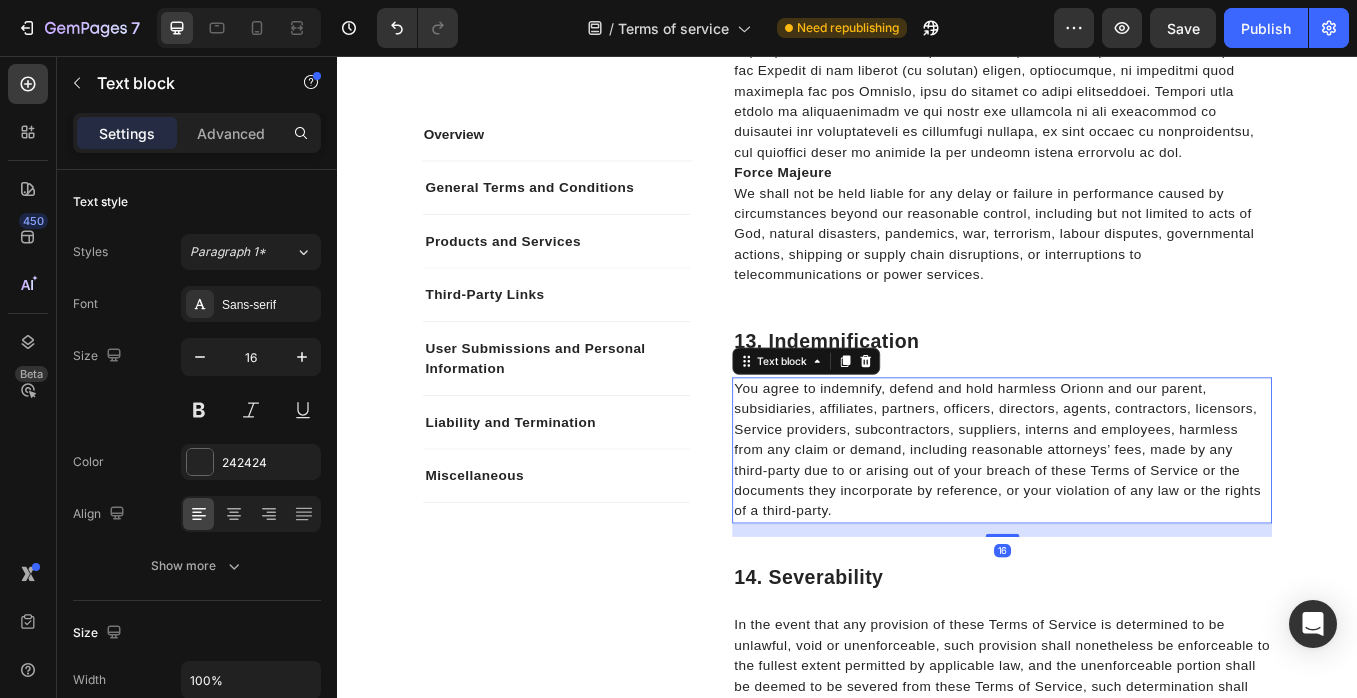 click on "You agree to indemnify, defend and hold harmless Orionn and our parent, subsidiaries, affiliates, partners, officers, directors, agents, contractors, licensors, Service providers, subcontractors, suppliers, interns and employees, harmless from any claim or demand, including reasonable attorneys’ fees, made by any third-party due to or arising out of your breach of these Terms of Service or the documents they incorporate by reference, or your violation of any law or the rights of a third-party." at bounding box center [1119, 520] 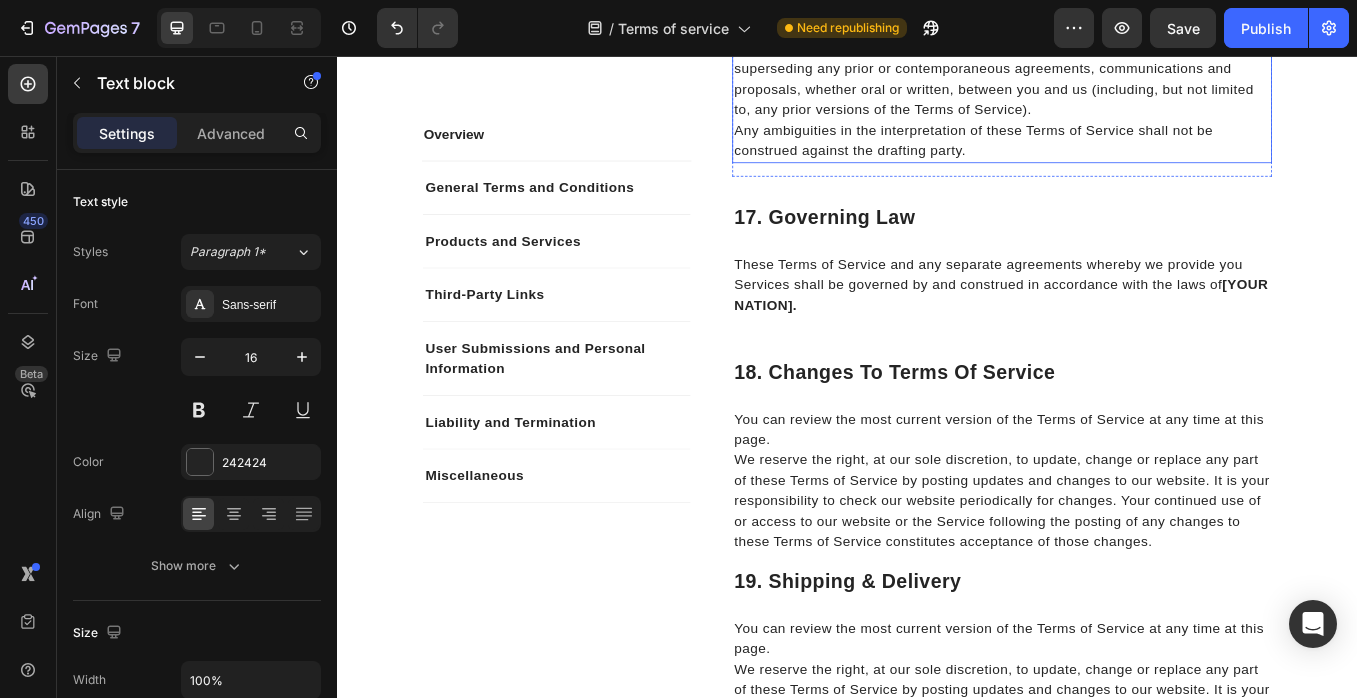 scroll, scrollTop: 7681, scrollLeft: 0, axis: vertical 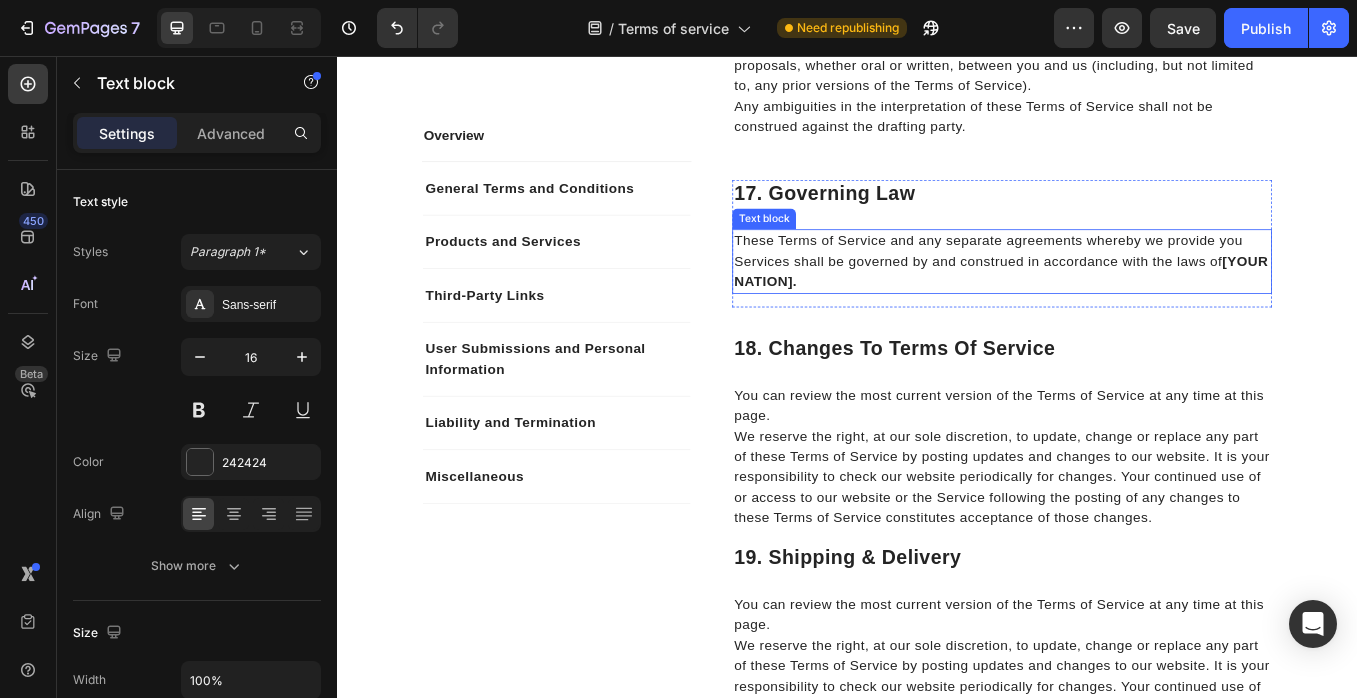 click on "These Terms of Service and any separate agreements whereby we provide you Services shall be governed by and construed in accordance with the laws of  [YOUR NATION]." at bounding box center [1119, 298] 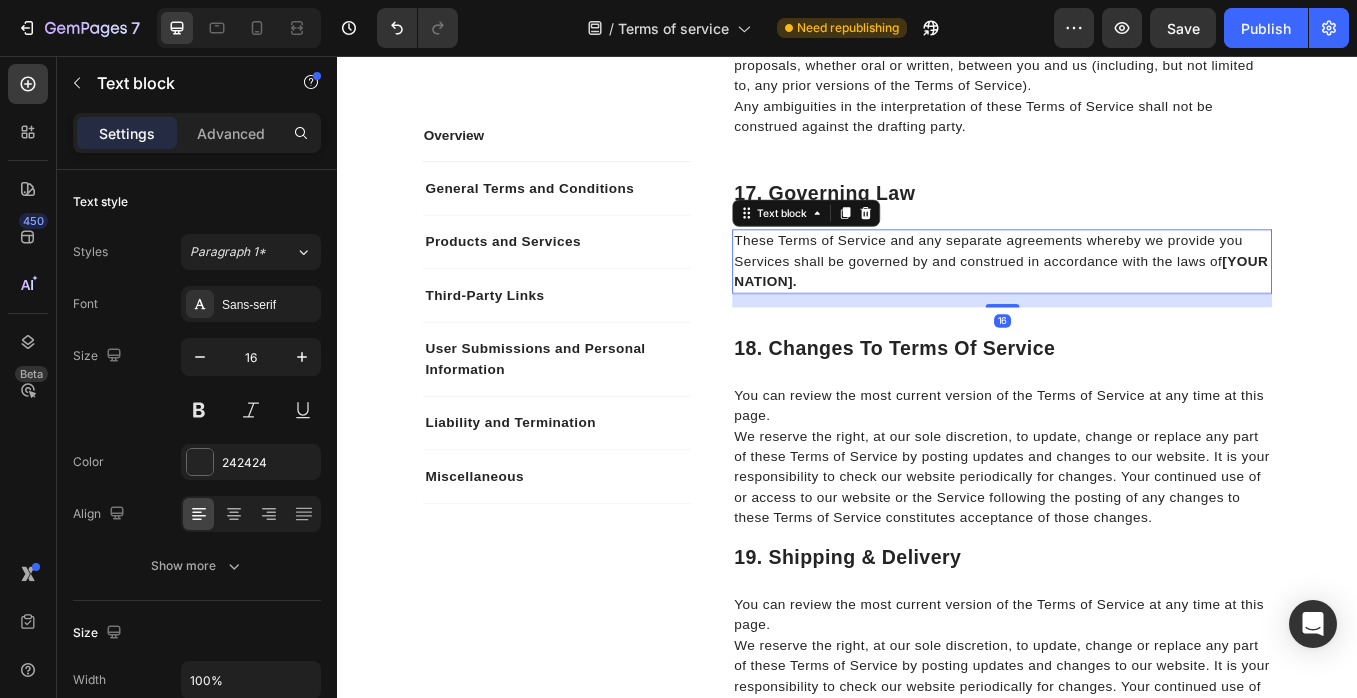 click on "These Terms of Service and any separate agreements whereby we provide you Services shall be governed by and construed in accordance with the laws of  [YOUR NATION]." at bounding box center [1119, 298] 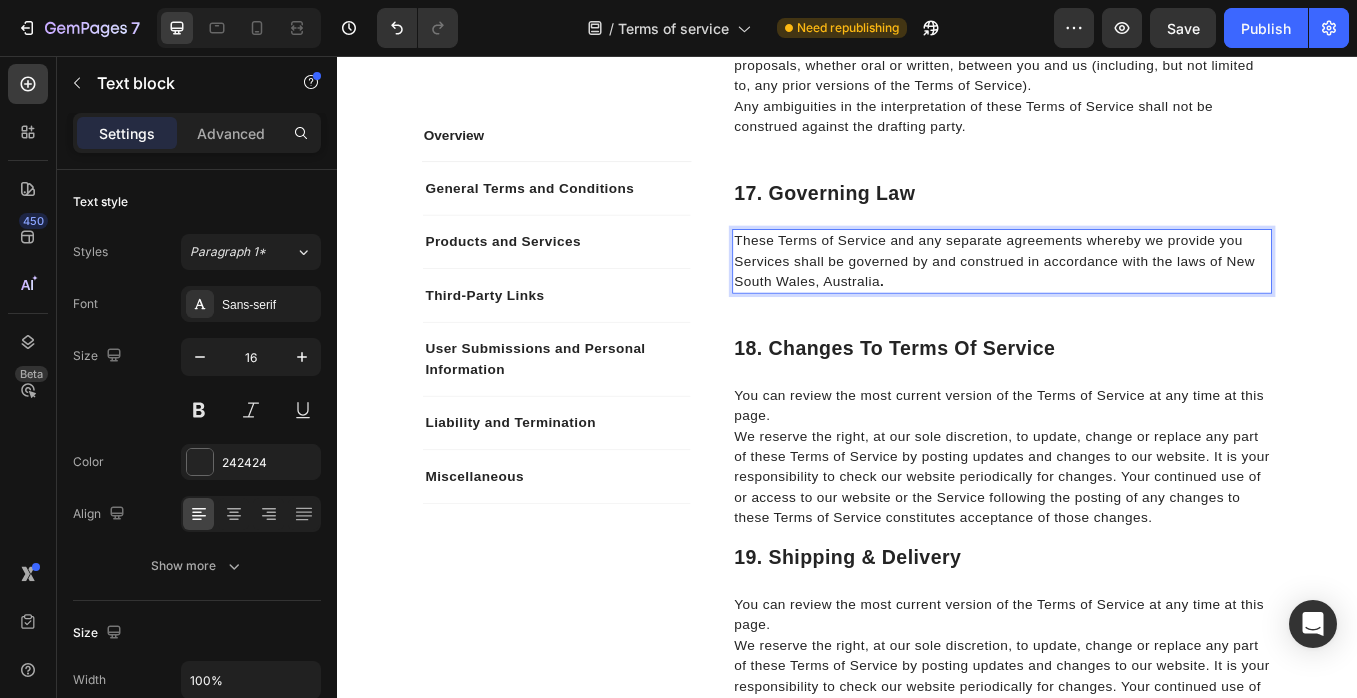 click on "These Terms of Service and any separate agreements whereby we provide you Services shall be governed by and construed in accordance with the laws of New South Wales, Australia ." at bounding box center (1119, 298) 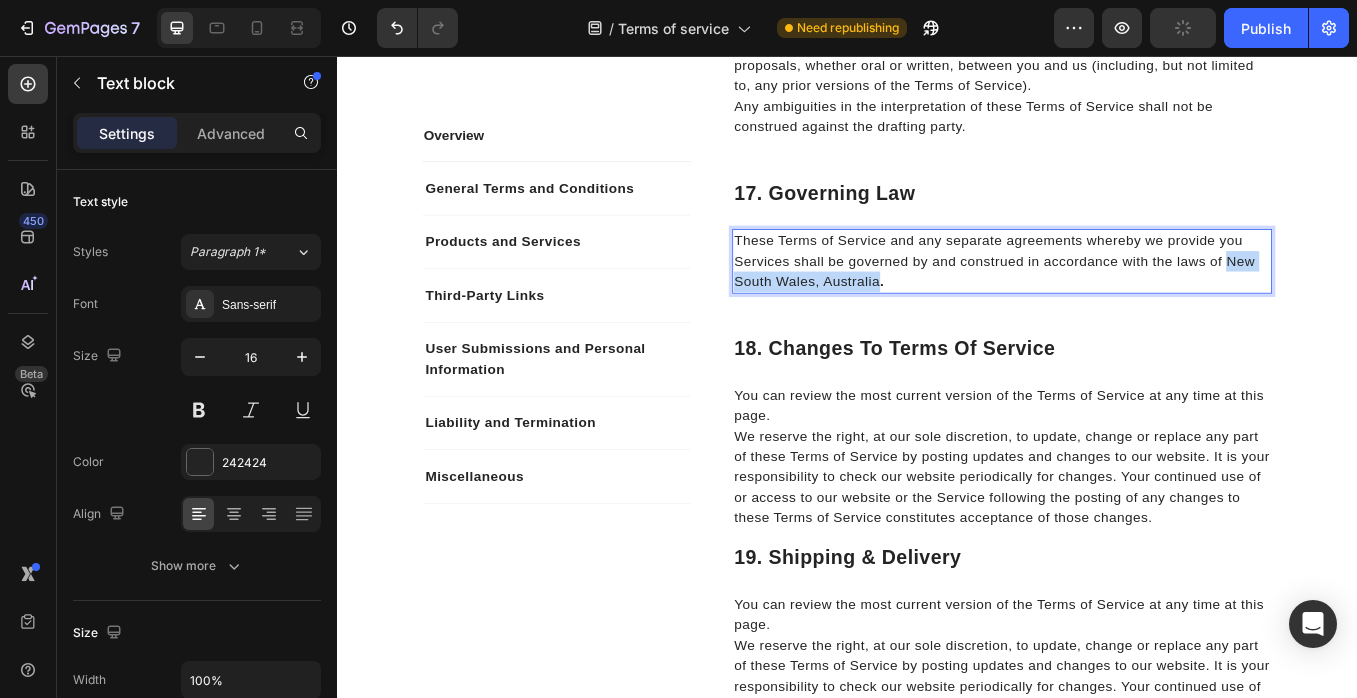 click on "These Terms of Service and any separate agreements whereby we provide you Services shall be governed by and construed in accordance with the laws of New South Wales, Australia ." at bounding box center (1119, 298) 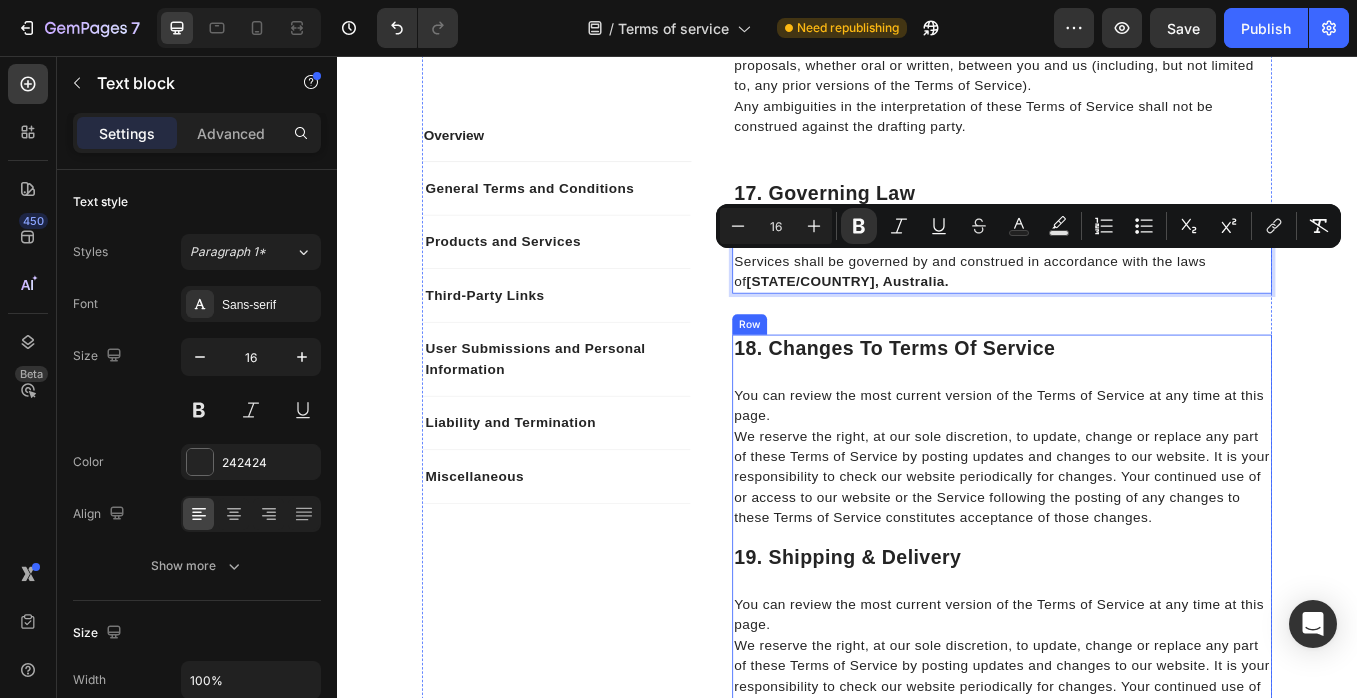 click on "18. Changes To Terms Of Service Heading You can review the most current version of the Terms of Service at any time at this page. We reserve the right, at our sole discretion, to update, change or replace any part of these Terms of Service by posting updates and changes to our website. It is your responsibility to check our website periodically for changes. Your continued use of or access to our website or the Service following the posting of any changes to these Terms of Service constitutes acceptance of those changes. Text block 19. Shipping & Delivery Heading You can review the most current version of the Terms of Service at any time at this page. Text block" at bounding box center [1119, 622] 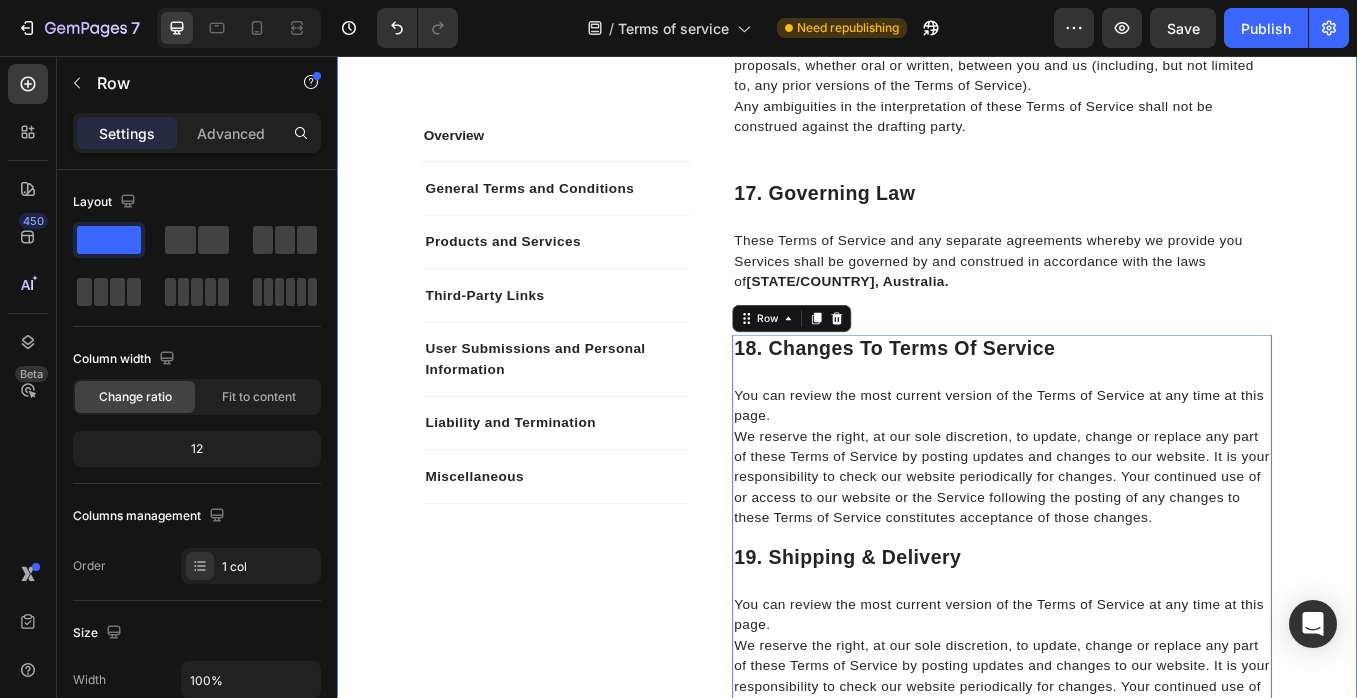 click on "Overview Text block General Terms and Conditions Products and Services Third-Party Links User Submissions and Personal Information Liability and Termination Miscellaneous Accordion Row Overview Heading This website is operated by  Fresche . Throughout the site, the terms “we”, “us” and “our” refer to Fresche. Fresche offers this website, including all information, tools and Services available from this site to you, the user, conditioned upon your acceptance of all terms, conditions, policies and notices stated here. By visiting our site and/ or purchasing something from us, you engage in our “Service” and agree to be bound by the following terms and conditions (“Terms of Service”, “Terms”). These Terms of Service apply to all users of the site, including without limitation users who are browsers, vendors, customers, merchants, and/ or contributors of content. Text block Row 1. Online Store Terms Heading Text block Row 2. General Conditions Heading Text block Row Heading Text block Row" at bounding box center [937, -3067] 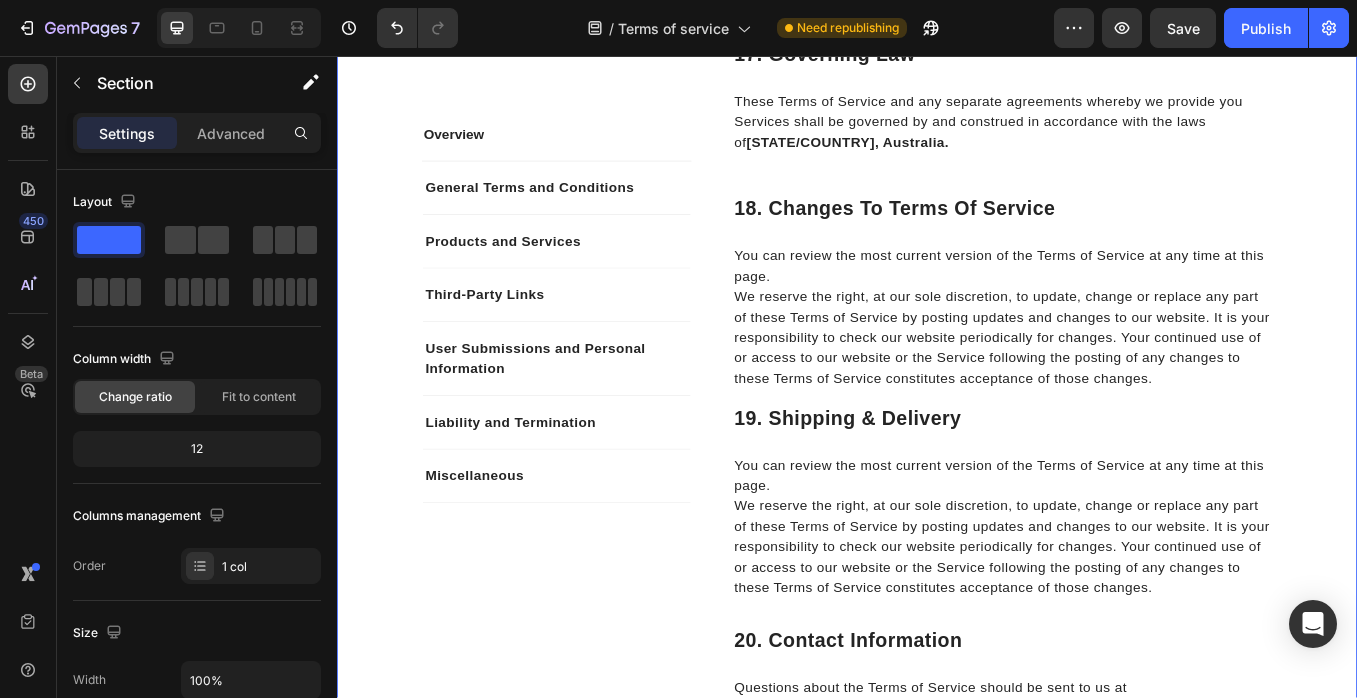 scroll, scrollTop: 7846, scrollLeft: 0, axis: vertical 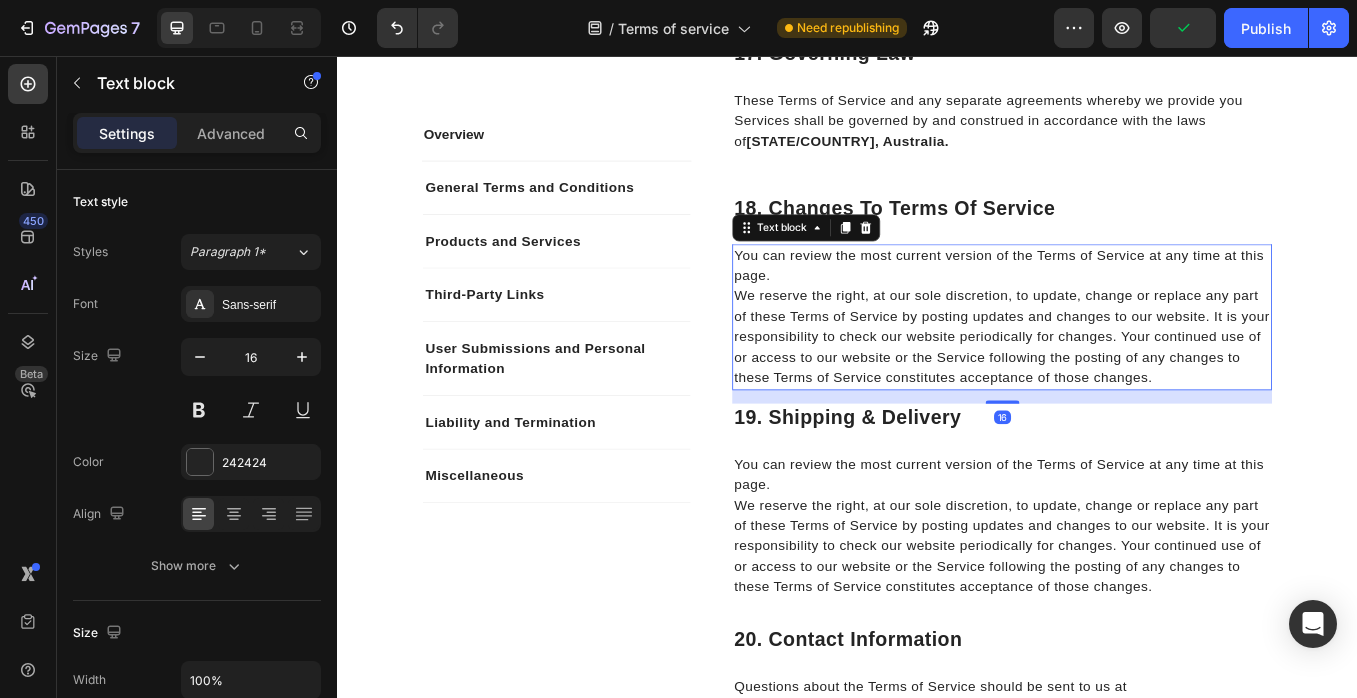 click on "We reserve the right, at our sole discretion, to update, change or replace any part of these Terms of Service by posting updates and changes to our website. It is your responsibility to check our website periodically for changes. Your continued use of or access to our website or the Service following the posting of any changes to these Terms of Service constitutes acceptance of those changes." at bounding box center (1119, 387) 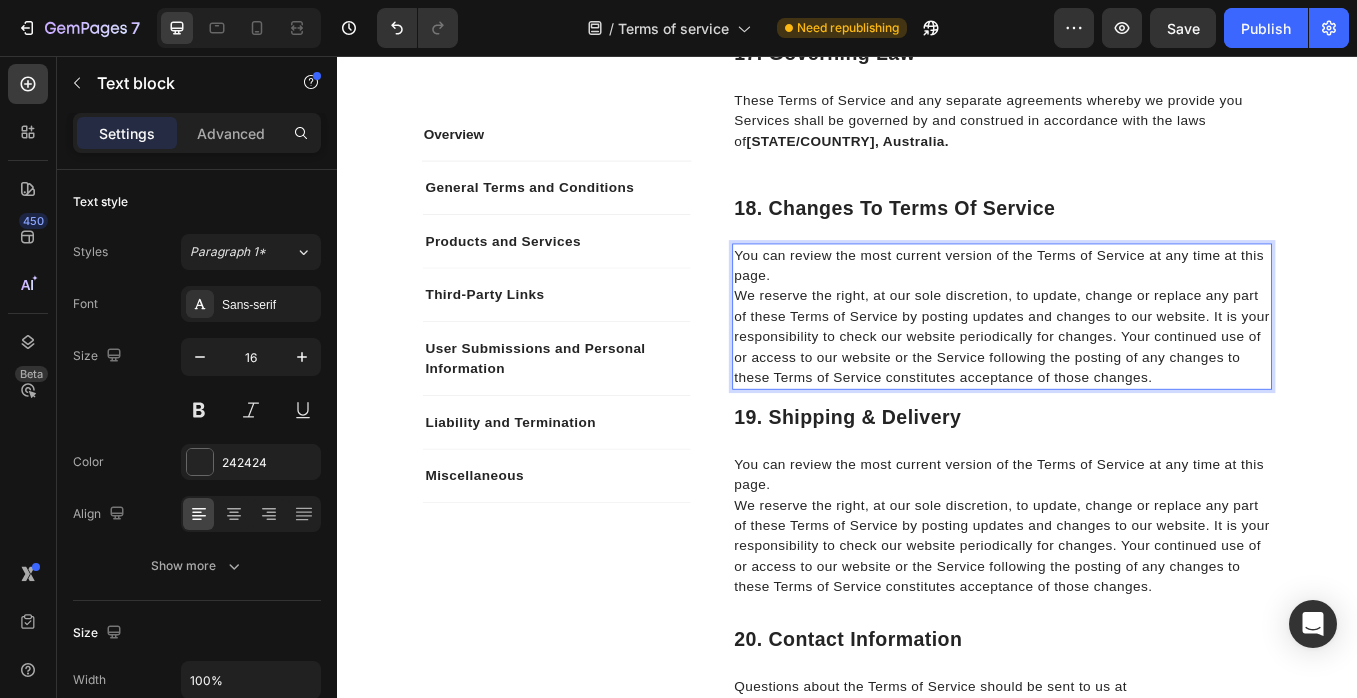 click on "We reserve the right, at our sole discretion, to update, change or replace any part of these Terms of Service by posting updates and changes to our website. It is your responsibility to check our website periodically for changes. Your continued use of or access to our website or the Service following the posting of any changes to these Terms of Service constitutes acceptance of those changes." at bounding box center (1119, 387) 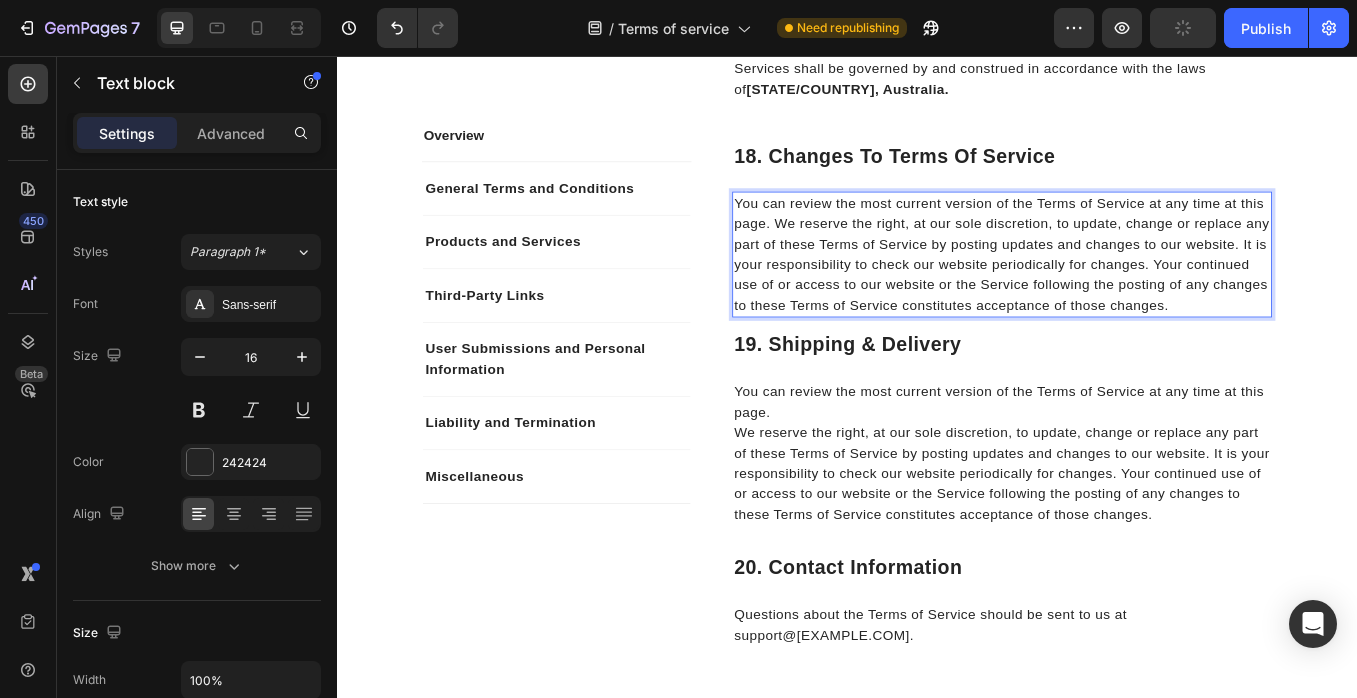 scroll, scrollTop: 7947, scrollLeft: 0, axis: vertical 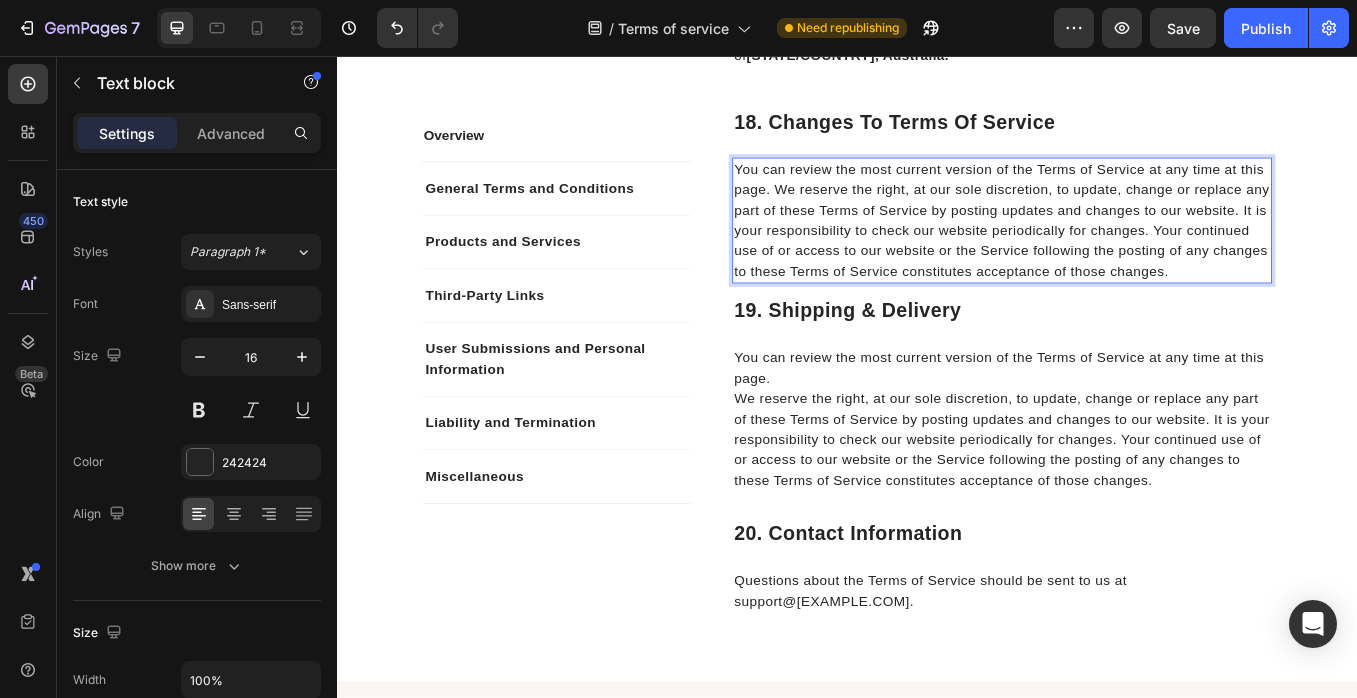 click on "You can review the most current version of the Terms of Service at any time at this page." at bounding box center (1119, 424) 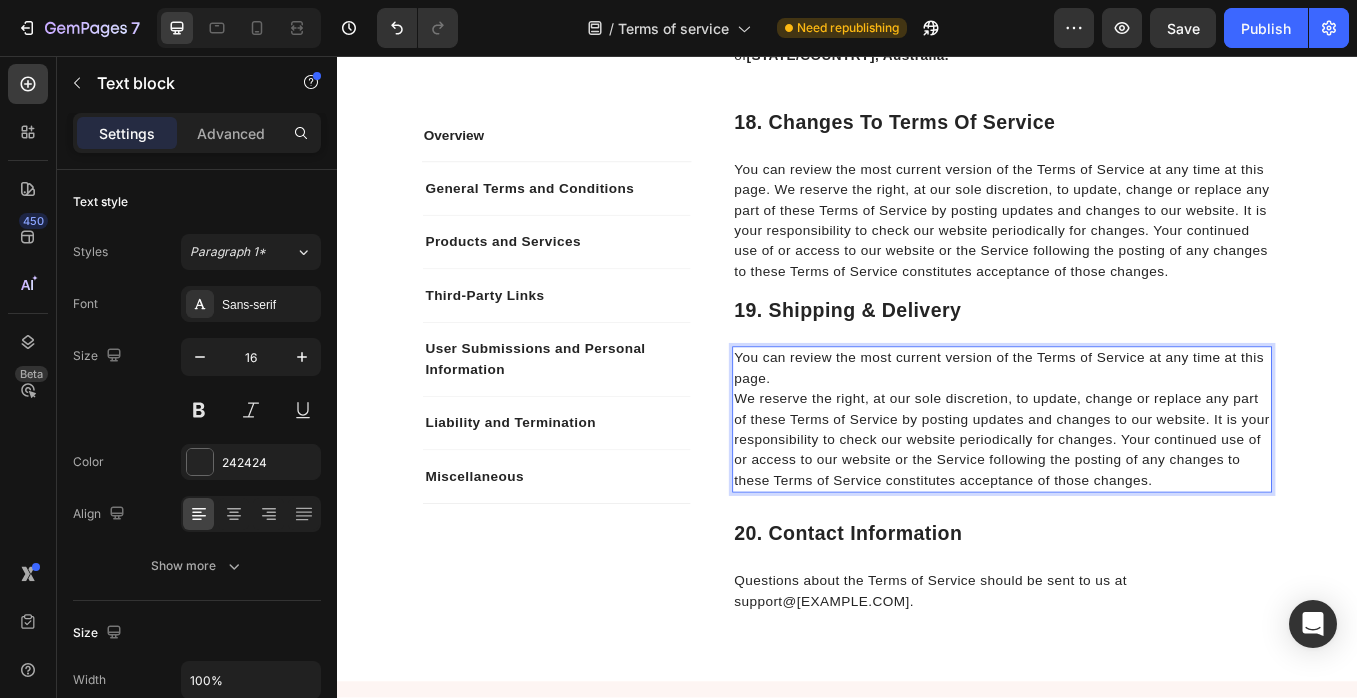 click on "We reserve the right, at our sole discretion, to update, change or replace any part of these Terms of Service by posting updates and changes to our website. It is your responsibility to check our website periodically for changes. Your continued use of or access to our website or the Service following the posting of any changes to these Terms of Service constitutes acceptance of those changes." at bounding box center (1119, 508) 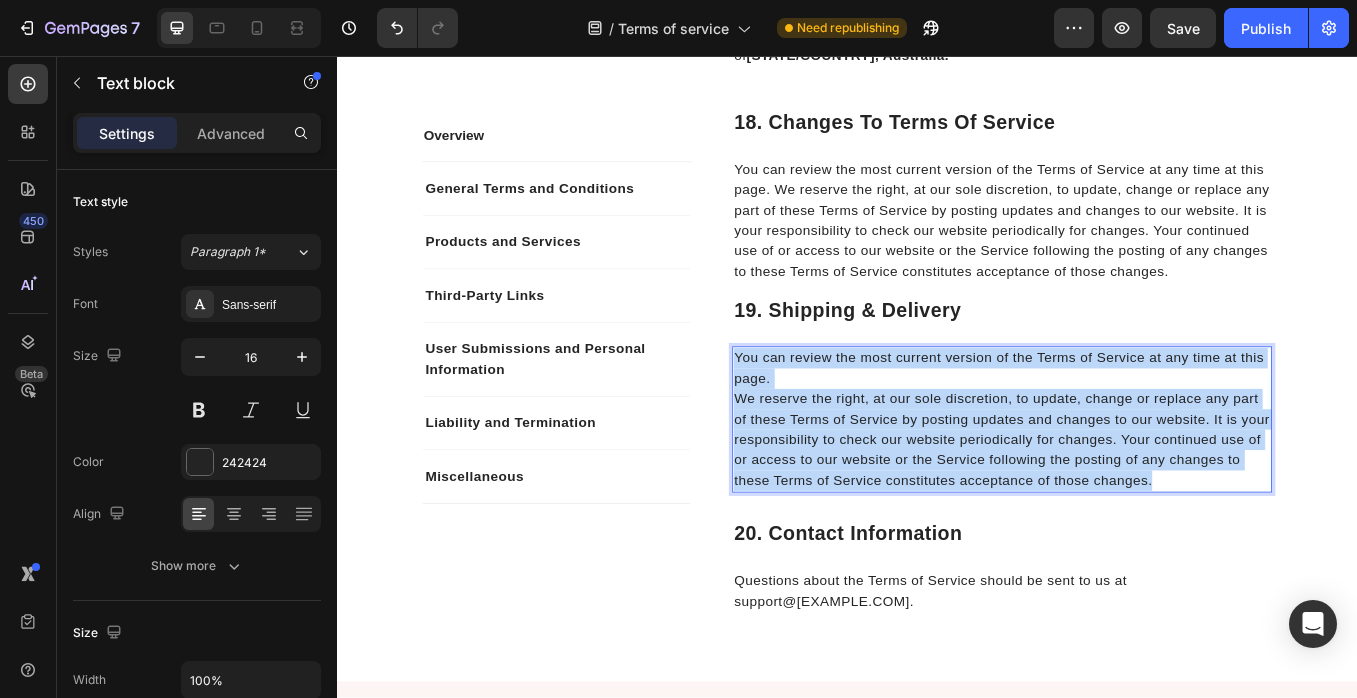 drag, startPoint x: 1309, startPoint y: 557, endPoint x: 803, endPoint y: 411, distance: 526.6422 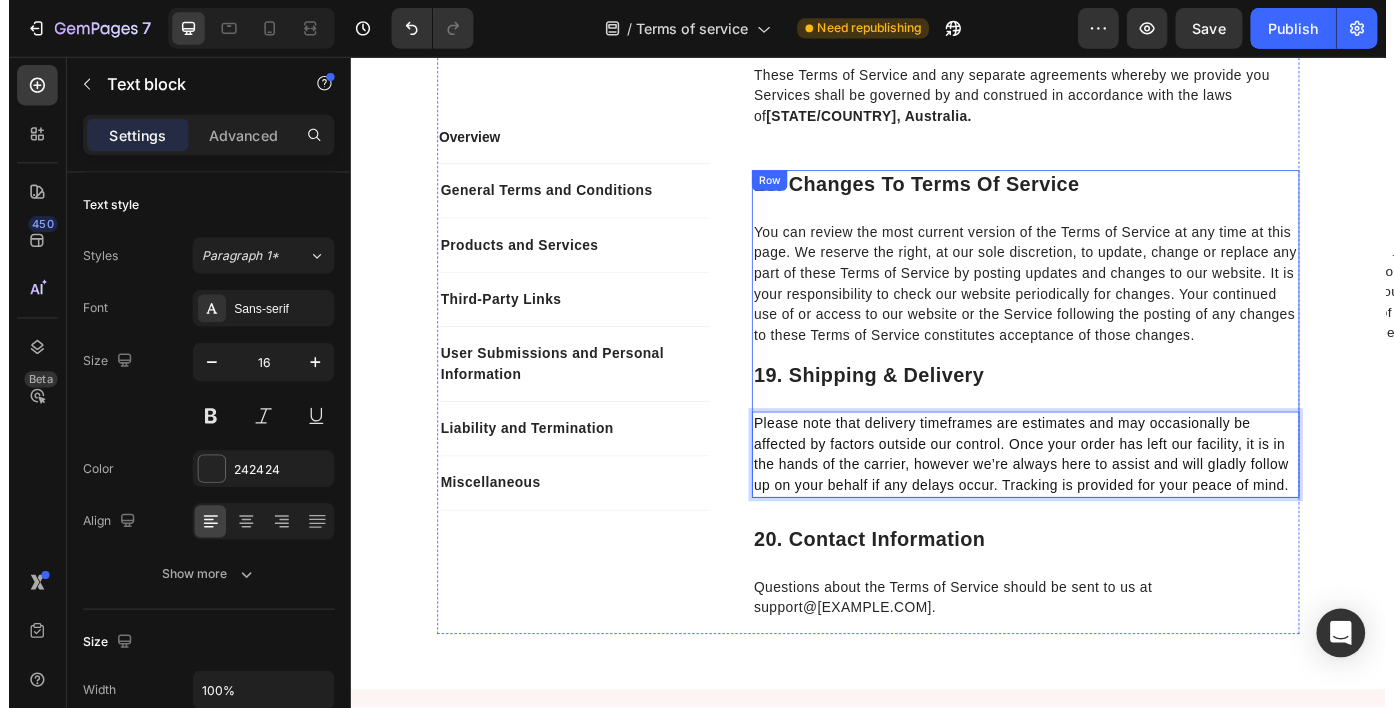 scroll, scrollTop: 7873, scrollLeft: 0, axis: vertical 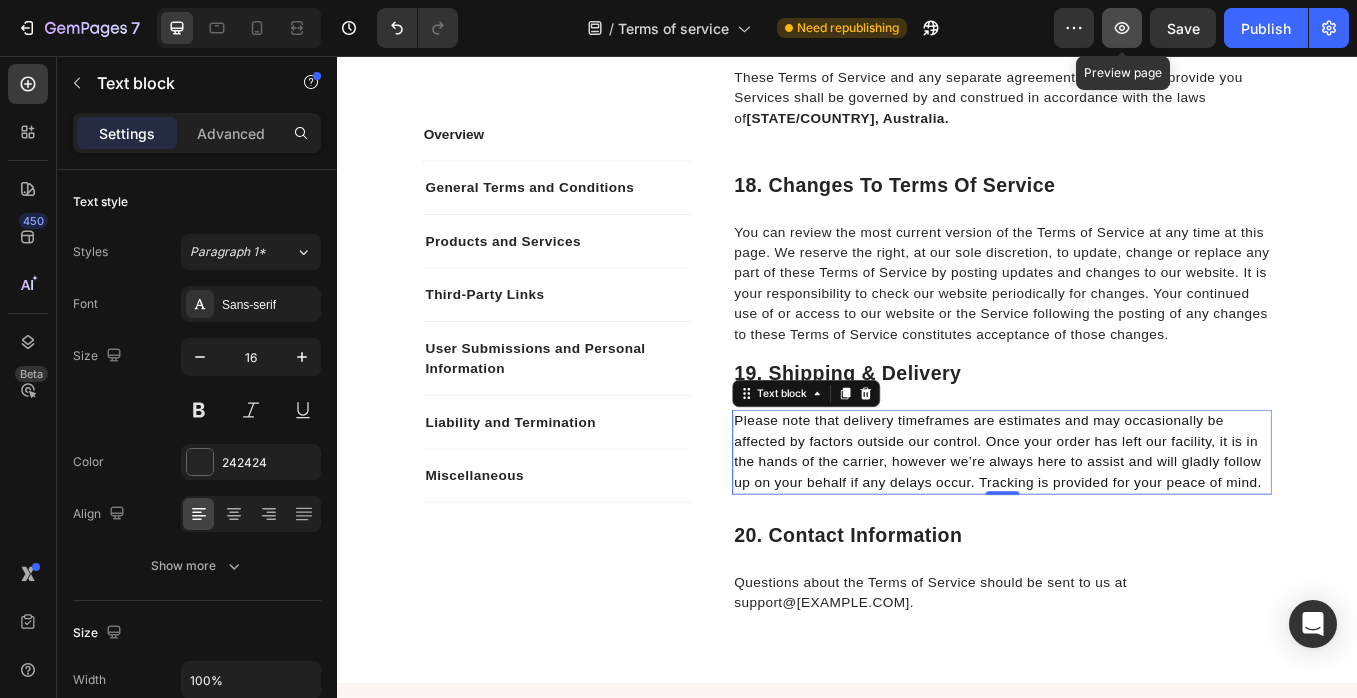 click 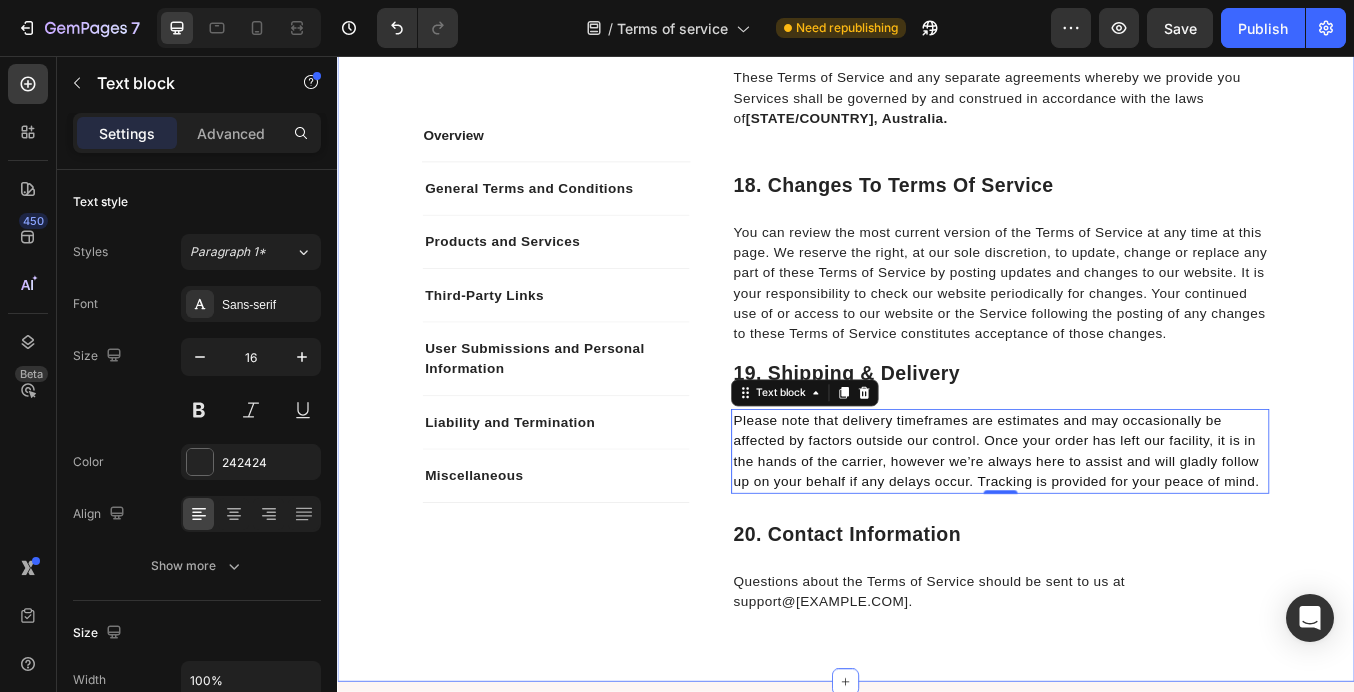click on "Overview Text block General Terms and Conditions Products and Services Third-Party Links User Submissions and Personal Information Liability and Termination Miscellaneous Accordion Row Overview Heading This website is operated by  Fresche . Throughout the site, the terms “we”, “us” and “our” refer to Fresche. Fresche offers this website, including all information, tools and Services available from this site to you, the user, conditioned upon your acceptance of all terms, conditions, policies and notices stated here. By visiting our site and/ or purchasing something from us, you engage in our “Service” and agree to be bound by the following terms and conditions (“Terms of Service”, “Terms”). These Terms of Service apply to all users of the site, including without limitation users who are browsers, vendors, customers, merchants, and/ or contributors of content. Text block Row 1. Online Store Terms Heading Text block Row 2. General Conditions Heading Text block Row Heading Text block Row" at bounding box center (937, -3307) 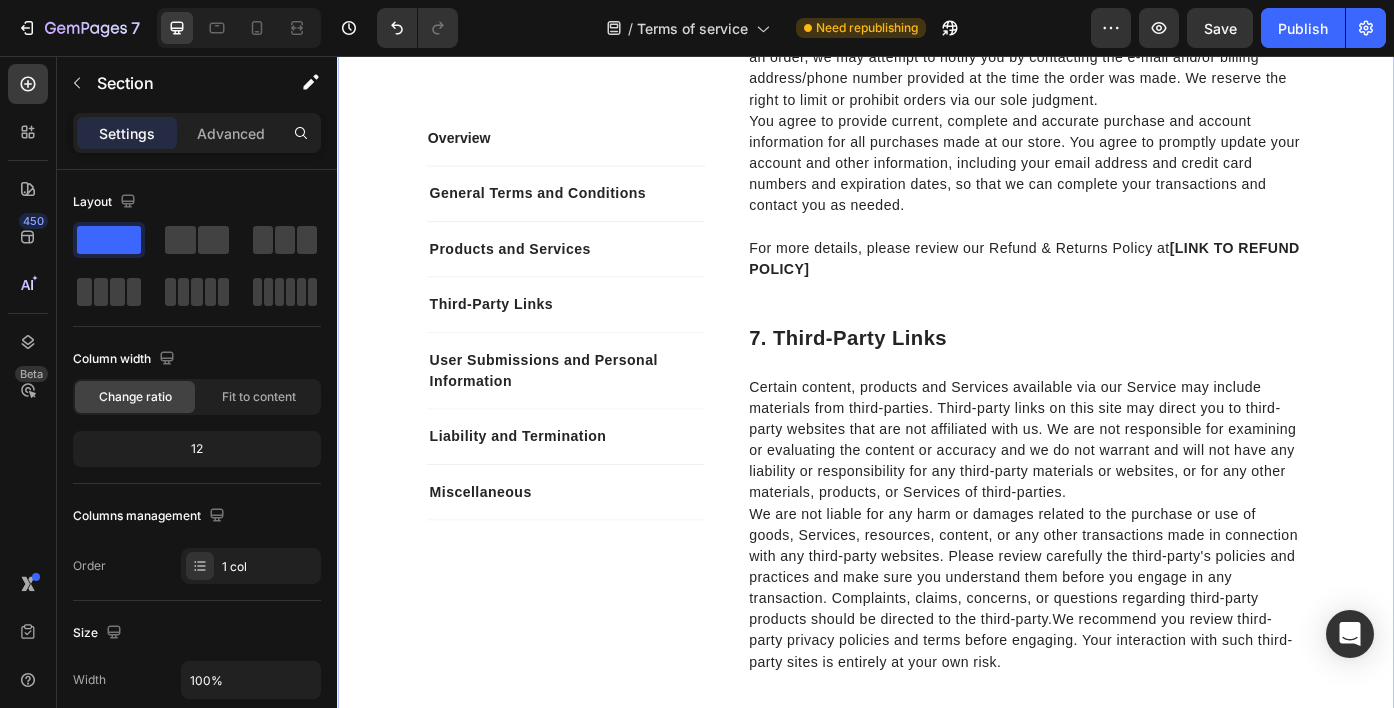 scroll, scrollTop: 3101, scrollLeft: 0, axis: vertical 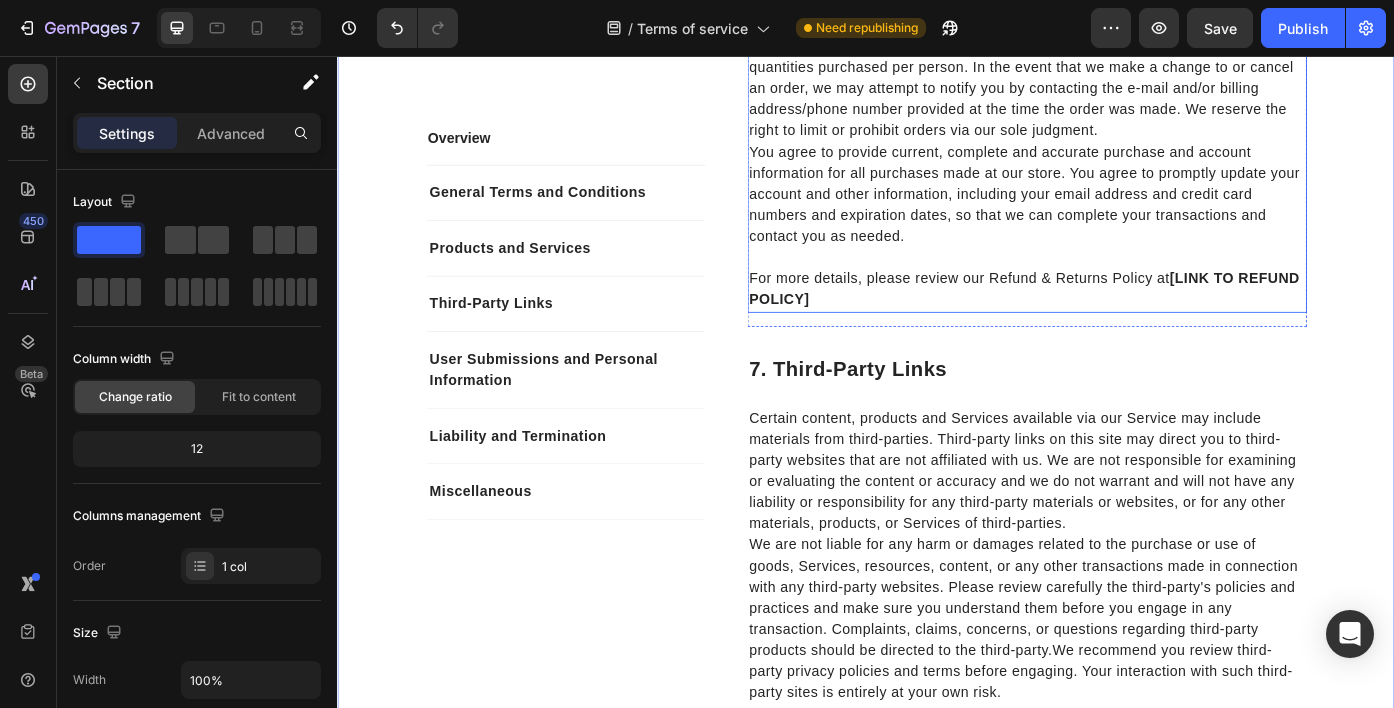 click on "[LINK TO REFUND POLICY]" at bounding box center [1116, 320] 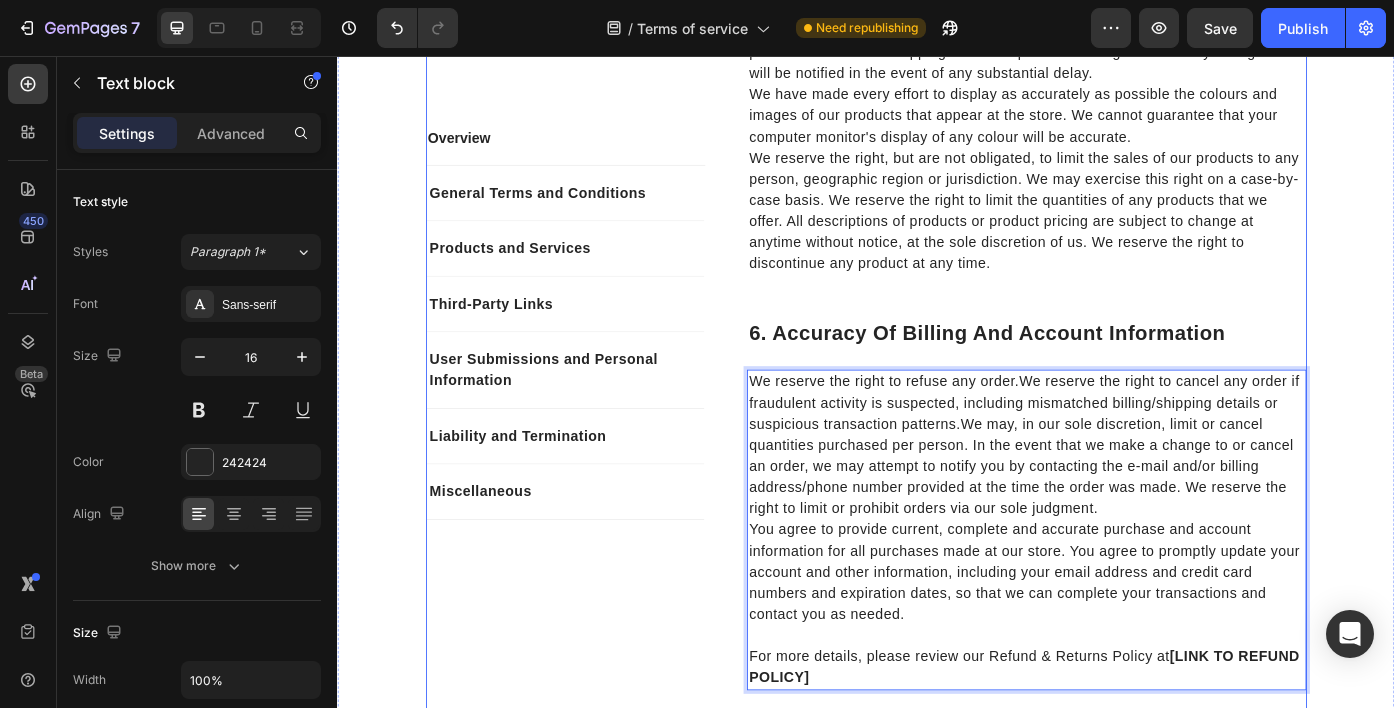 scroll, scrollTop: 2765, scrollLeft: 0, axis: vertical 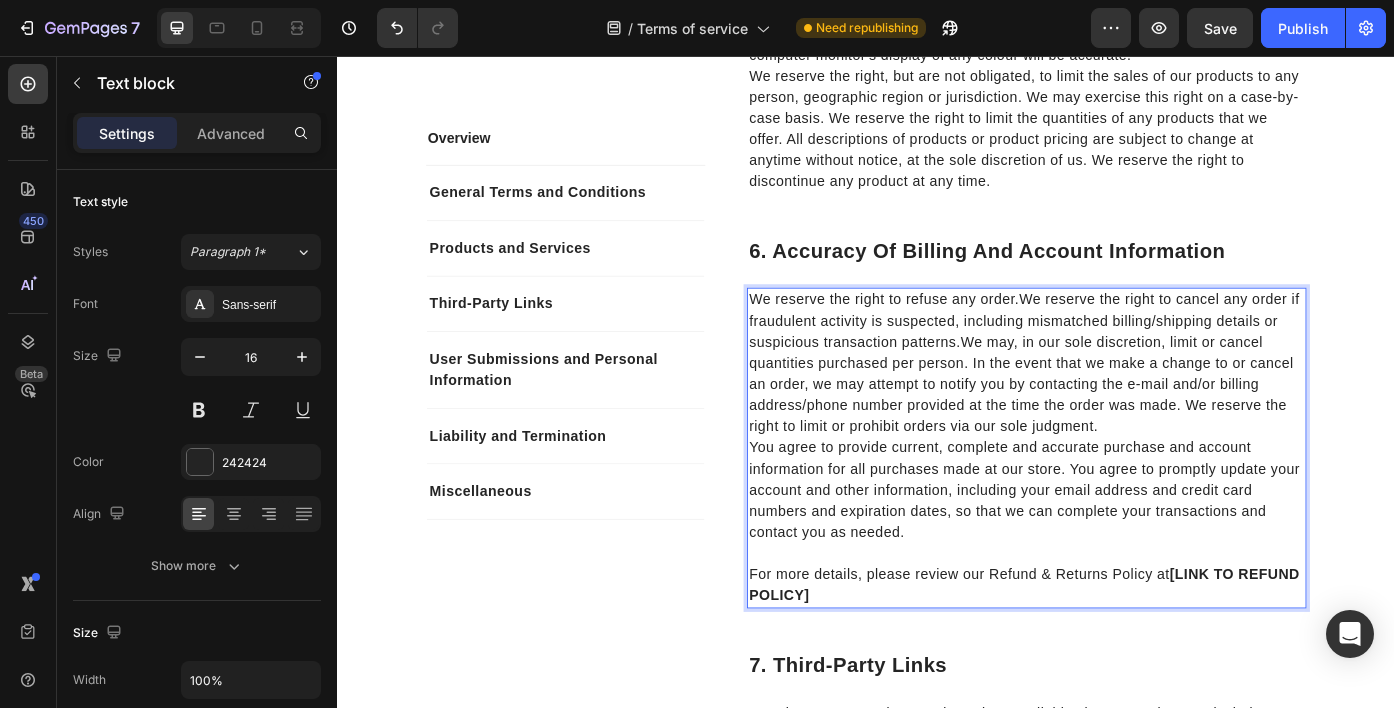 click on "For more details, please review our Refund & Returns Policy at  [LINK TO REFUND POLICY]" at bounding box center [1119, 657] 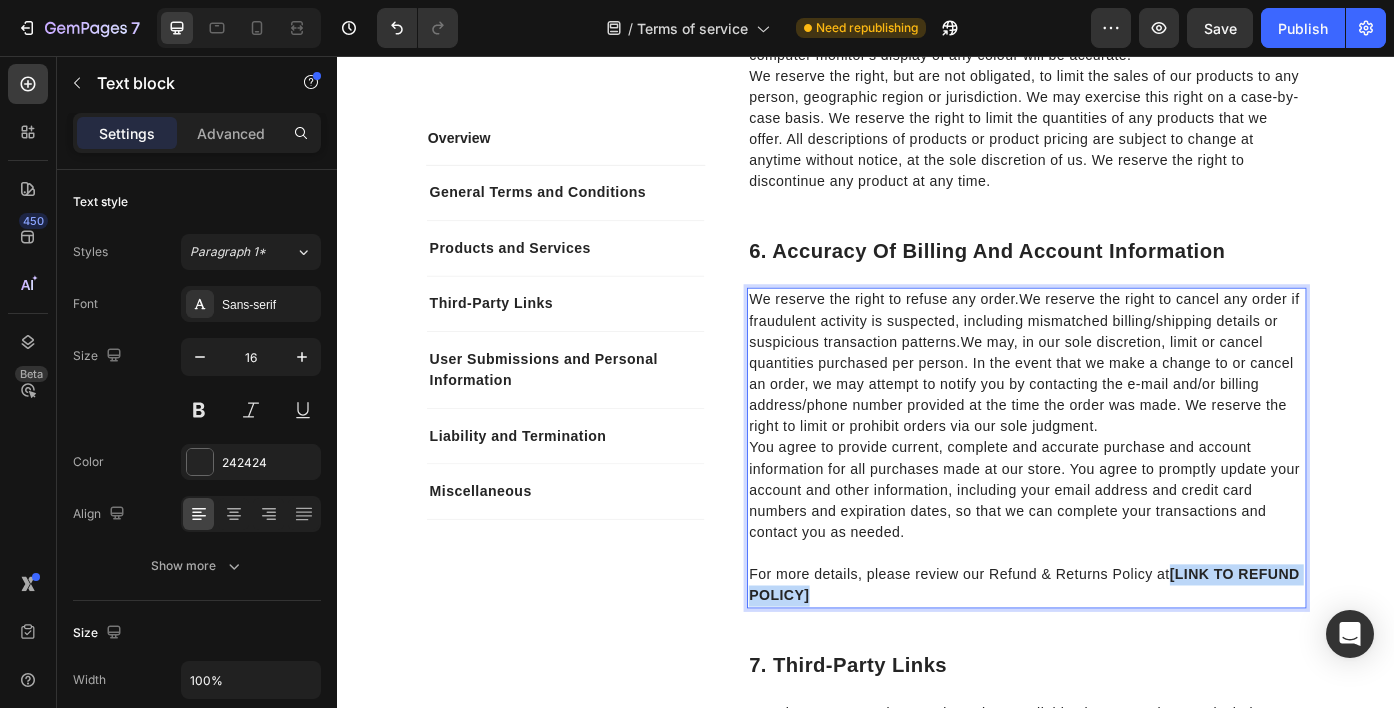 click on "[LINK TO REFUND POLICY]" at bounding box center (1116, 656) 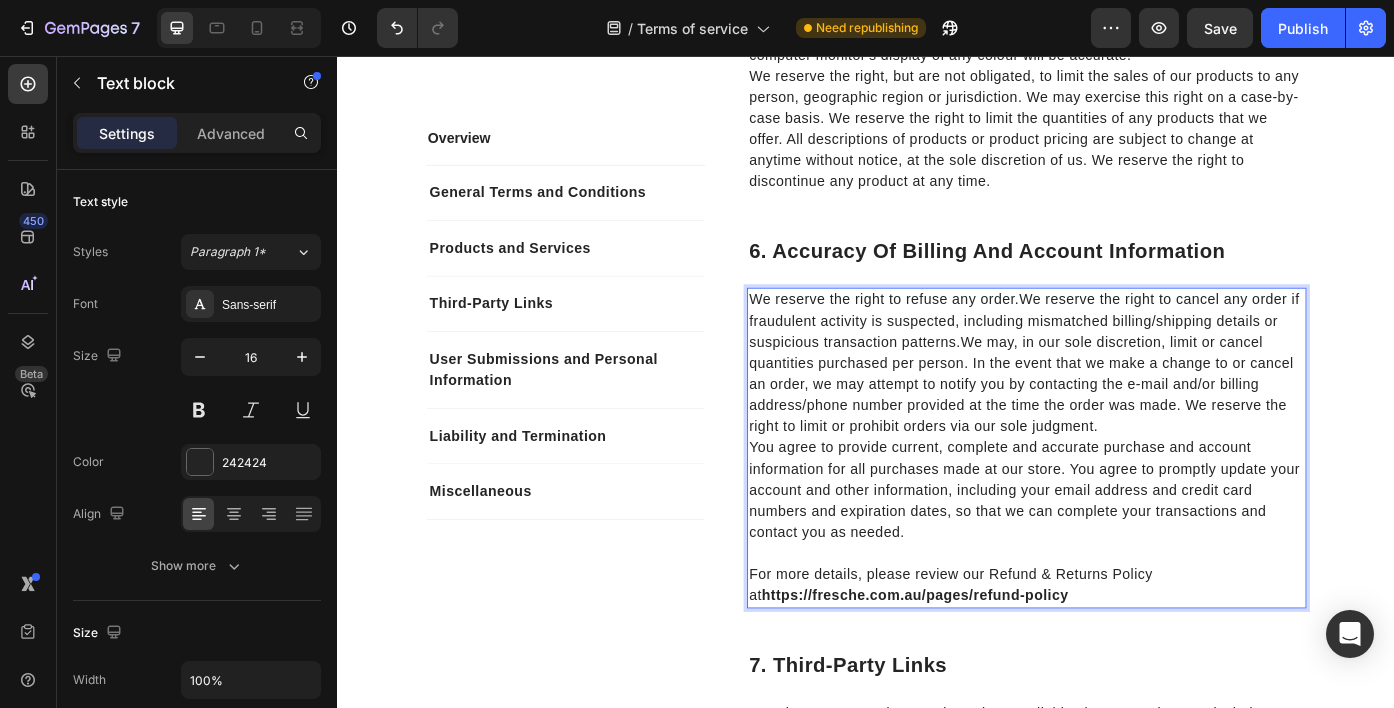 click on "For more details, please review our Refund & Returns Policy at  https://fresche.com.au/pages/refund-policy" at bounding box center [1119, 657] 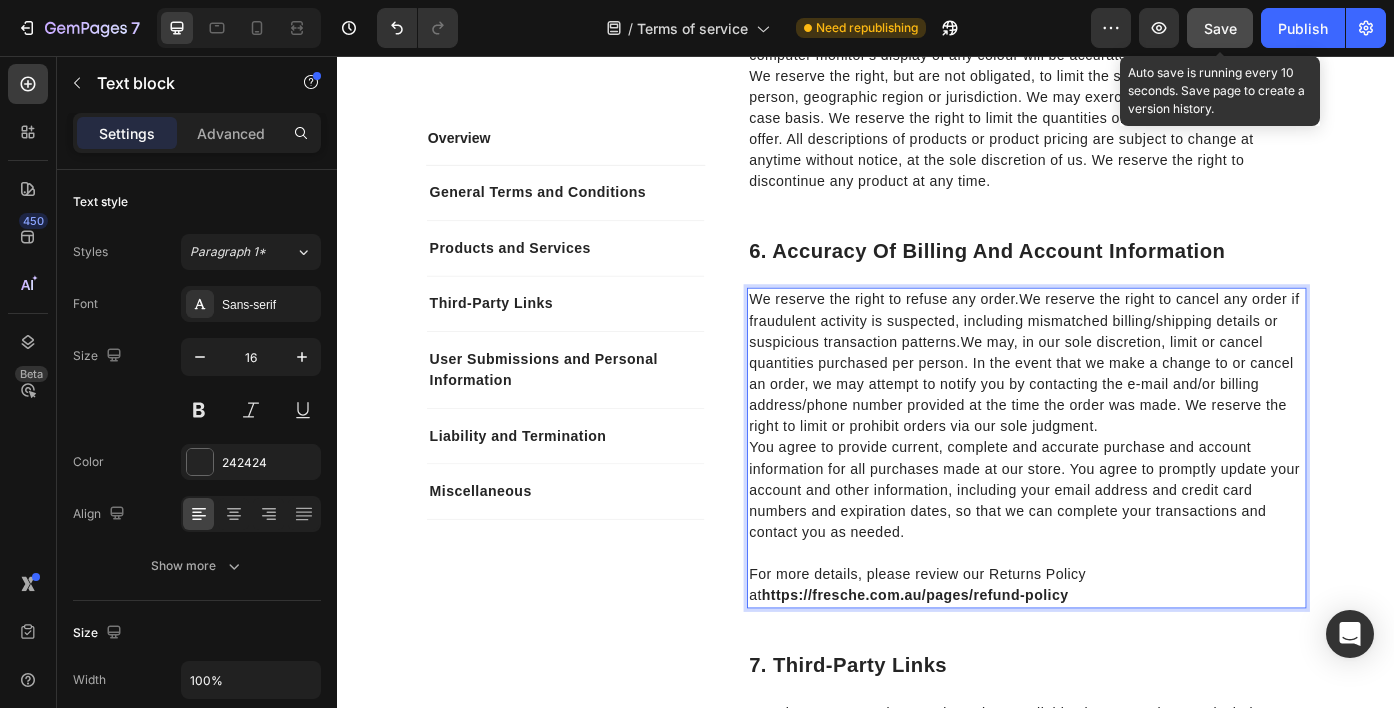 click on "Save" at bounding box center (1220, 28) 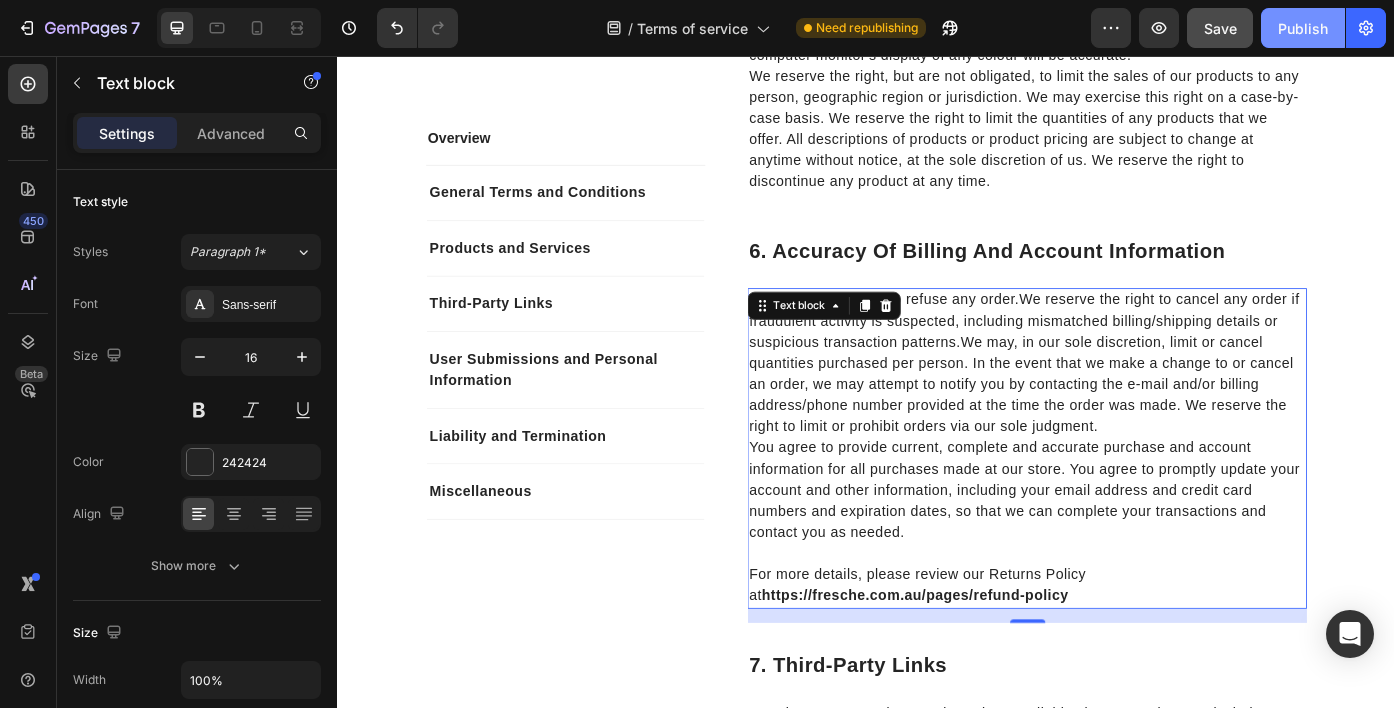 click on "Publish" at bounding box center [1303, 28] 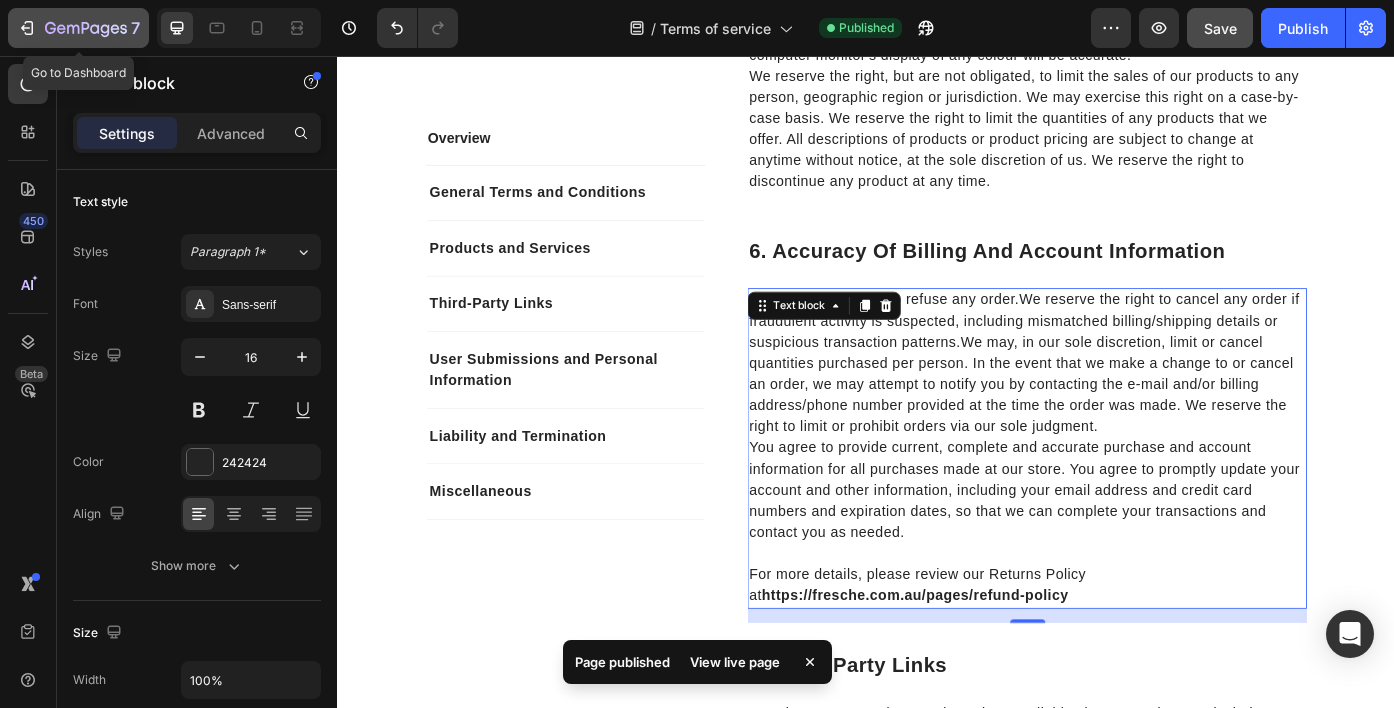 click 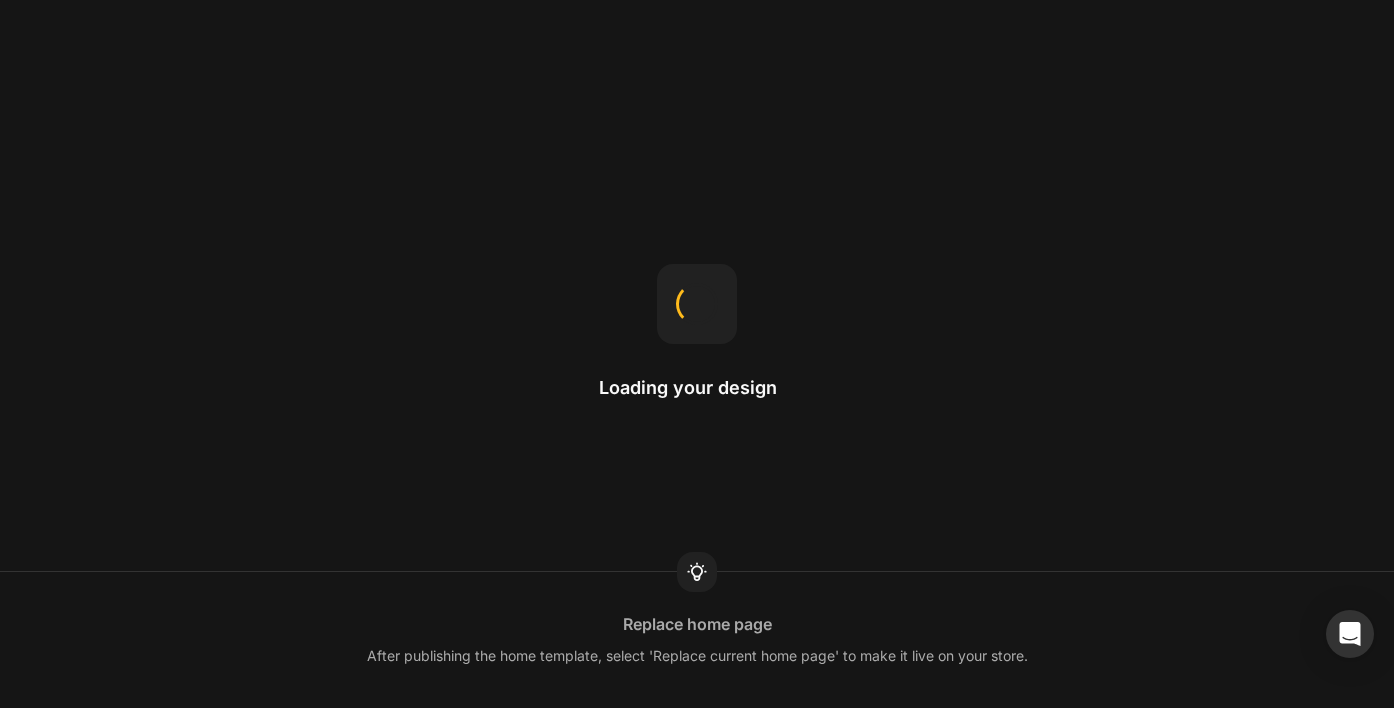 scroll, scrollTop: 0, scrollLeft: 0, axis: both 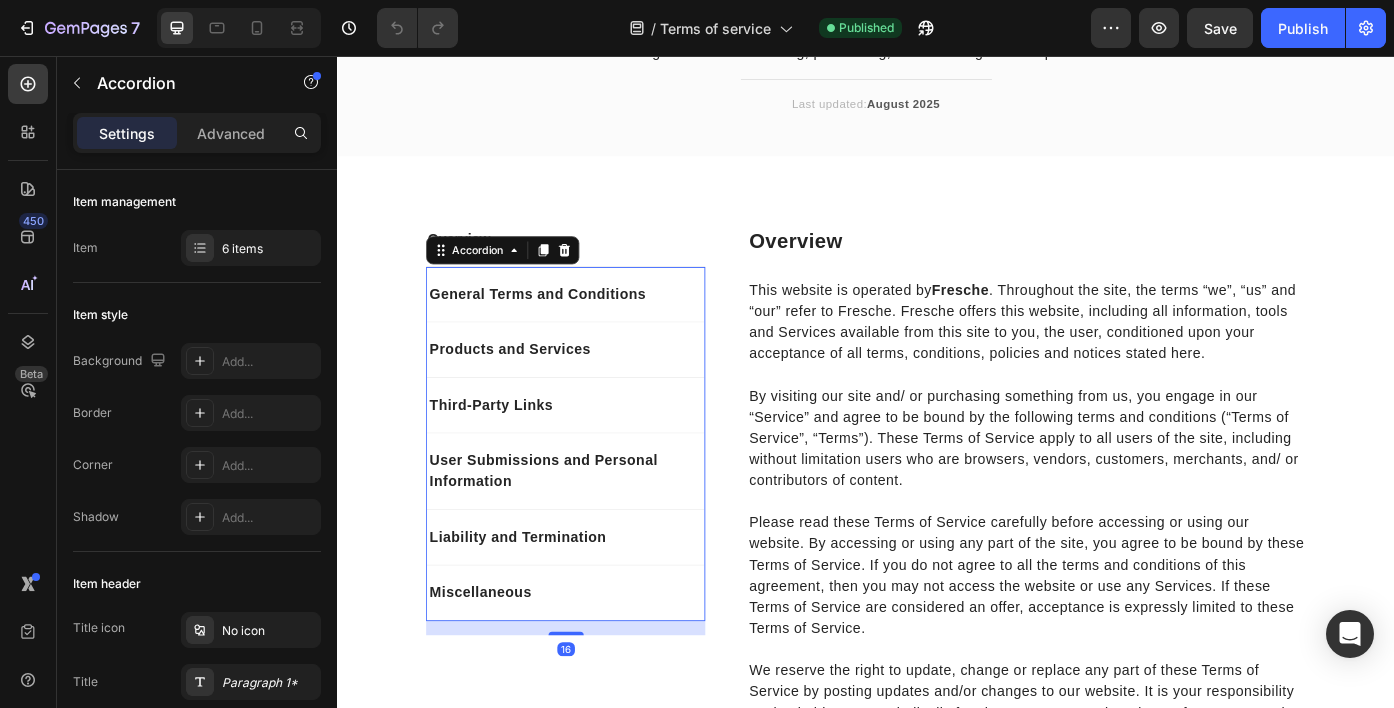 click on "Products and Services" at bounding box center [532, 389] 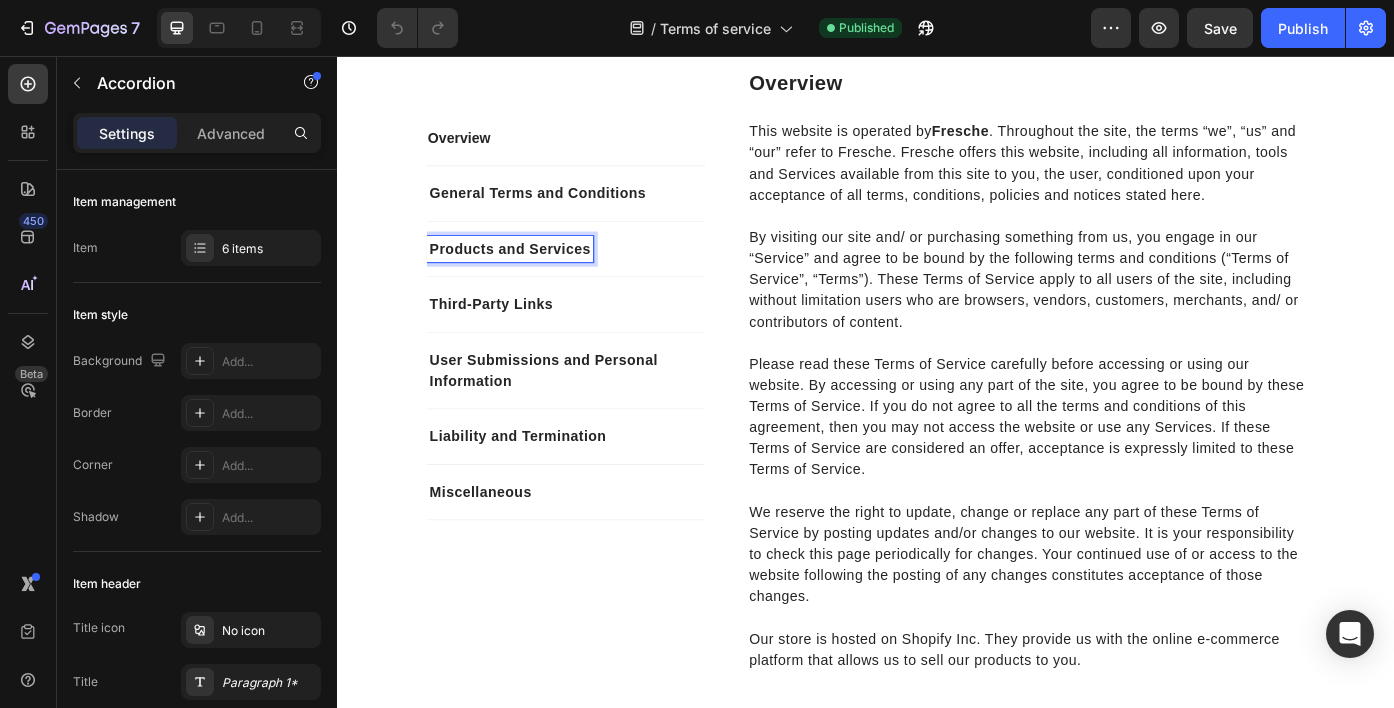 scroll, scrollTop: 236, scrollLeft: 0, axis: vertical 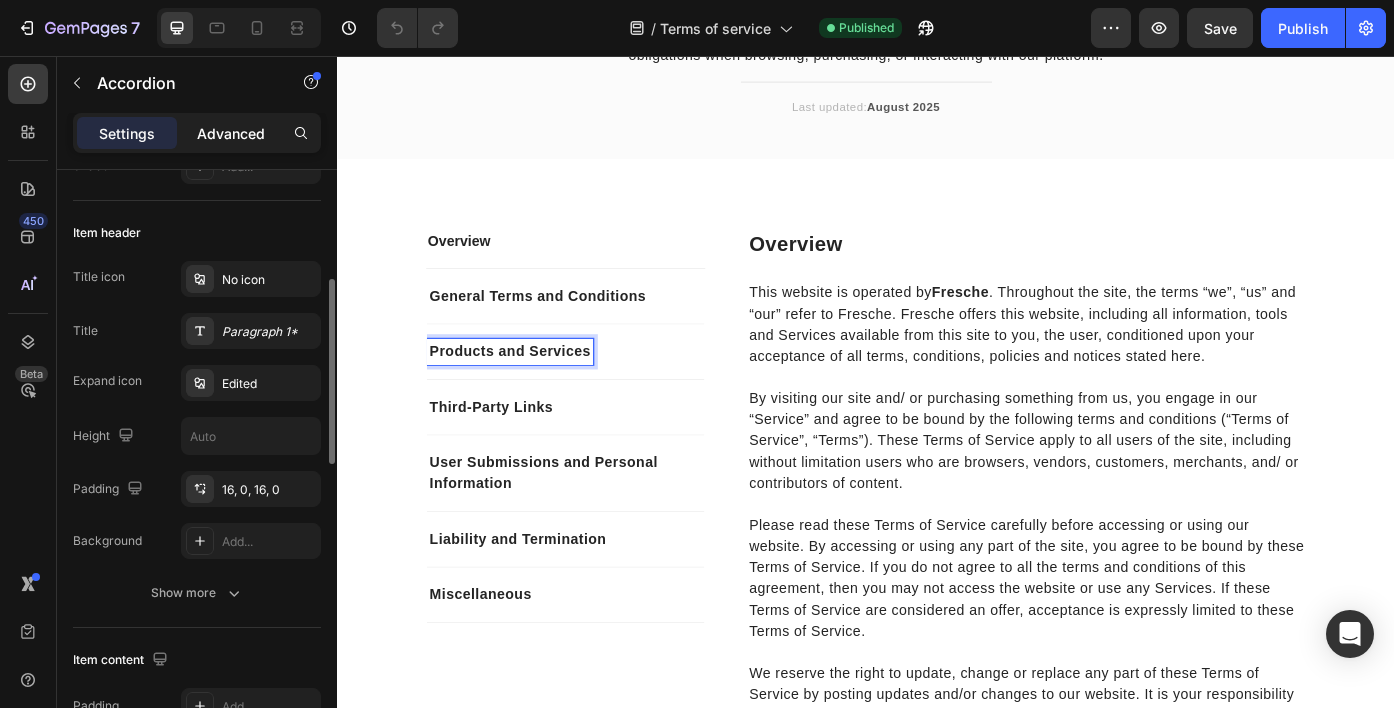 click on "Advanced" at bounding box center (231, 133) 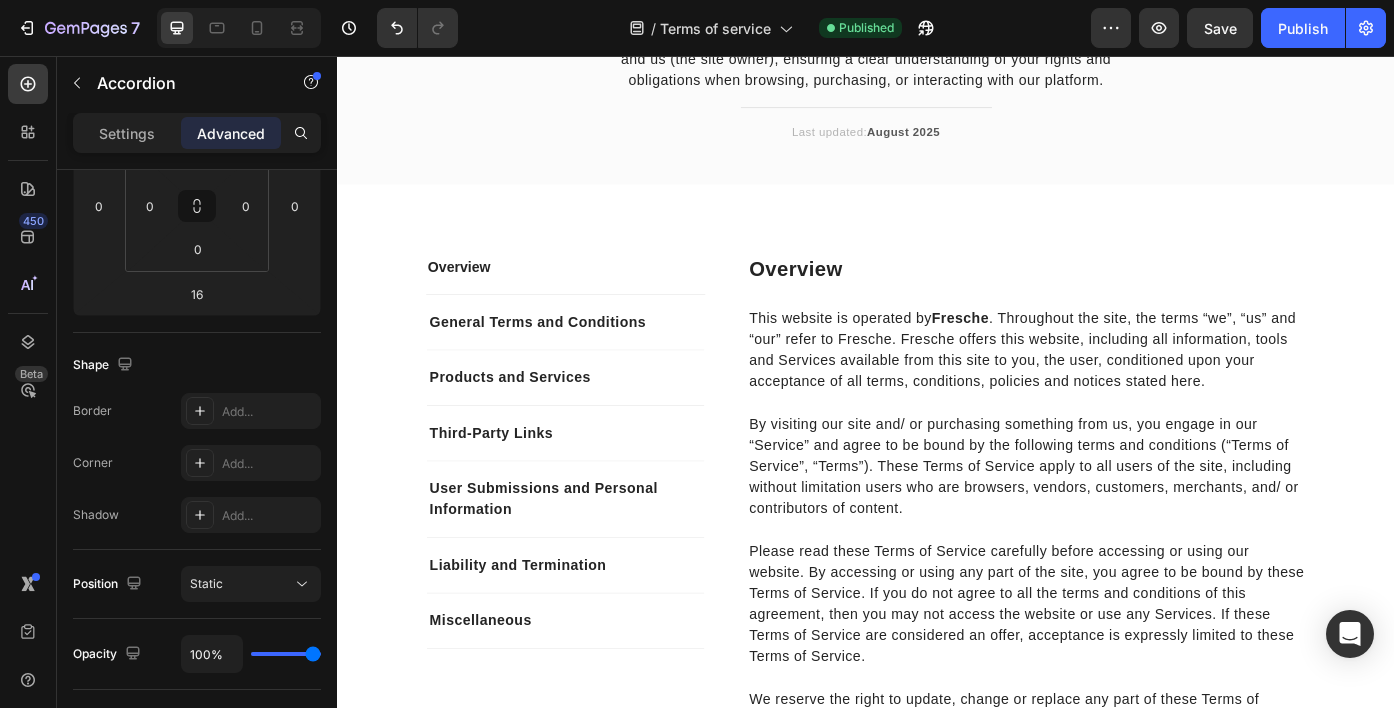 scroll, scrollTop: 204, scrollLeft: 0, axis: vertical 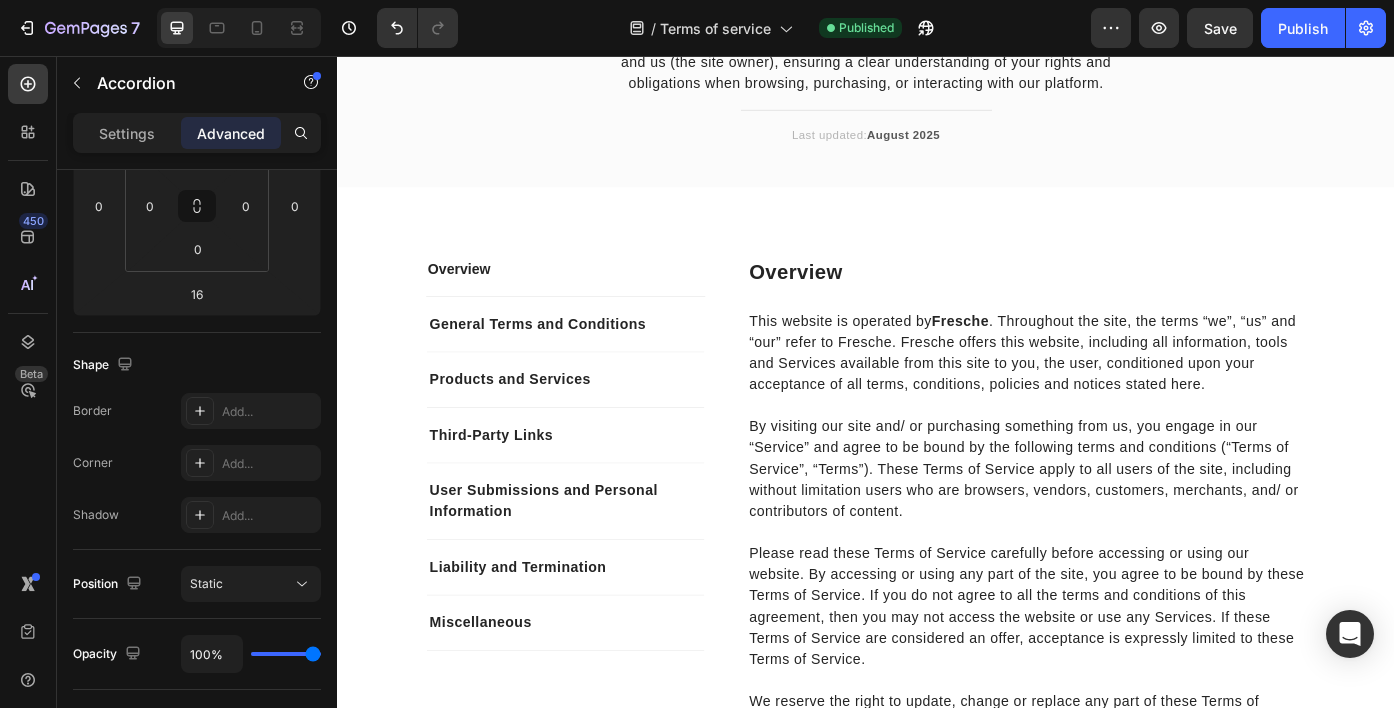 click on "General Terms and Conditions" at bounding box center [564, 361] 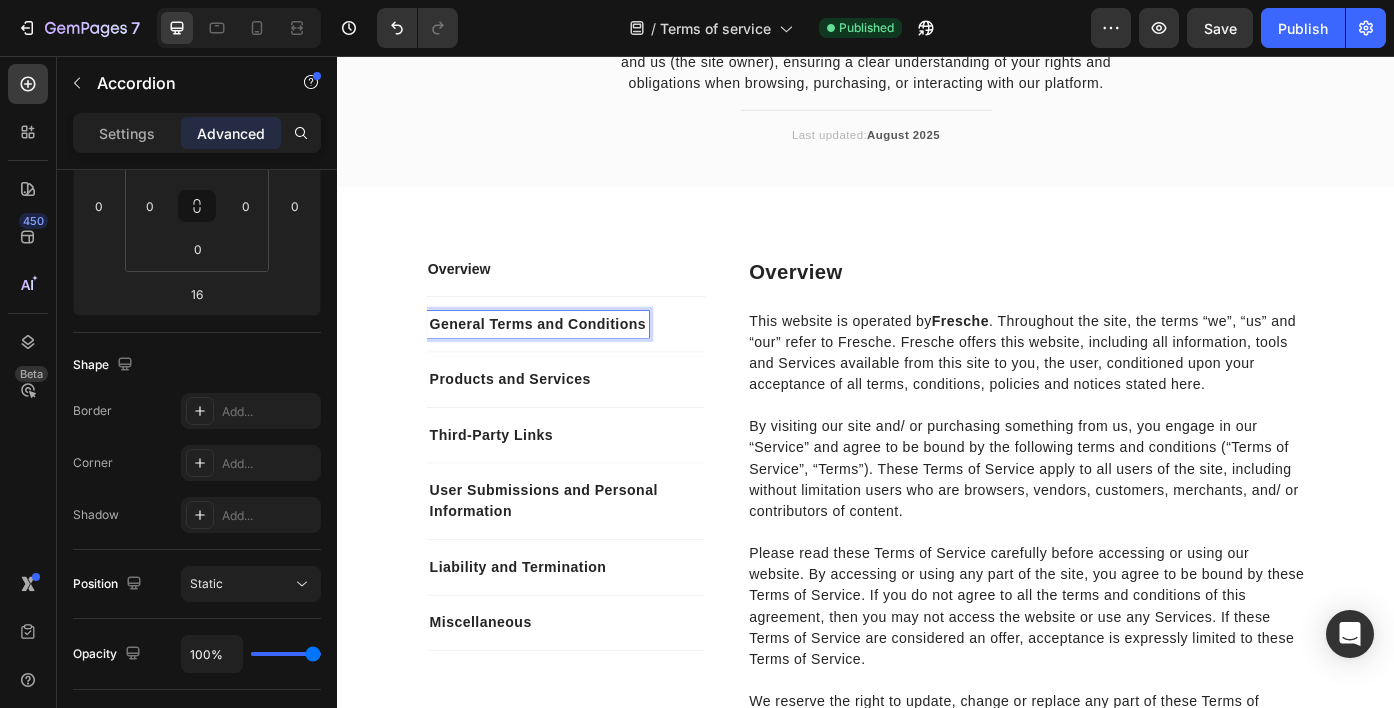 click on "General Terms and Conditions" at bounding box center [564, 361] 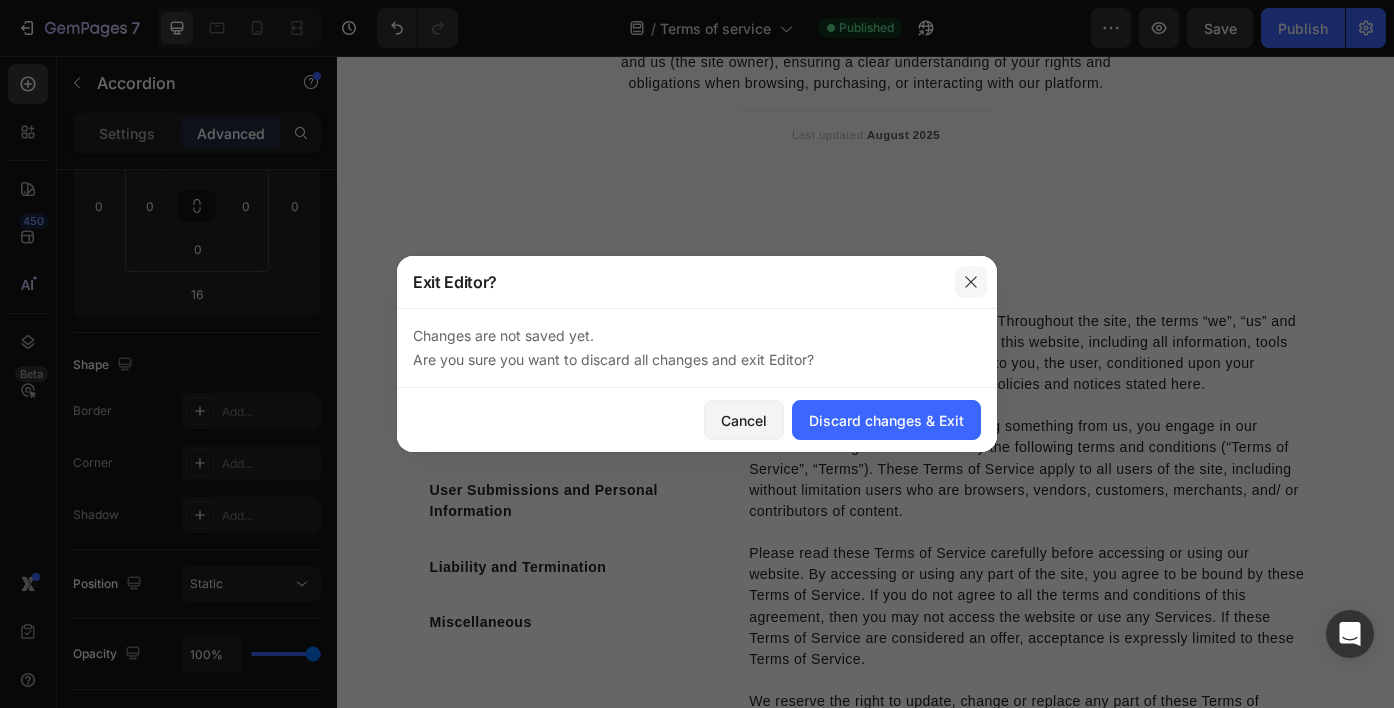 click 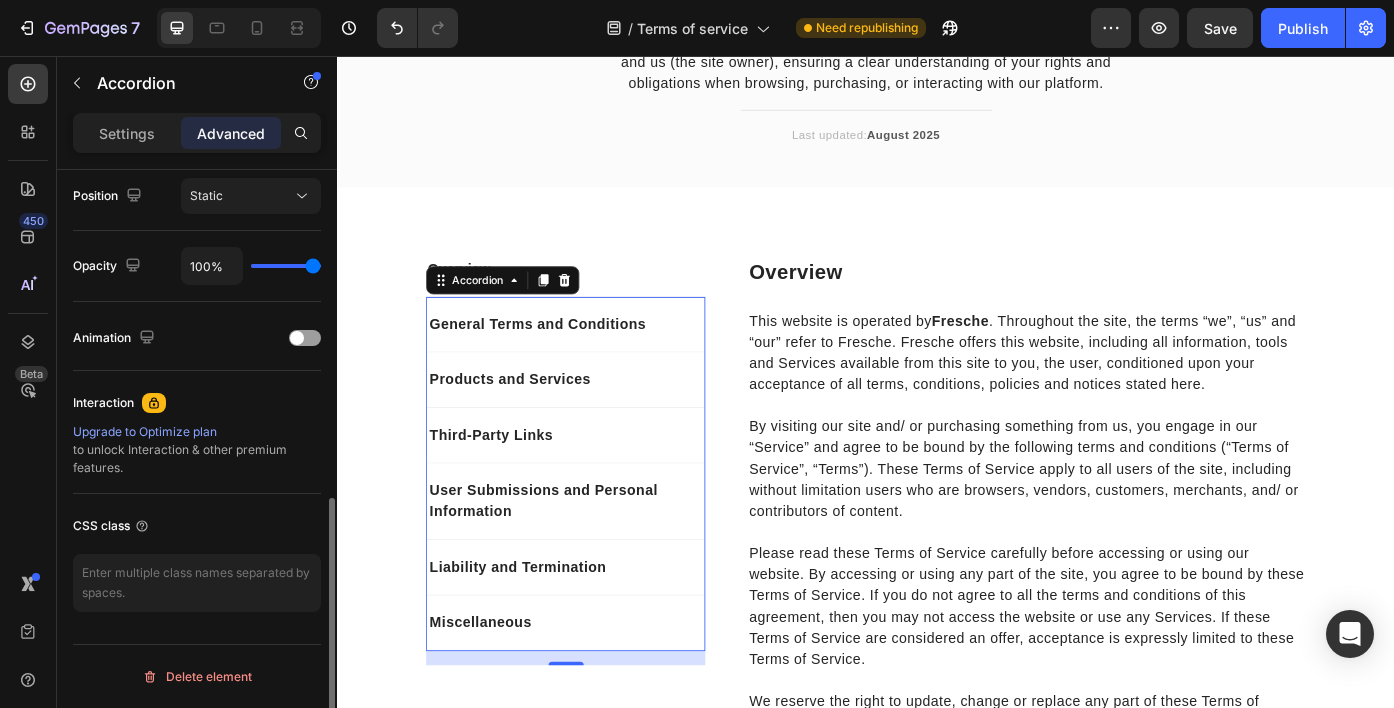 scroll, scrollTop: 0, scrollLeft: 0, axis: both 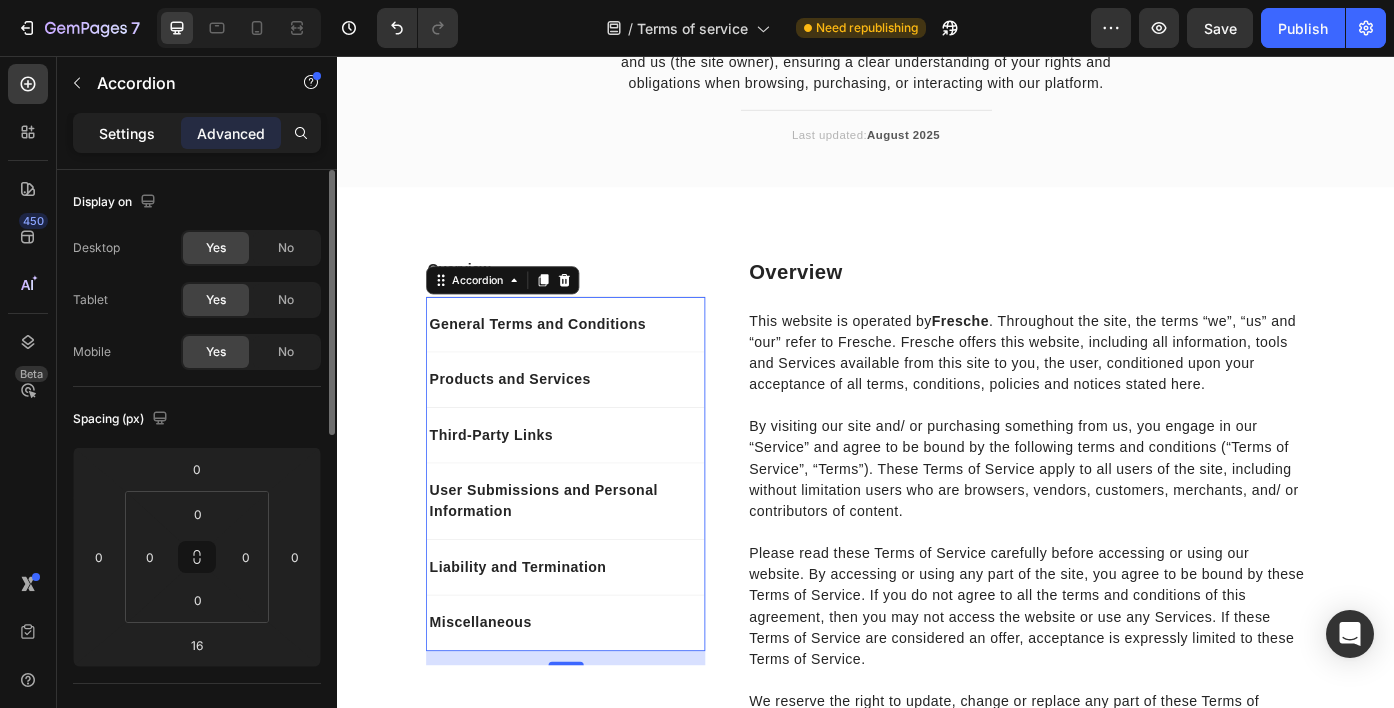 click on "Settings" at bounding box center [127, 133] 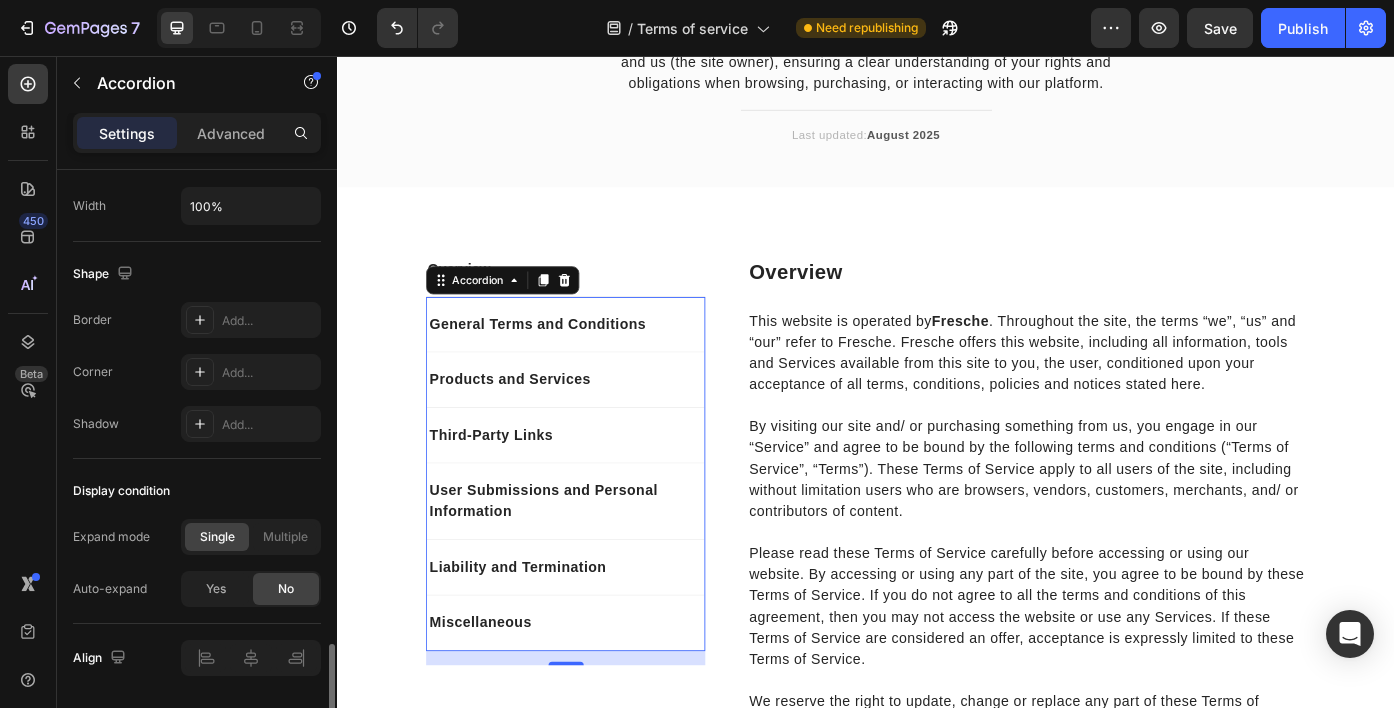 scroll, scrollTop: 1309, scrollLeft: 0, axis: vertical 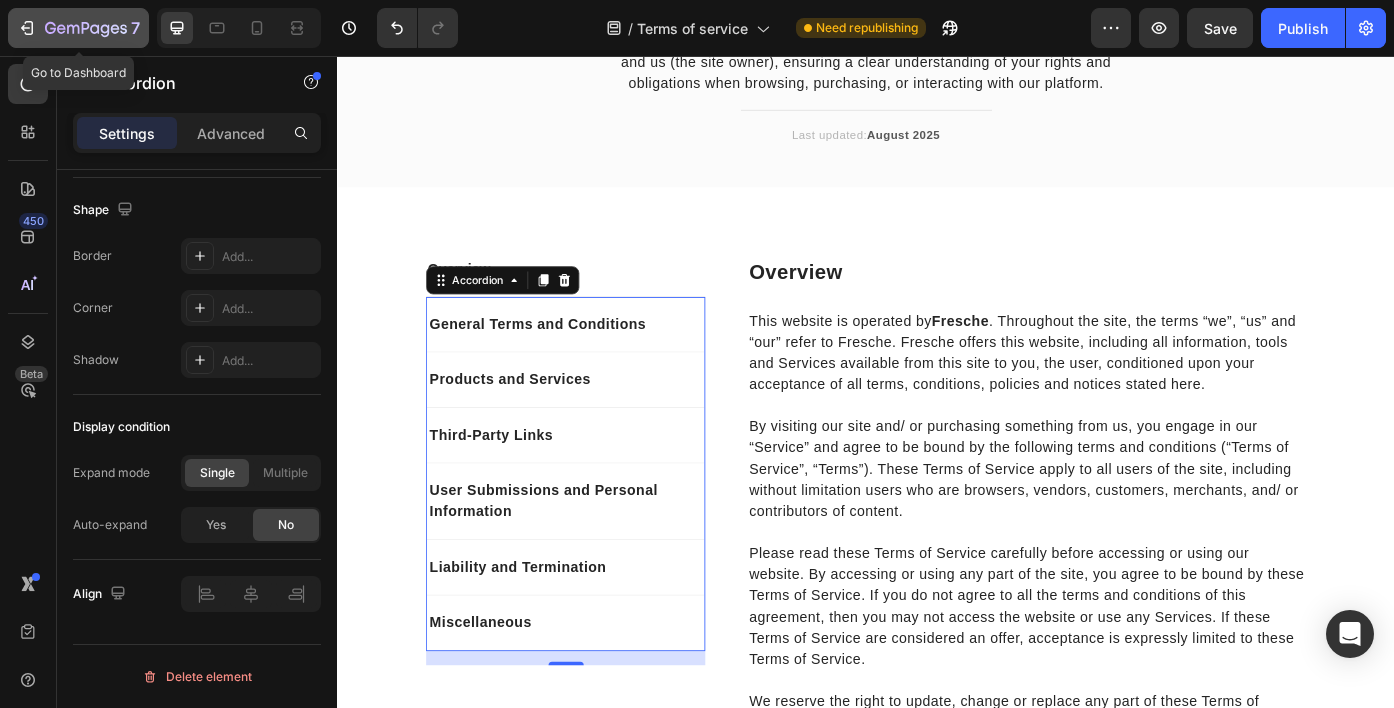 click 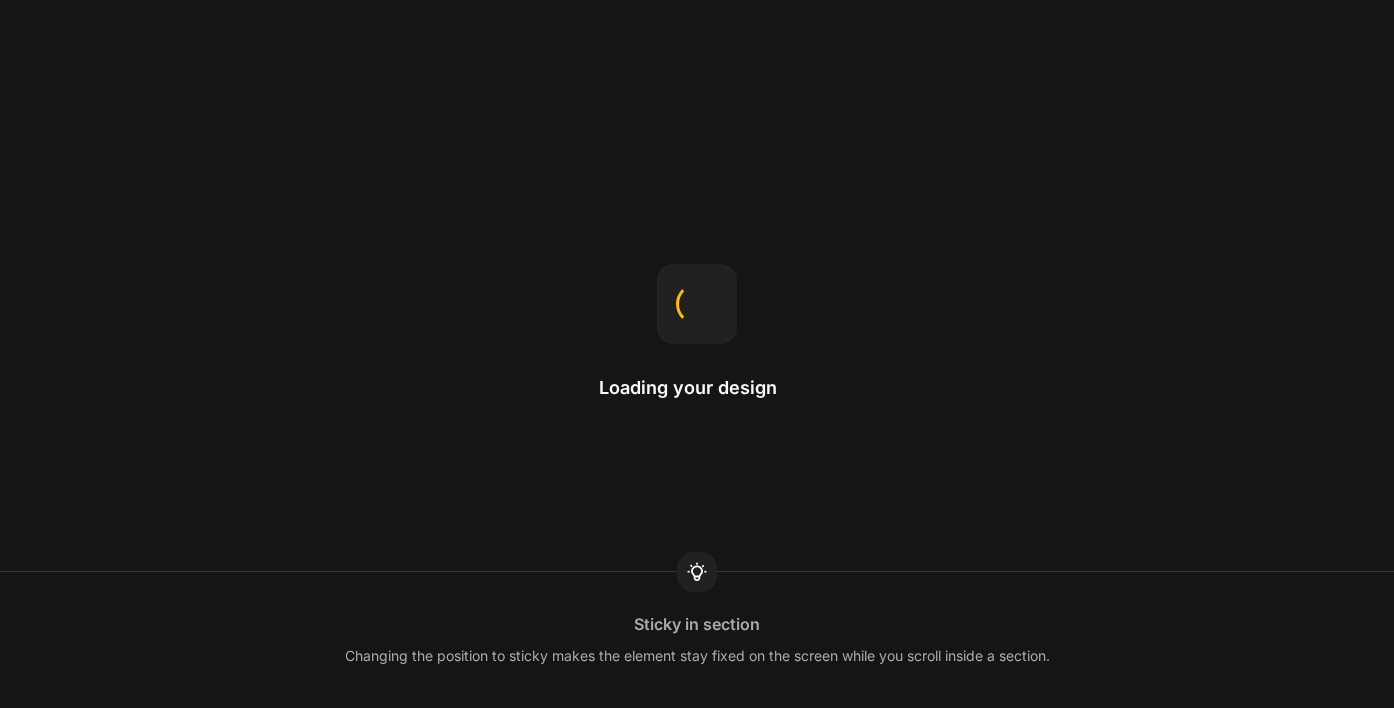 scroll, scrollTop: 0, scrollLeft: 0, axis: both 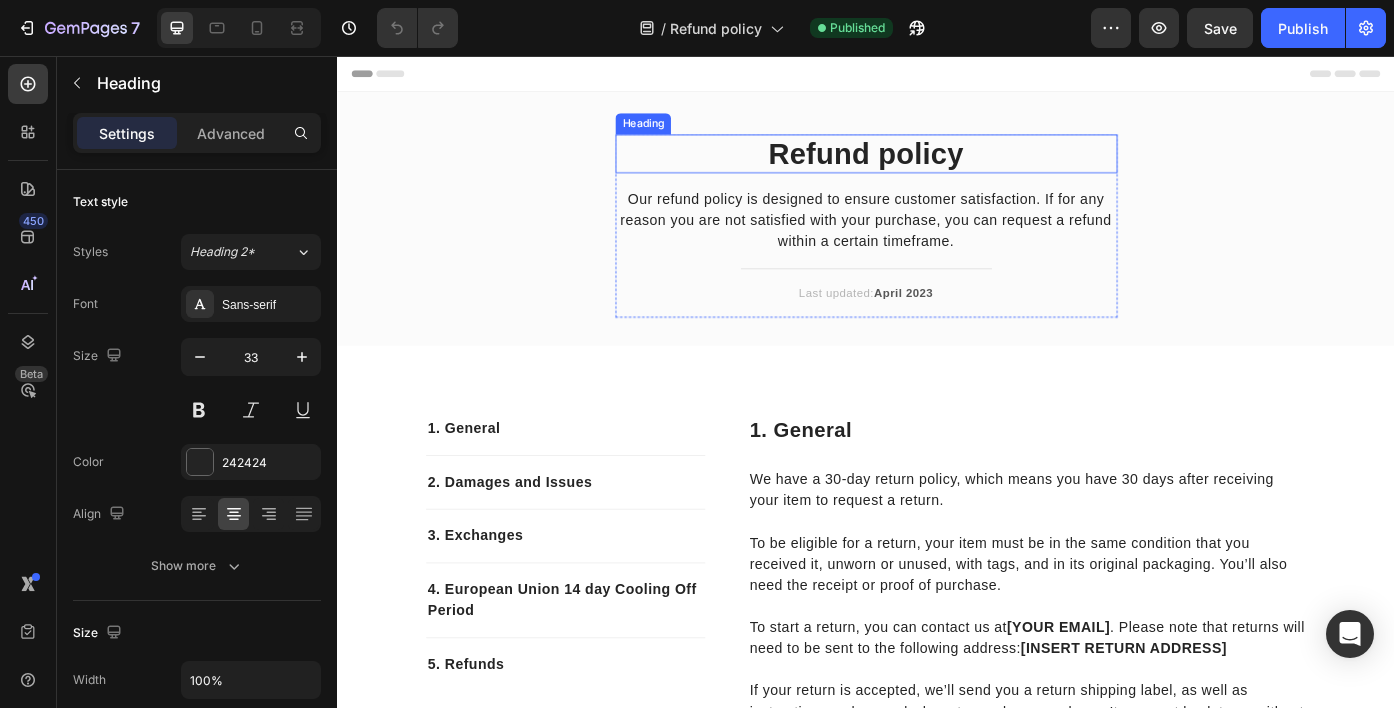 click on "Refund policy" at bounding box center (937, 167) 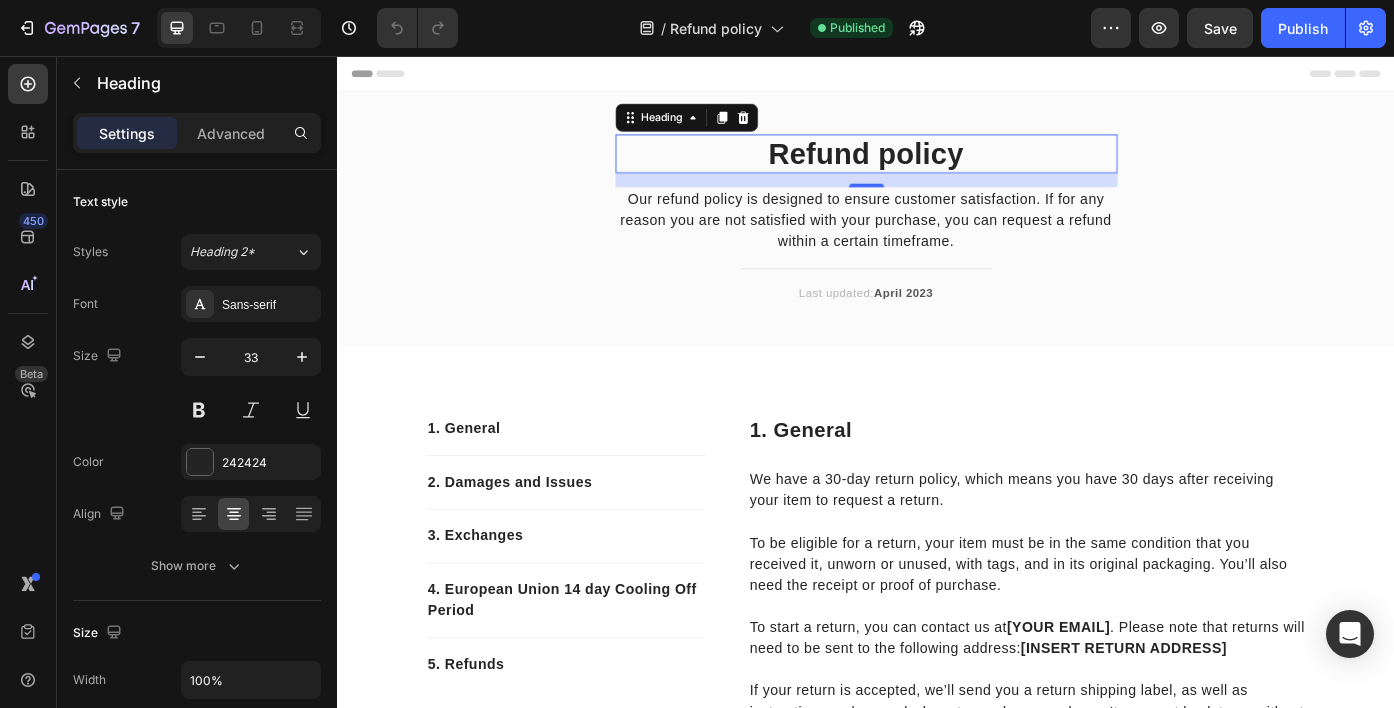 click on "Refund policy" at bounding box center (937, 167) 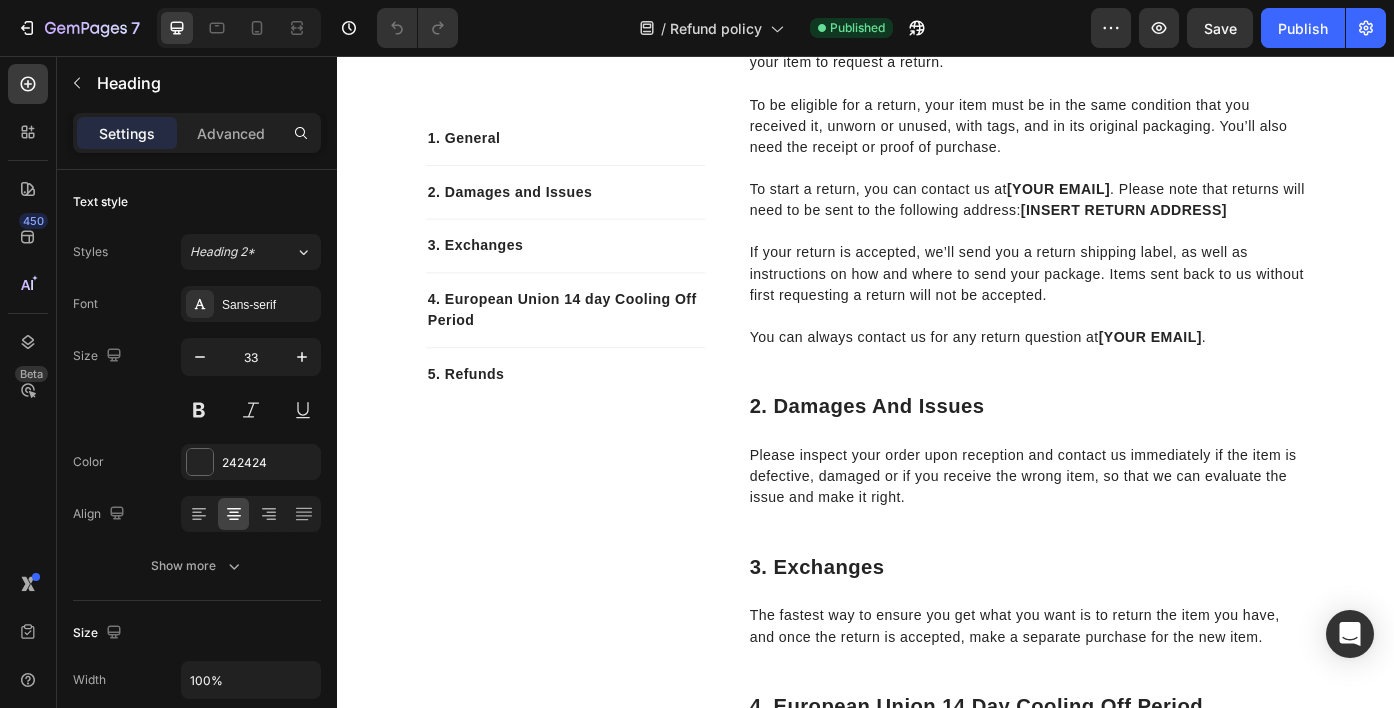 scroll, scrollTop: 0, scrollLeft: 0, axis: both 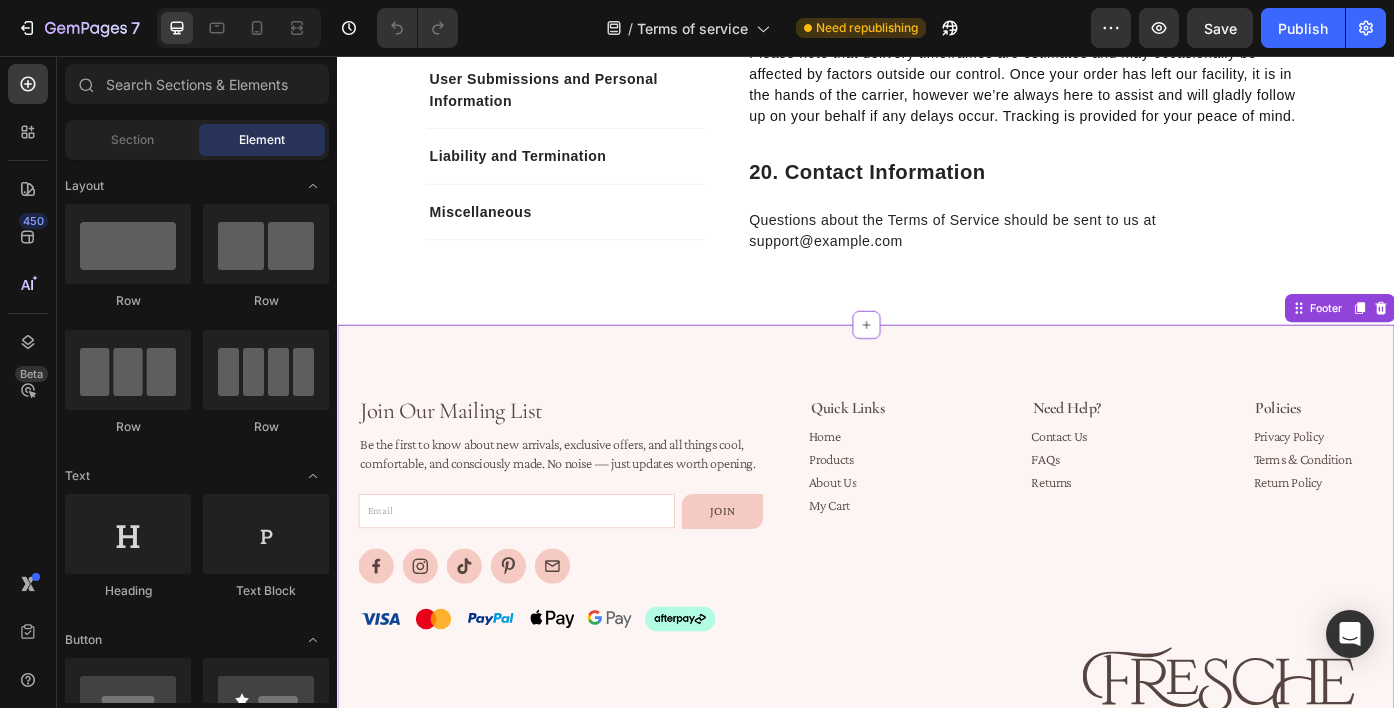 click on "Returns" at bounding box center (1148, 540) 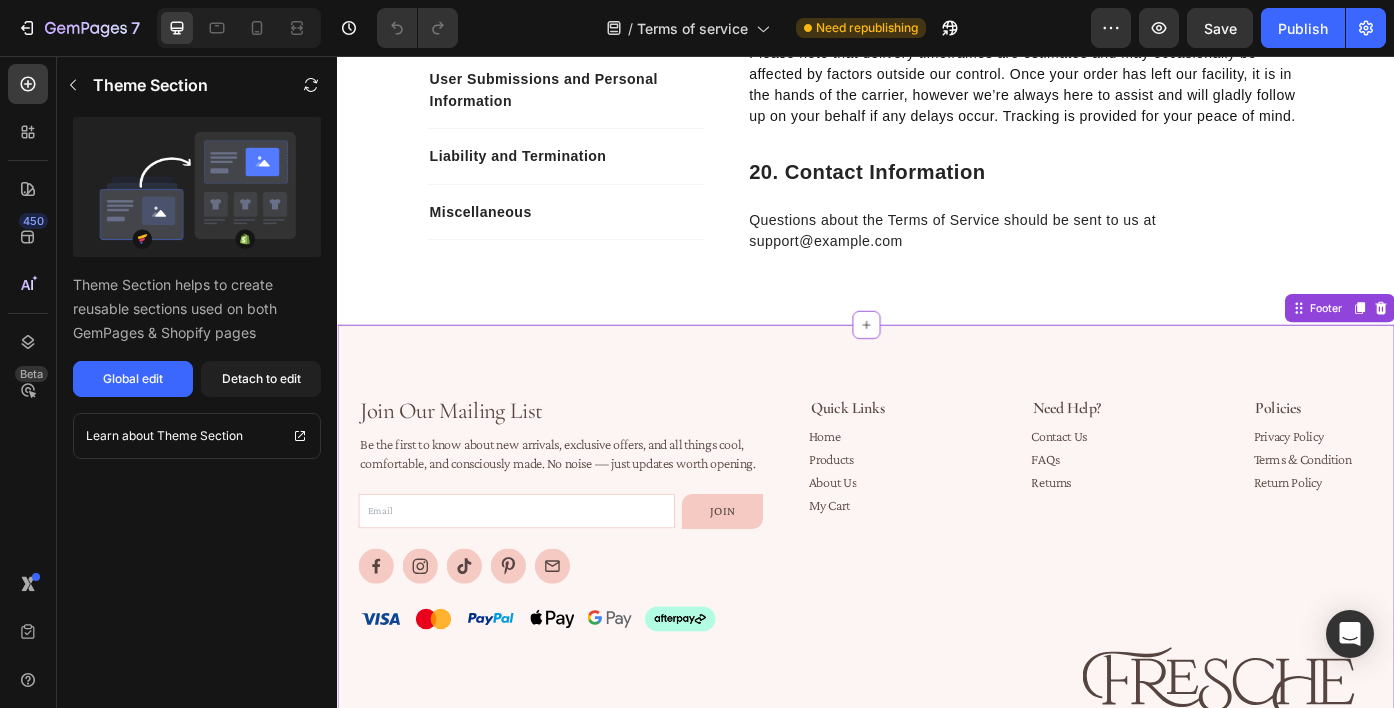 click on "FAQs Button" at bounding box center [1191, 514] 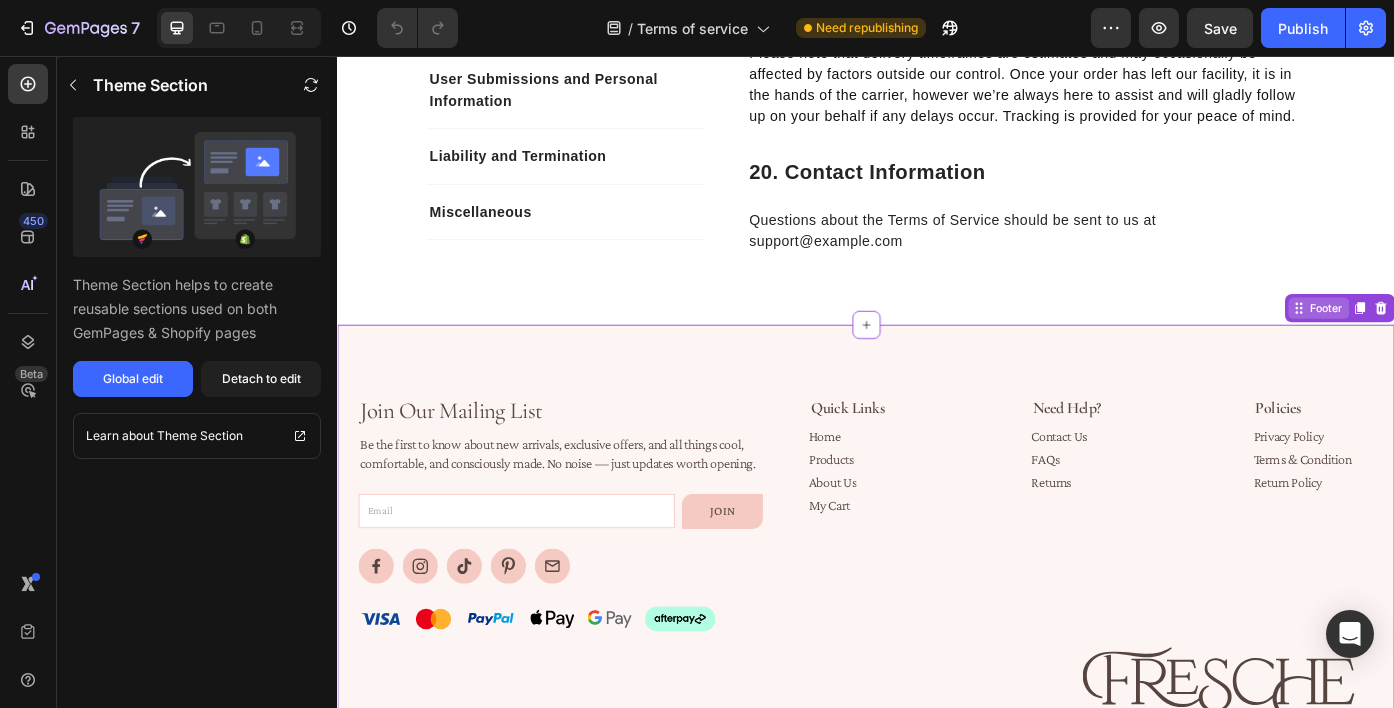 click on "Footer" at bounding box center [1458, 342] 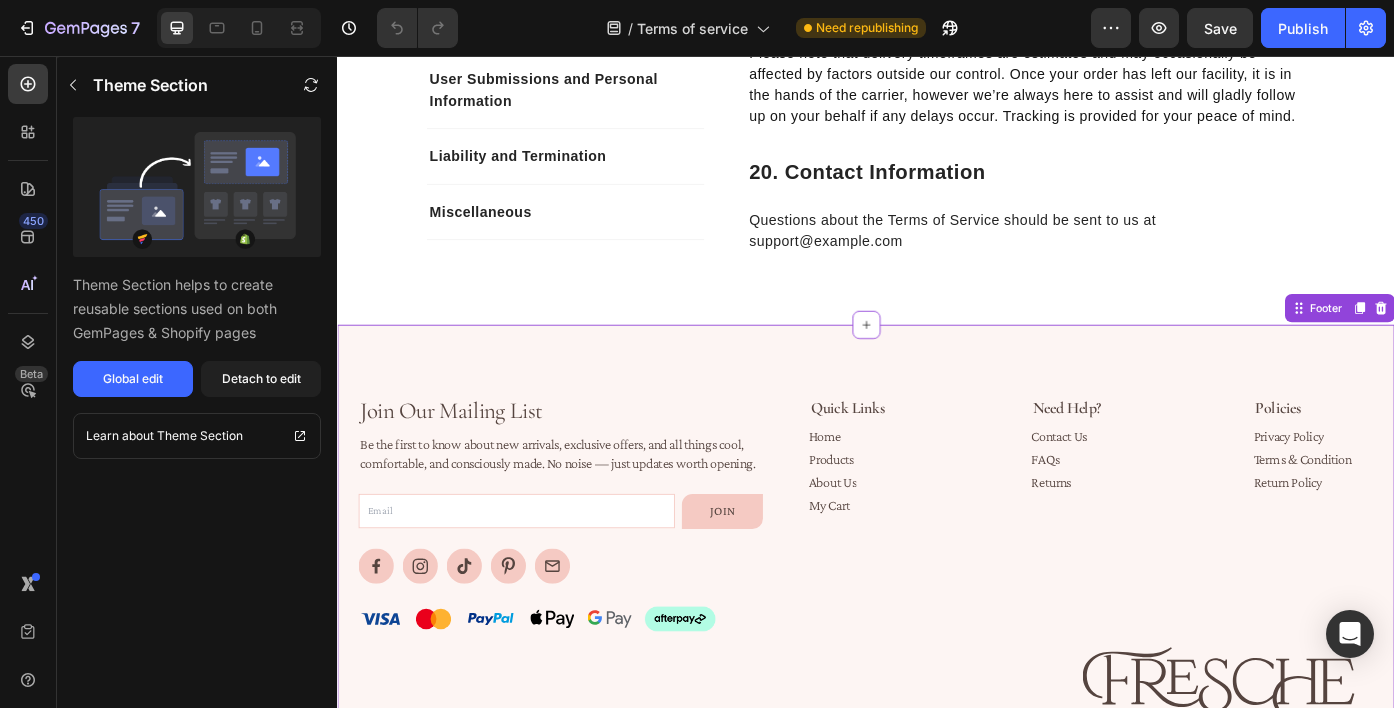click on "Quick Links Text Block Home Button Products Button About Us Button My Cart Button Need Help? Text Block Contact Us Button FAQs Button Returns Button Row Policies Text Block Privacy Policy Button Terms & Condition Button Return Policy Button Row" at bounding box center (1192, 583) 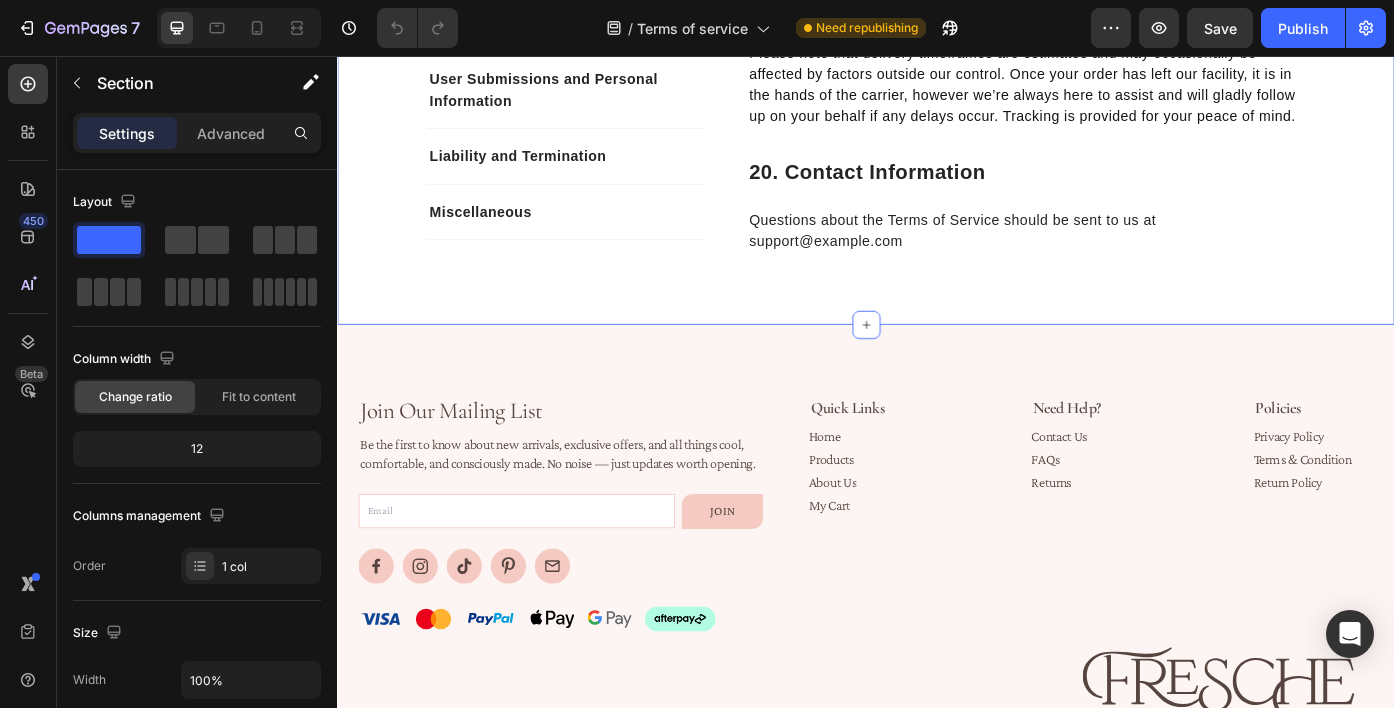 click on "Overview Text block General Terms and Conditions Products and Services Third-Party Links User Submissions and Personal Information Liability and Termination Miscellaneous Accordion Row Overview Heading This website is operated by  Fresche . Throughout the site, the terms “we”, “us” and “our” refer to Fresche. Fresche offers this website, including all information, tools and Services available from this site to you, the user, conditioned upon your acceptance of all terms, conditions, policies and notices stated here.   By visiting our site and/ or purchasing something from us, you engage in our “Service” and agree to be bound by the following terms and conditions (“Terms of Service”, “Terms”). These Terms of Service apply to all users of the site, including without limitation users who are browsers, vendors, customers, merchants, and/ or contributors of content.   Text block Row 1. Online Store Terms Heading Text block Row 2. General Conditions Heading Text block Row Heading Row Row" at bounding box center (937, -3740) 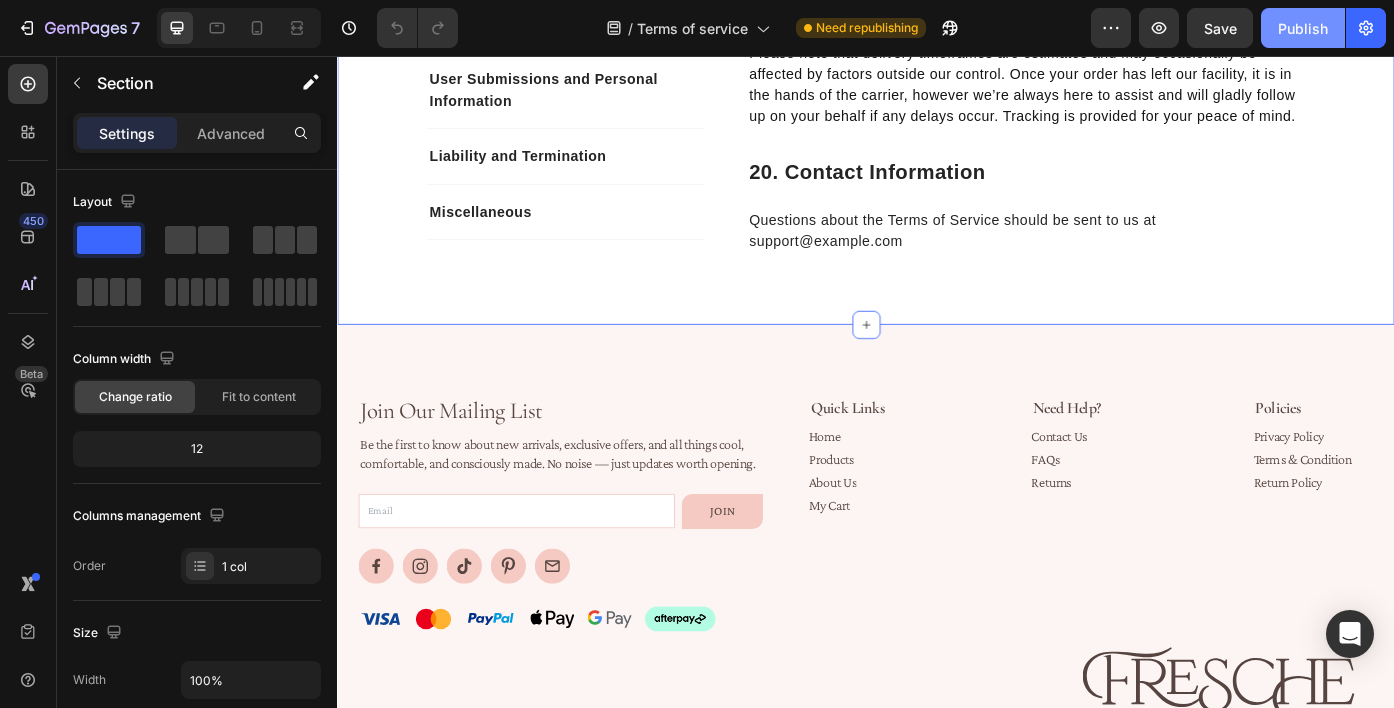 click on "Publish" at bounding box center (1303, 28) 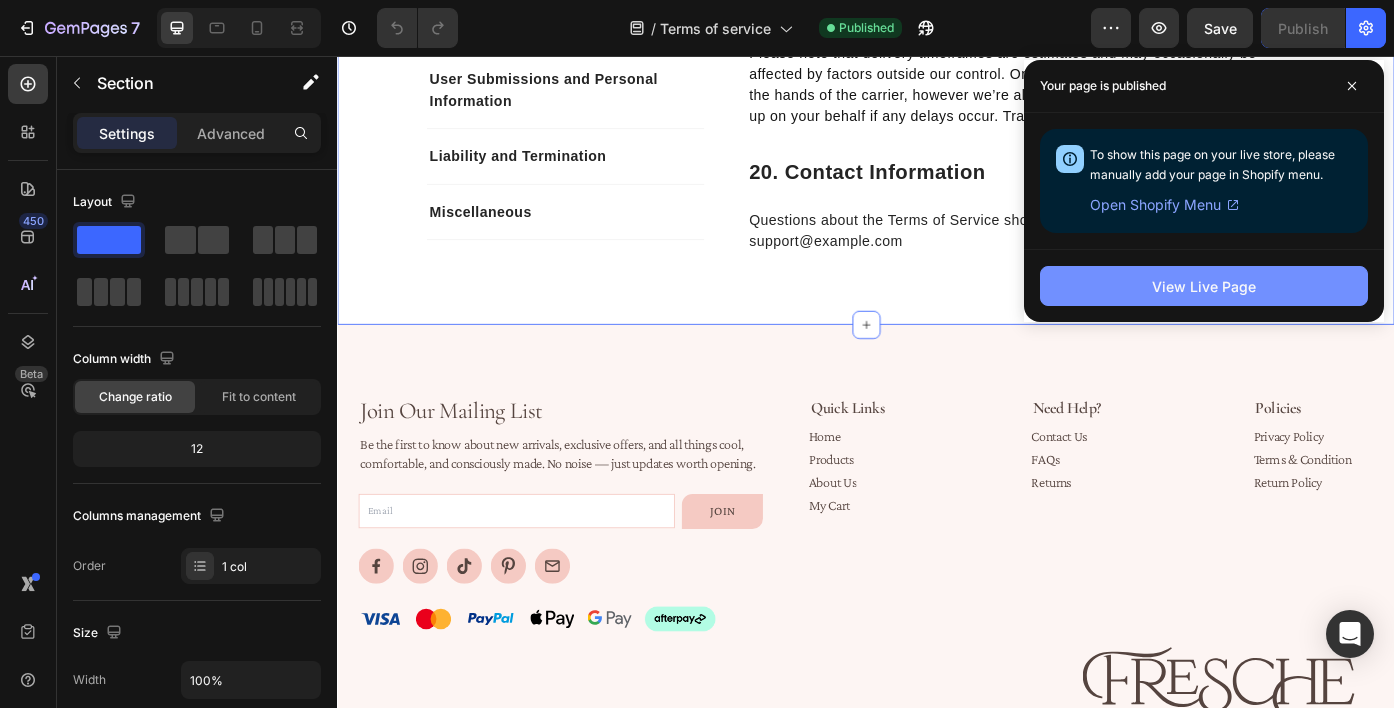 click on "View Live Page" at bounding box center (1204, 286) 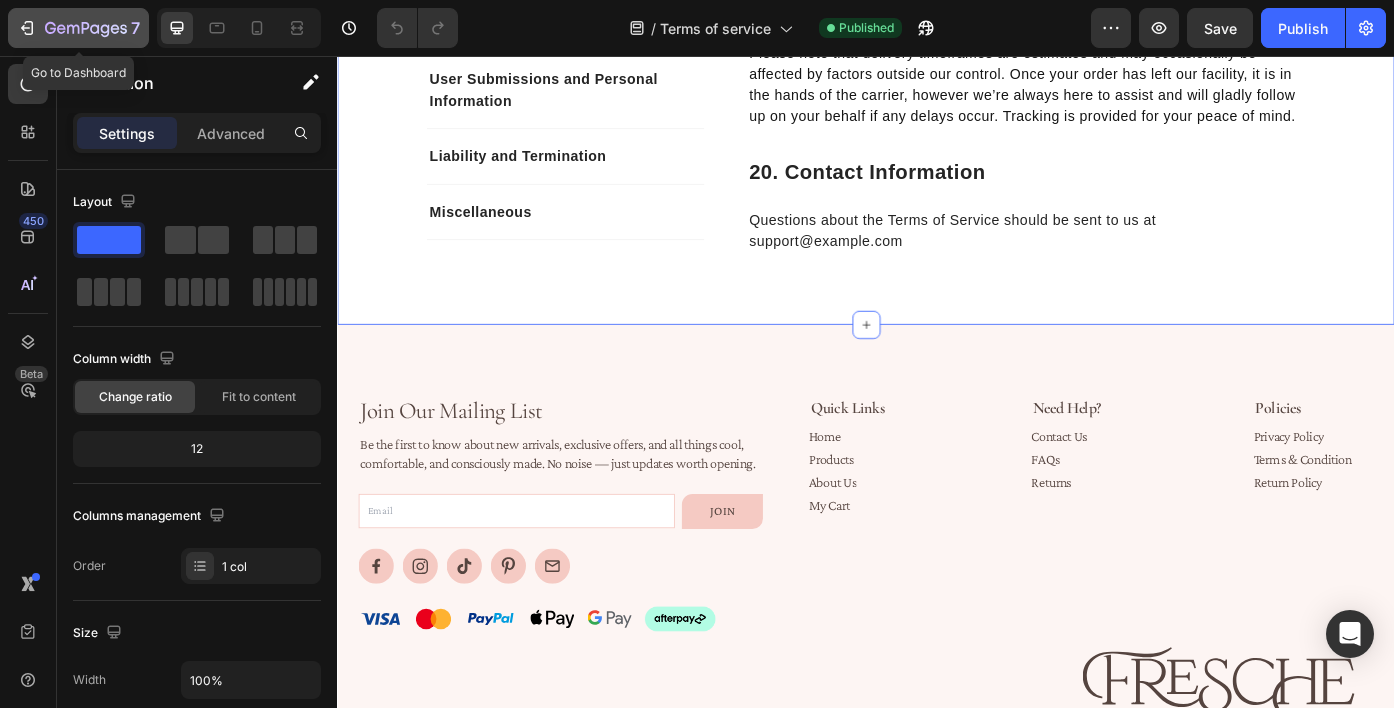 click on "7" 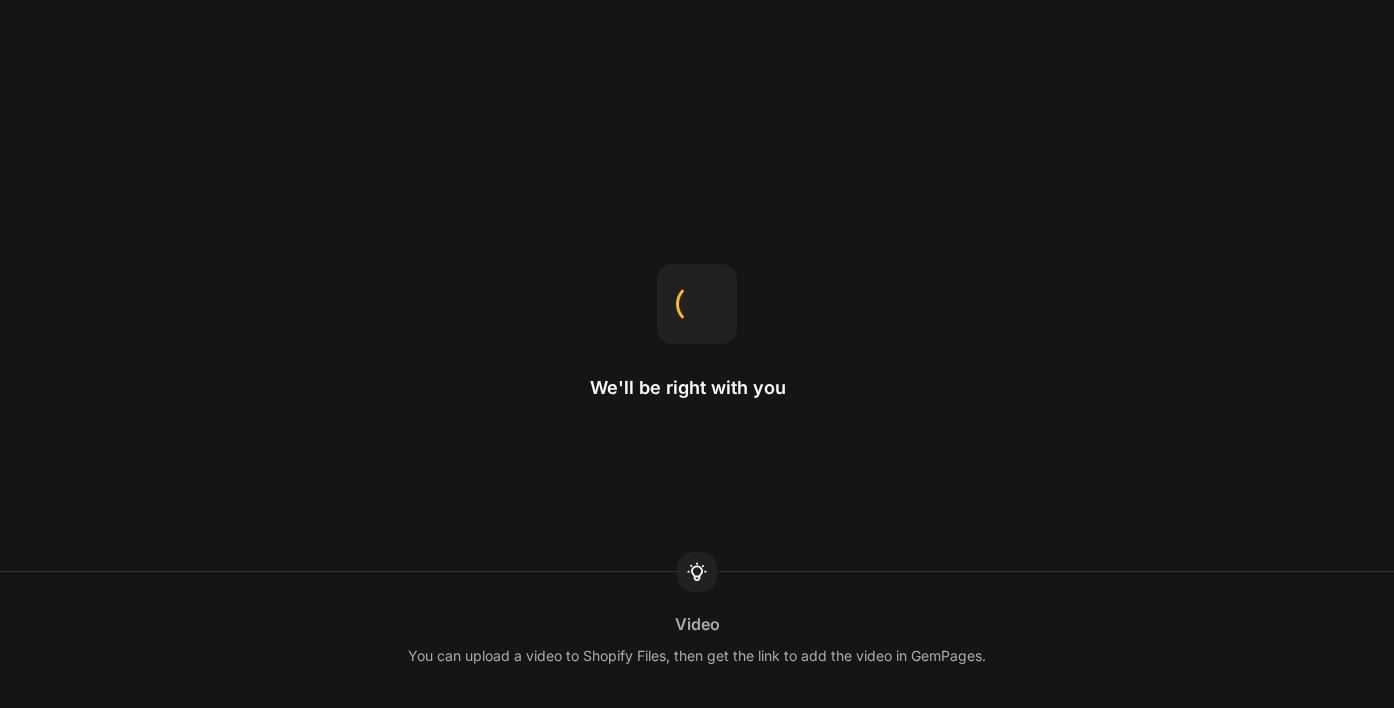 scroll, scrollTop: 0, scrollLeft: 0, axis: both 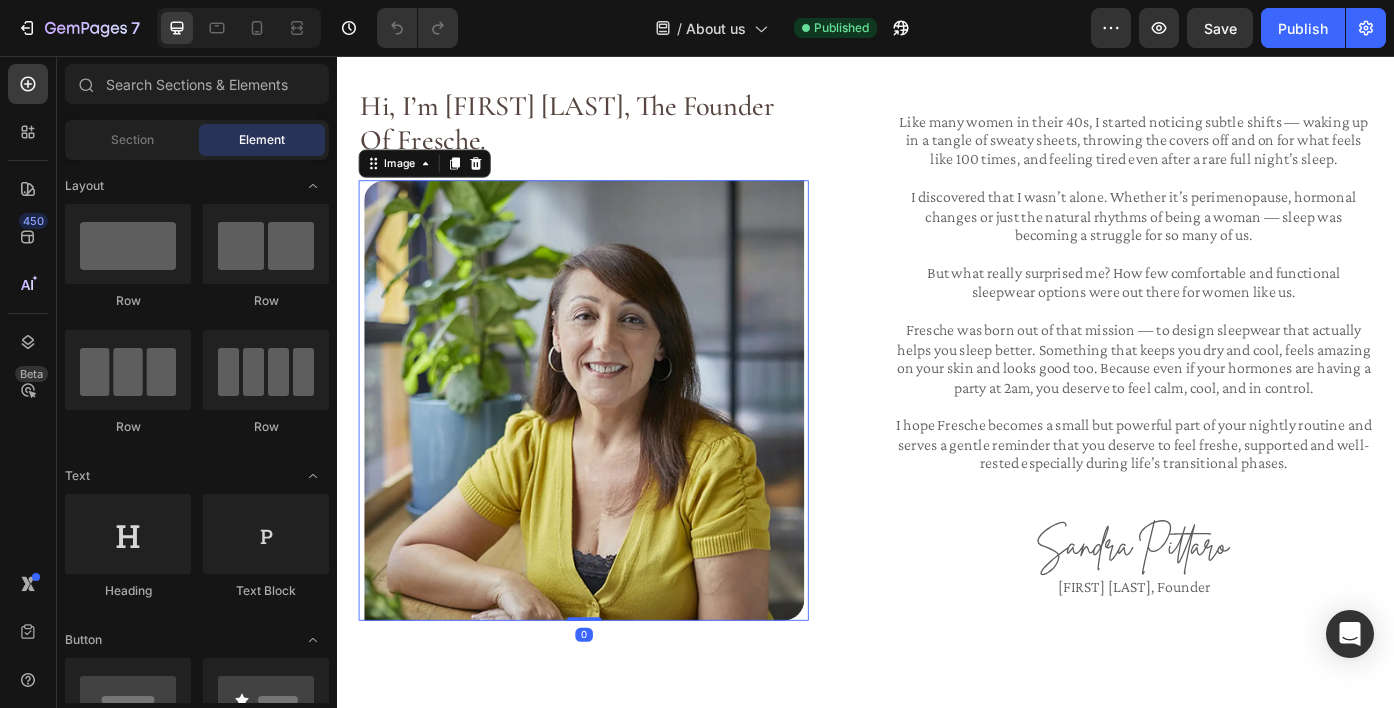 click at bounding box center (617, 447) 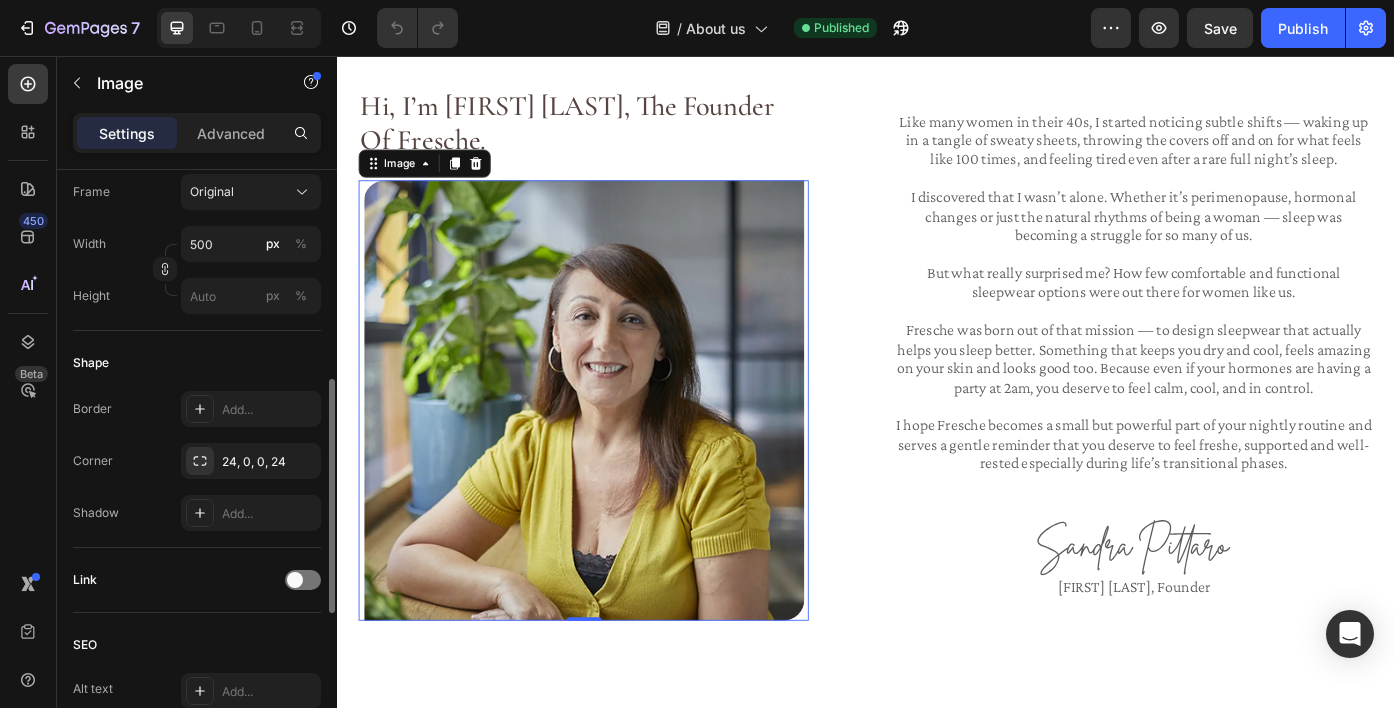scroll, scrollTop: 532, scrollLeft: 0, axis: vertical 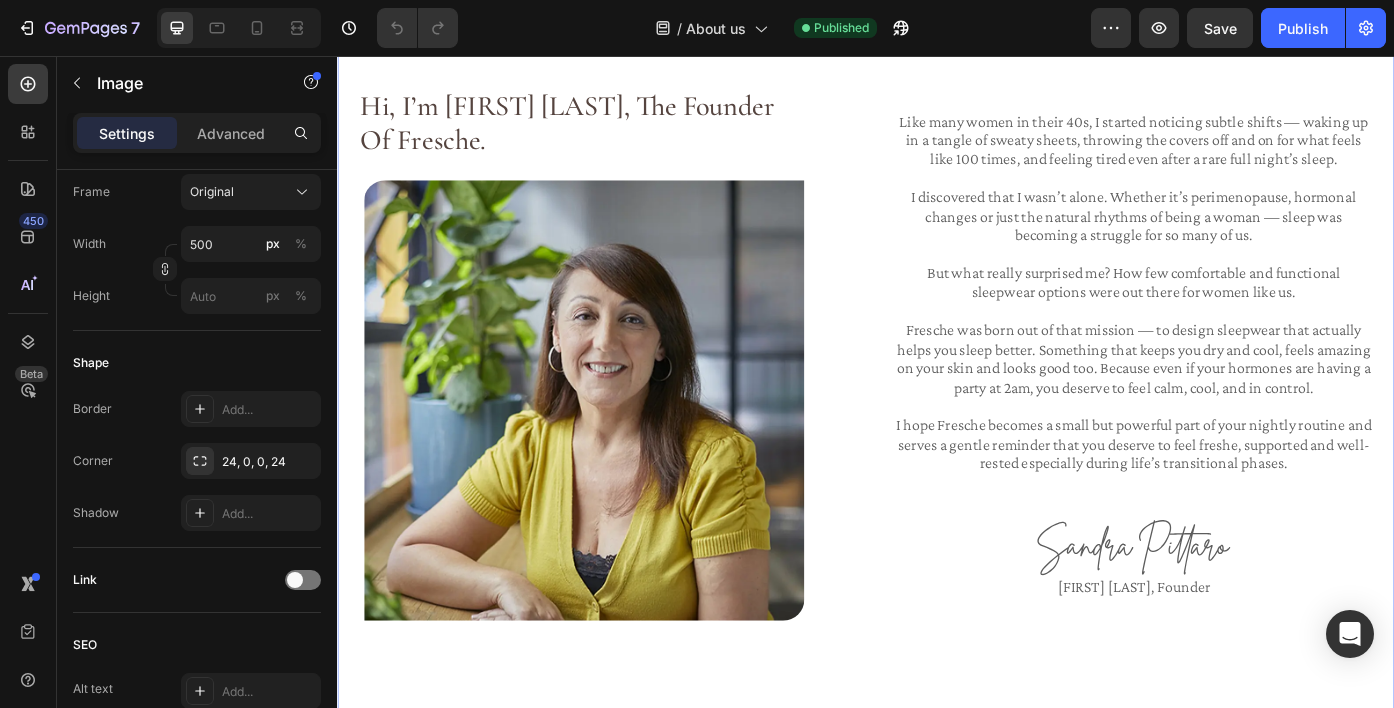click on "from frustration to fresche starts. Heading What started as frustration bloomed into a fresh idea. Text Block hi, i’m [FIRST] [LAST], the founder of fresche. Heading Image Like many women in their 40s, i started noticing subtle shifts — waking up in a tangle of sweaty sheets, throwing the covers off and on for what feels like 100 times, and feeling tired even after a rare full night’s sleep. i discovered that i wasn’t alone. whether it’s perimenopause, hormonal changes or just the natural rhythms of being a woman — sleep was becoming a struggle for so many of us. but what really surprised me? how few comfortable and functional sleepwear options were out there for women like us. fresche was born out of that mission — to design sleepwear that actually helps you sleep better. something that keeps you dry and cool, feels amazing on your skin and looks good too. because even if your hormones are having a party at 2am, you deserve to feel calm, cool, and in control. Text Block Image [FIRST] [LAST], Founder" at bounding box center [937, 336] 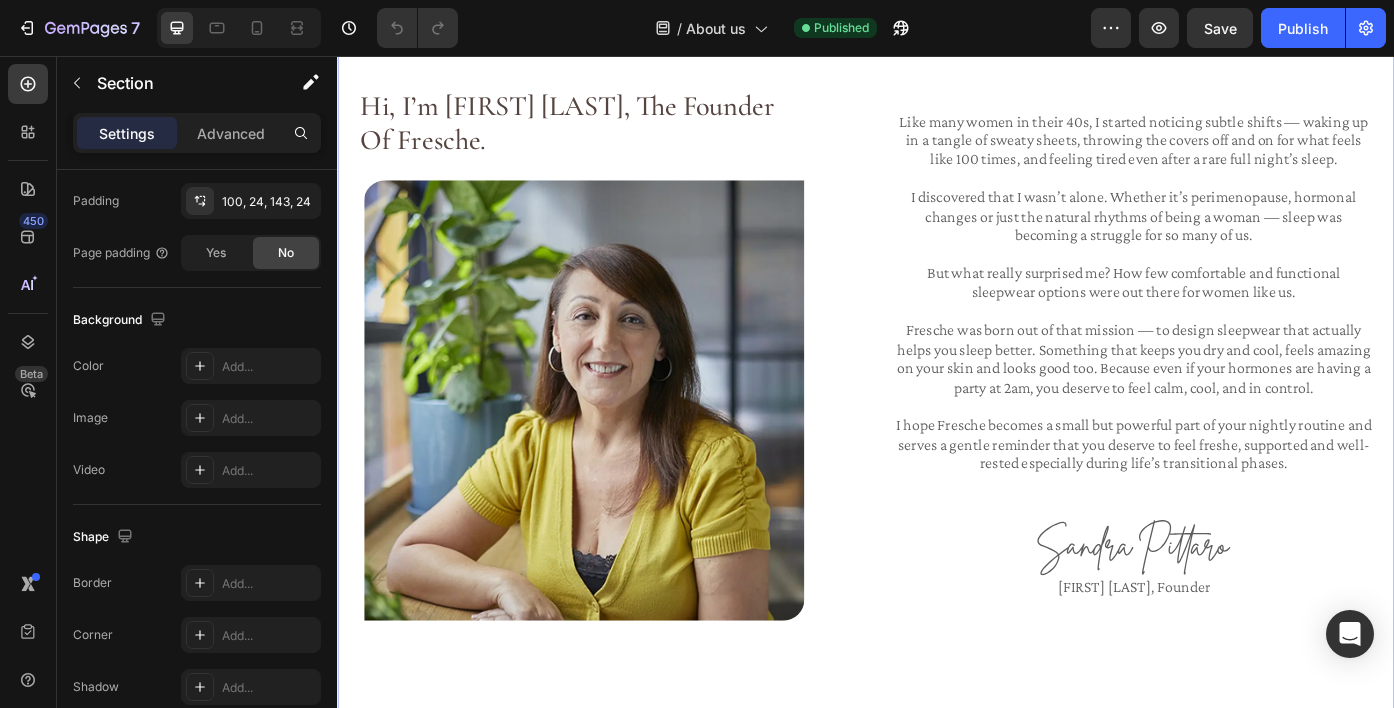 scroll, scrollTop: 0, scrollLeft: 0, axis: both 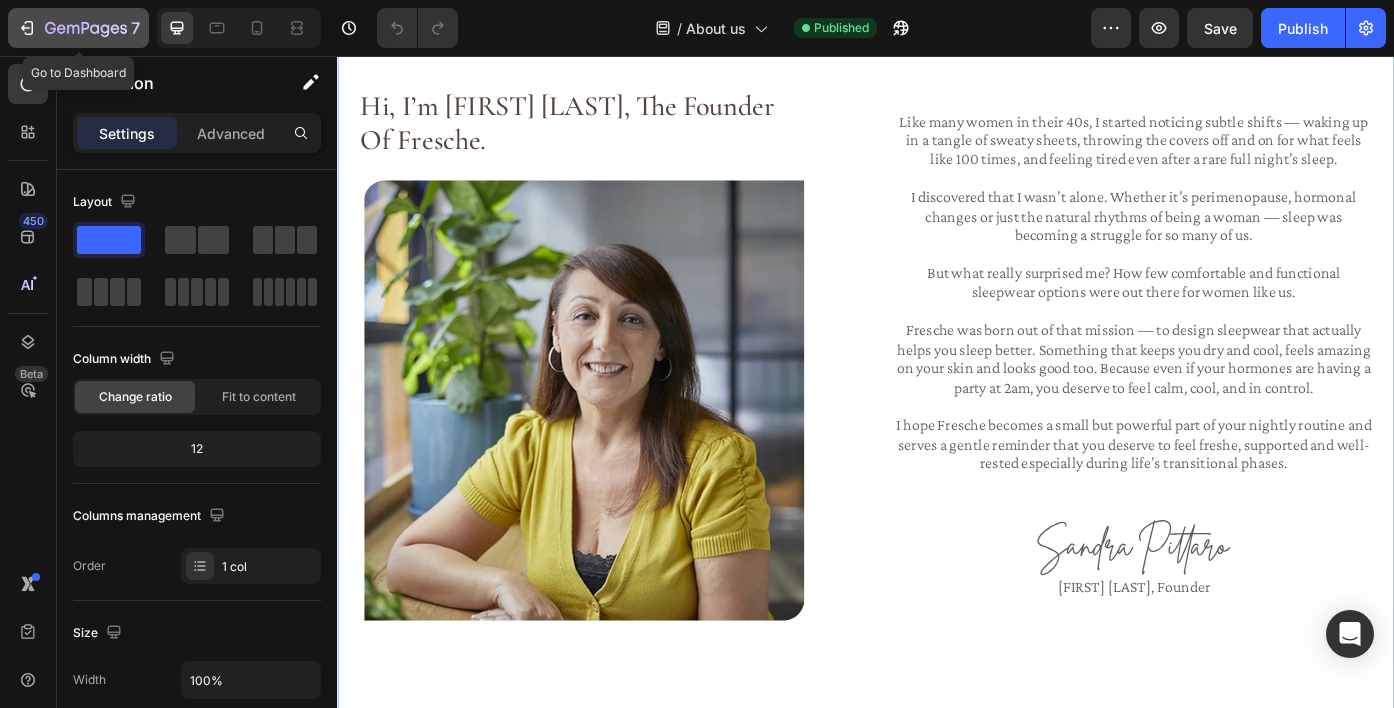 click 